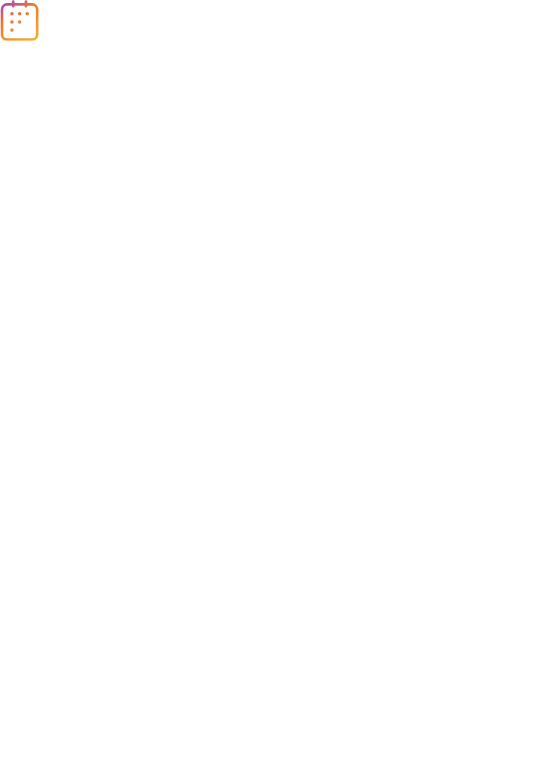 scroll, scrollTop: 0, scrollLeft: 0, axis: both 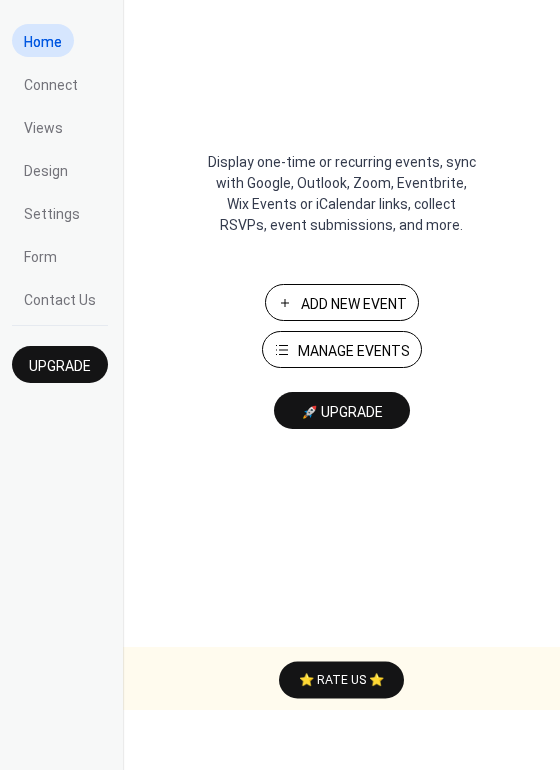 click on "Manage Events" at bounding box center (354, 351) 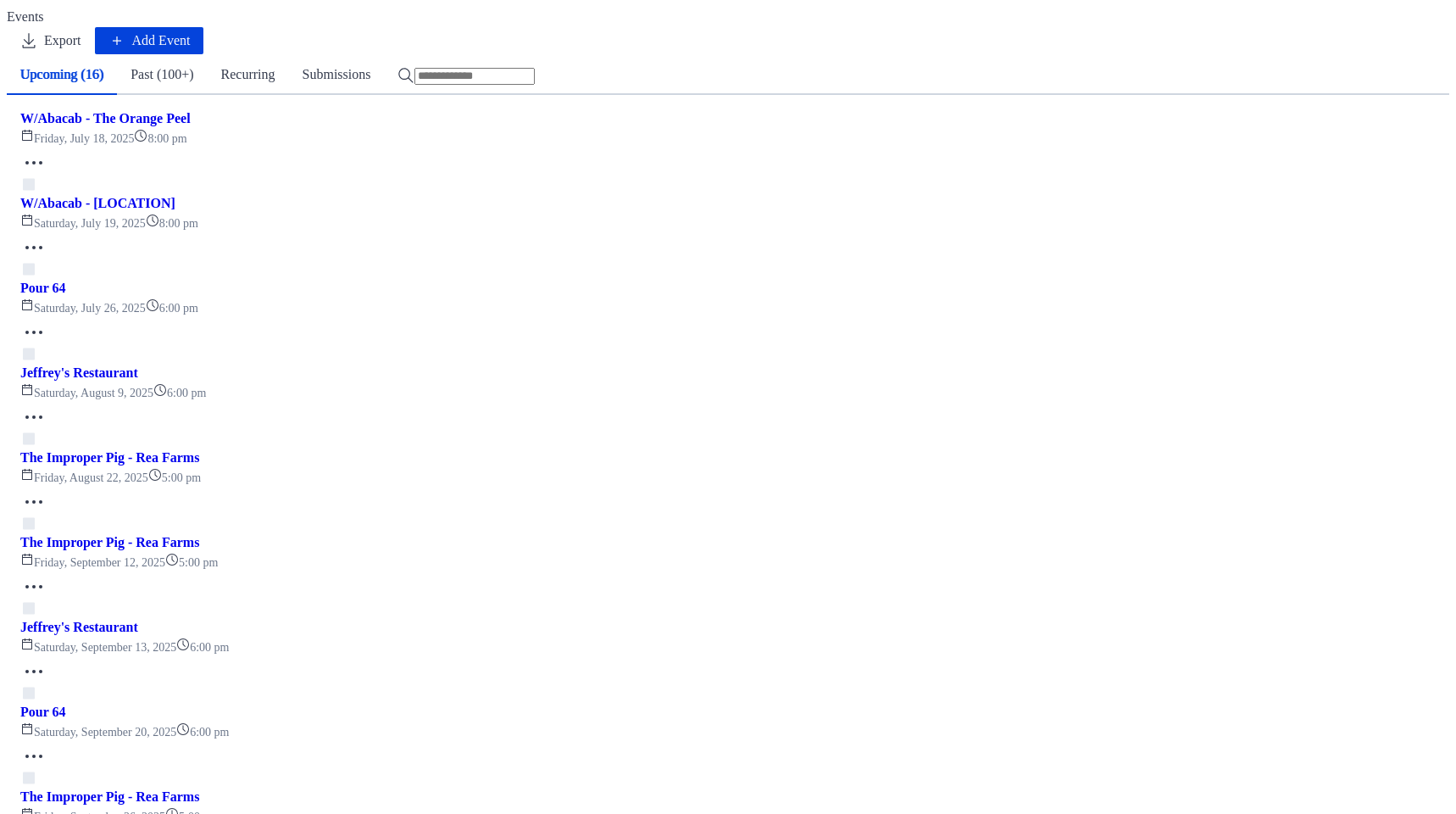 scroll, scrollTop: 0, scrollLeft: 0, axis: both 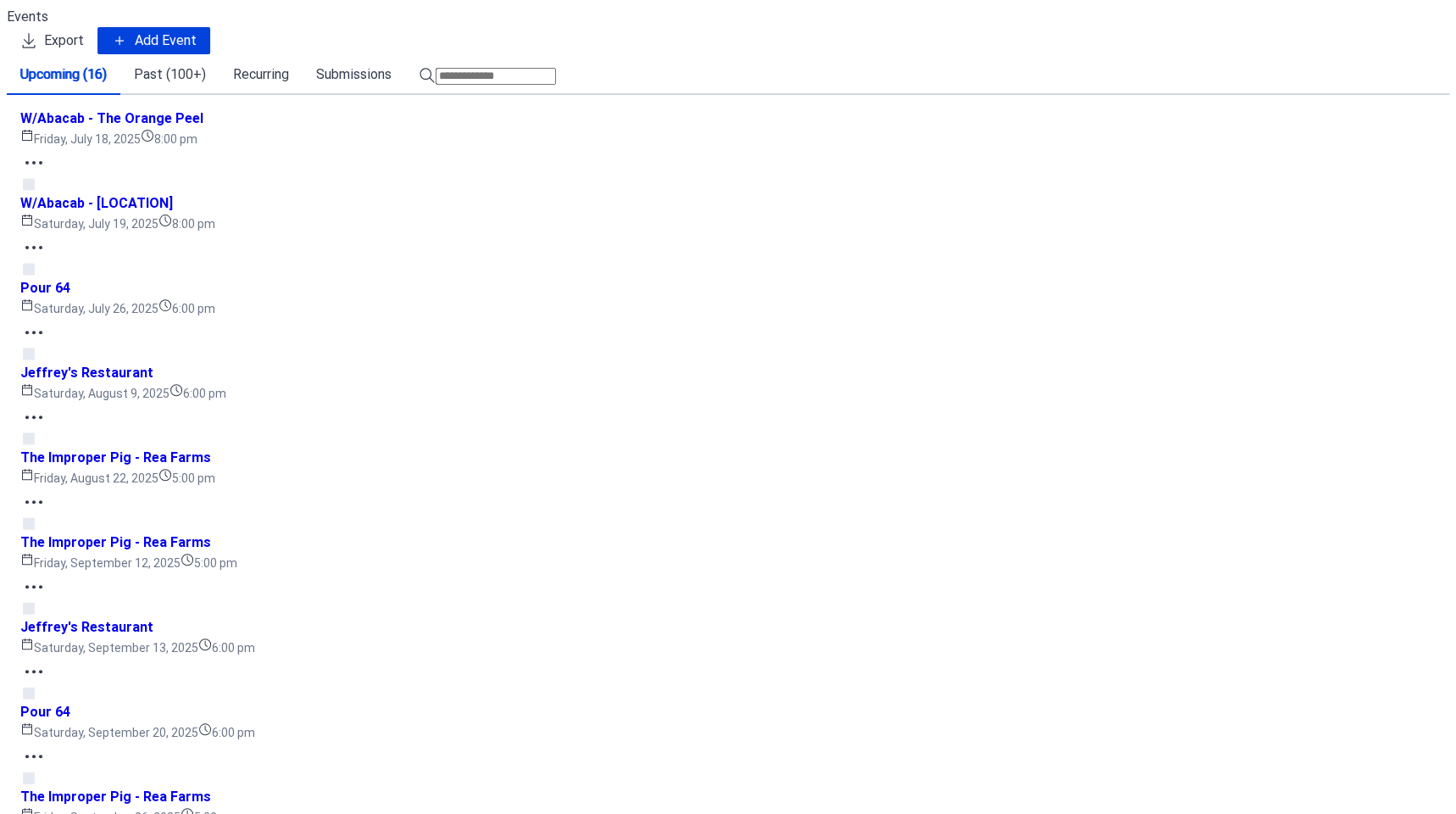click 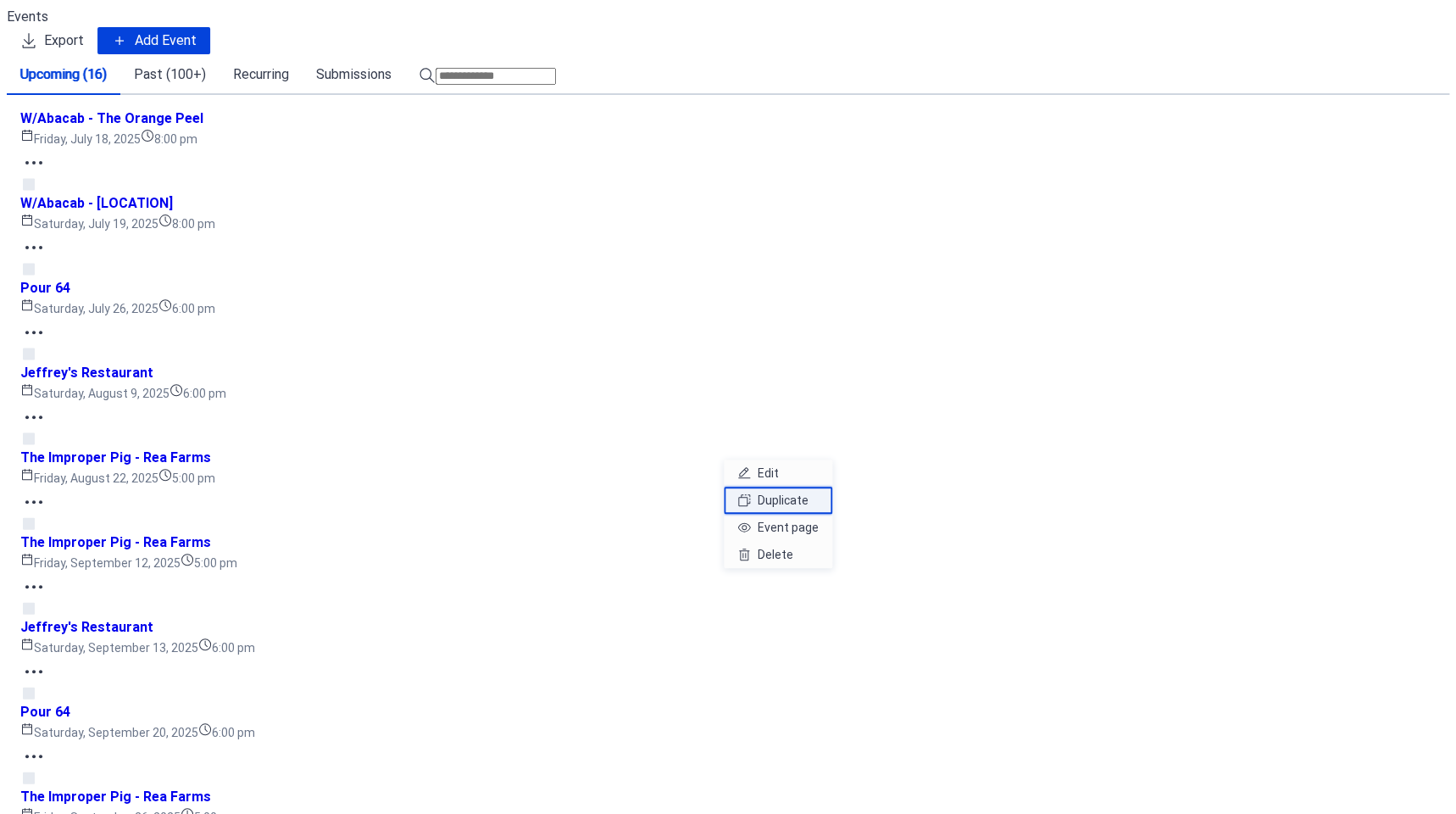 click on "Duplicate" at bounding box center [783, 500] 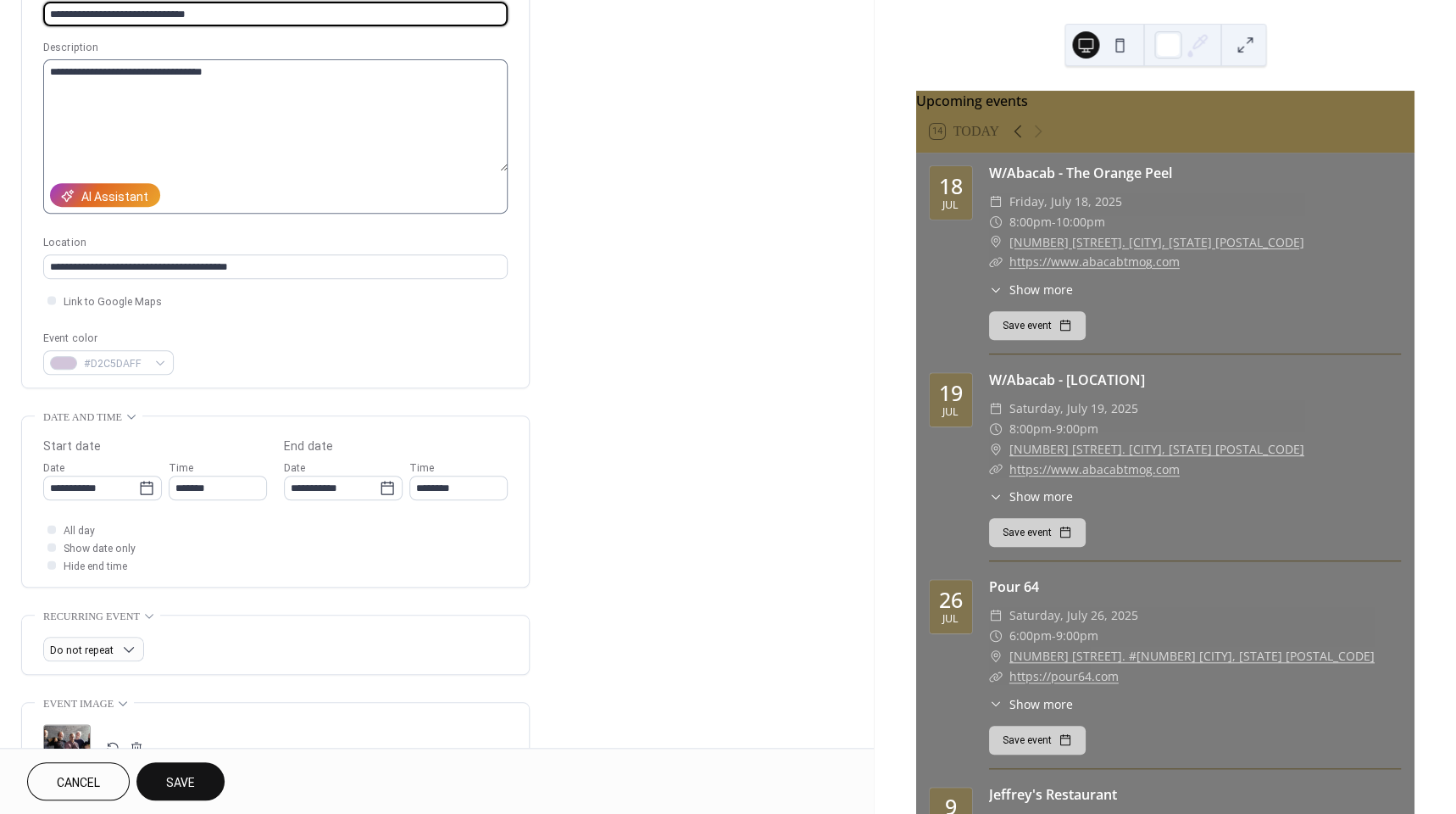 scroll, scrollTop: 149, scrollLeft: 0, axis: vertical 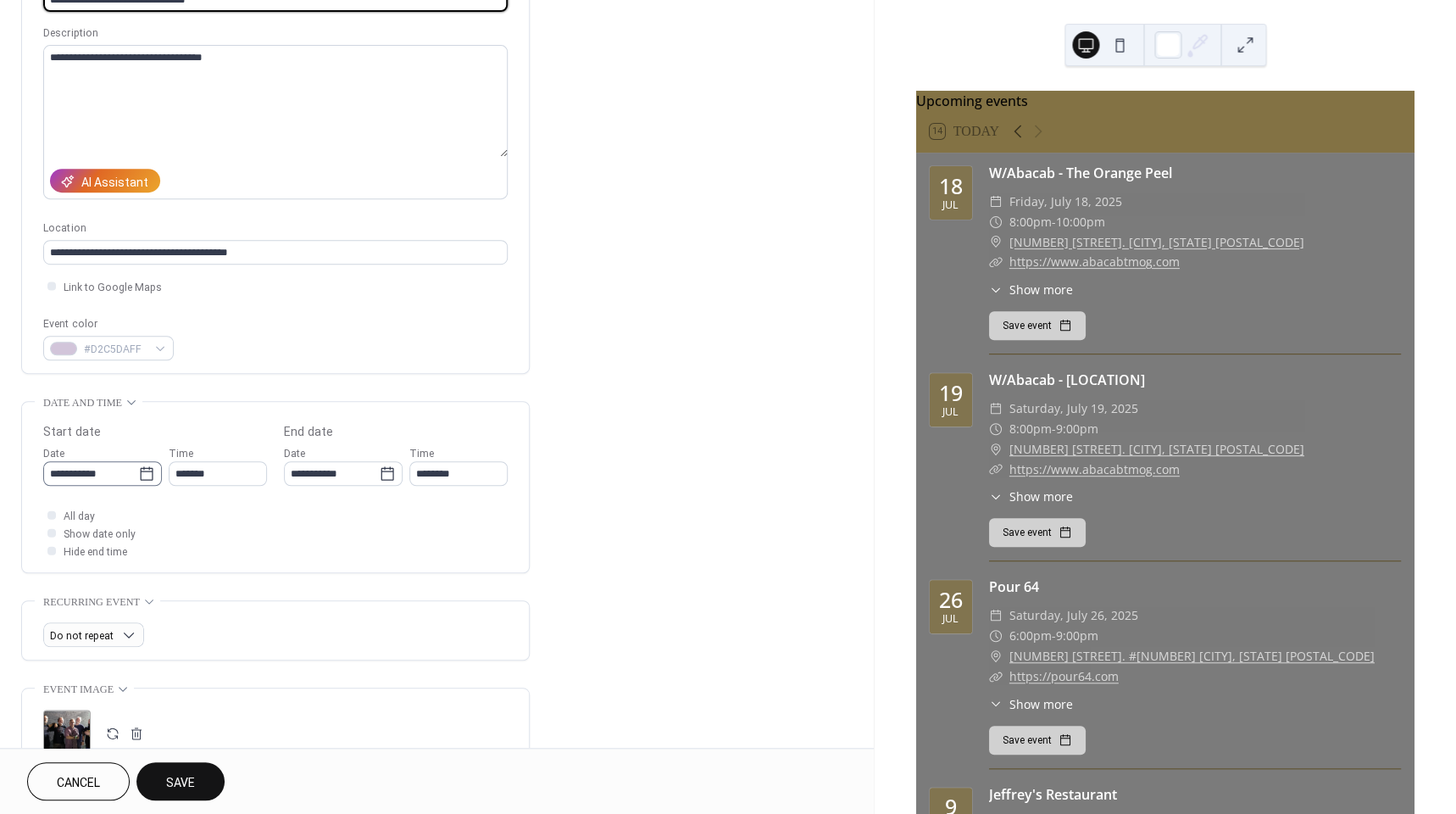 type on "**********" 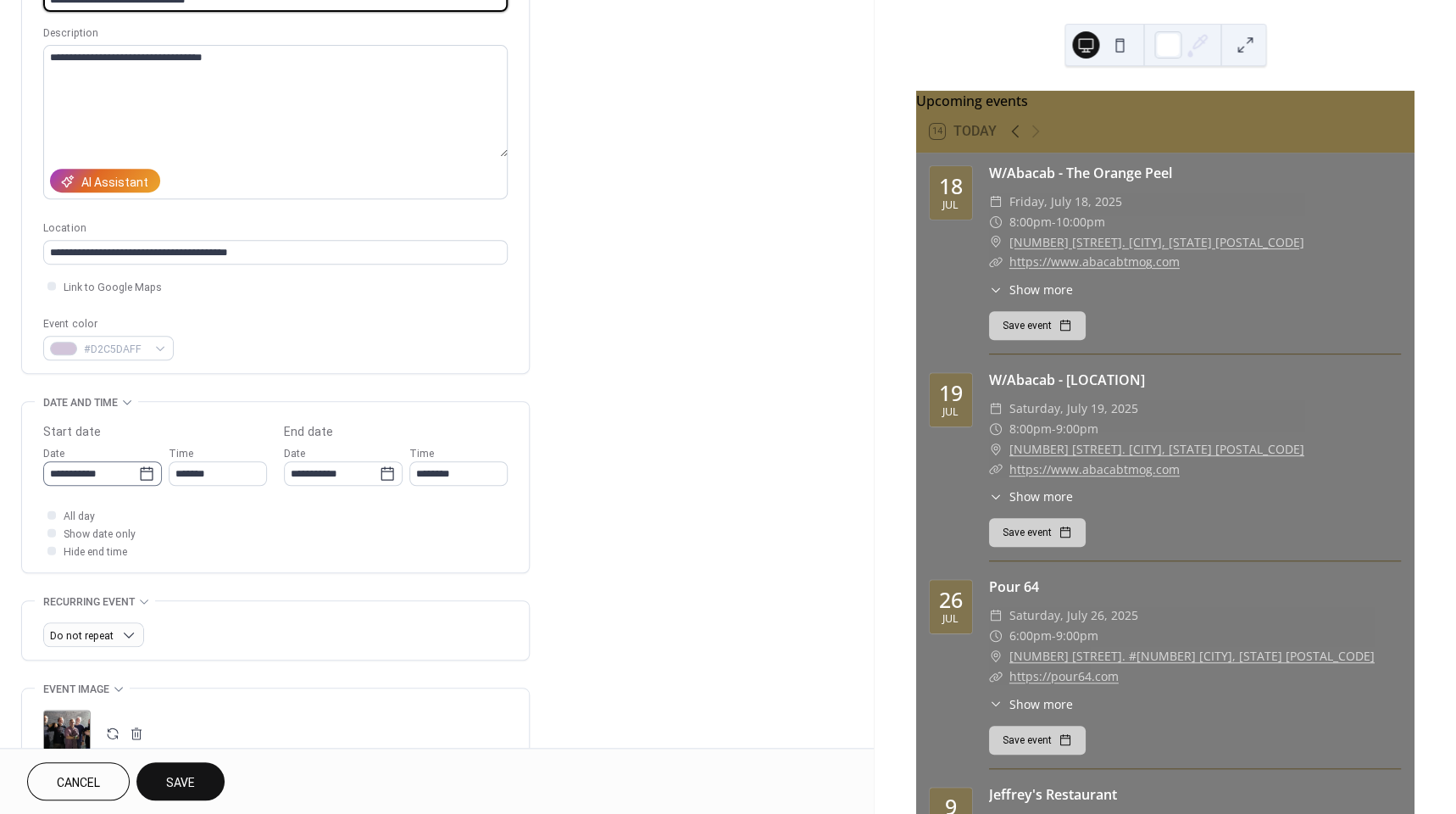 click on "**********" at bounding box center (91, 473) 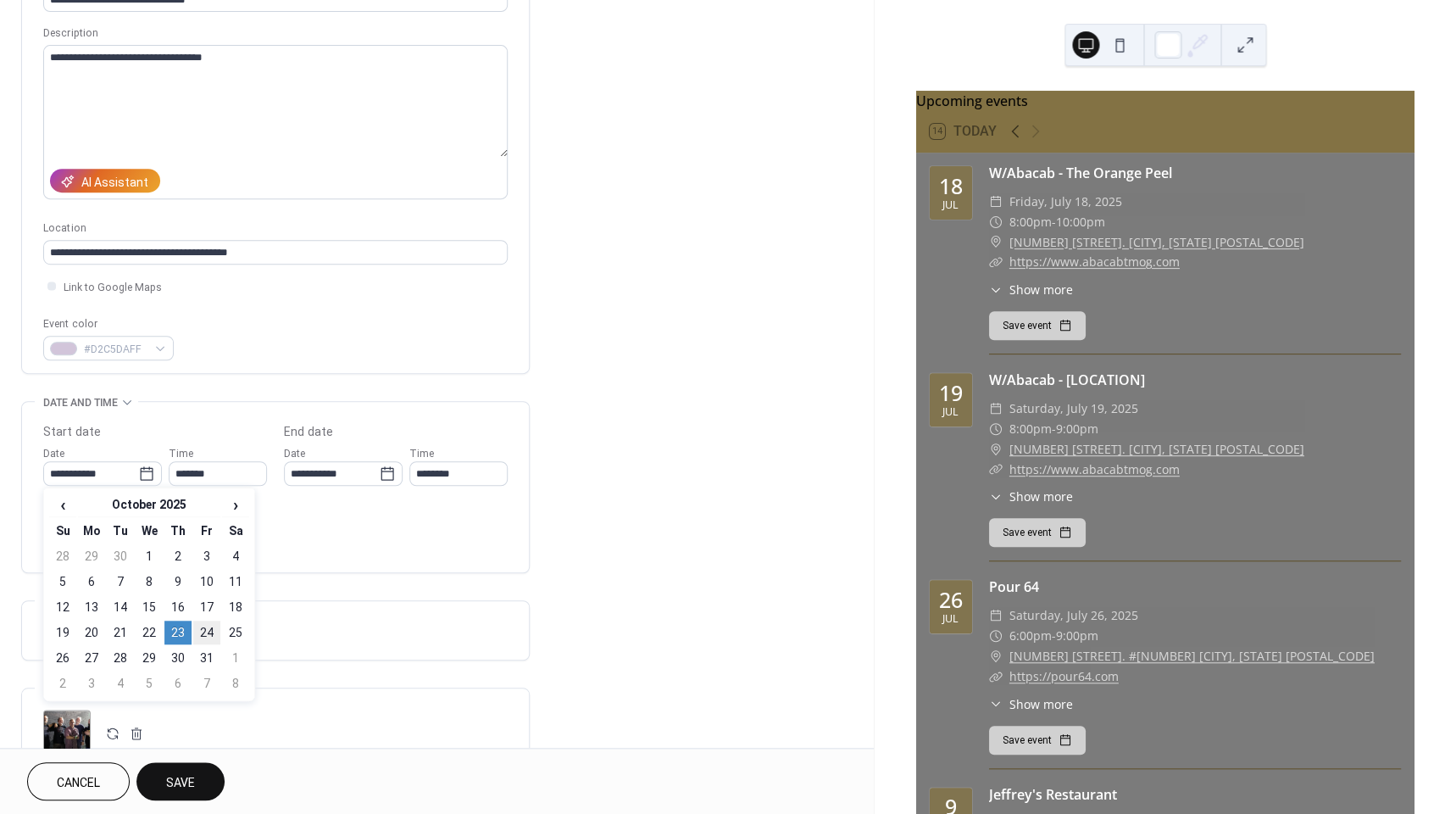 click on "24" at bounding box center [207, 633] 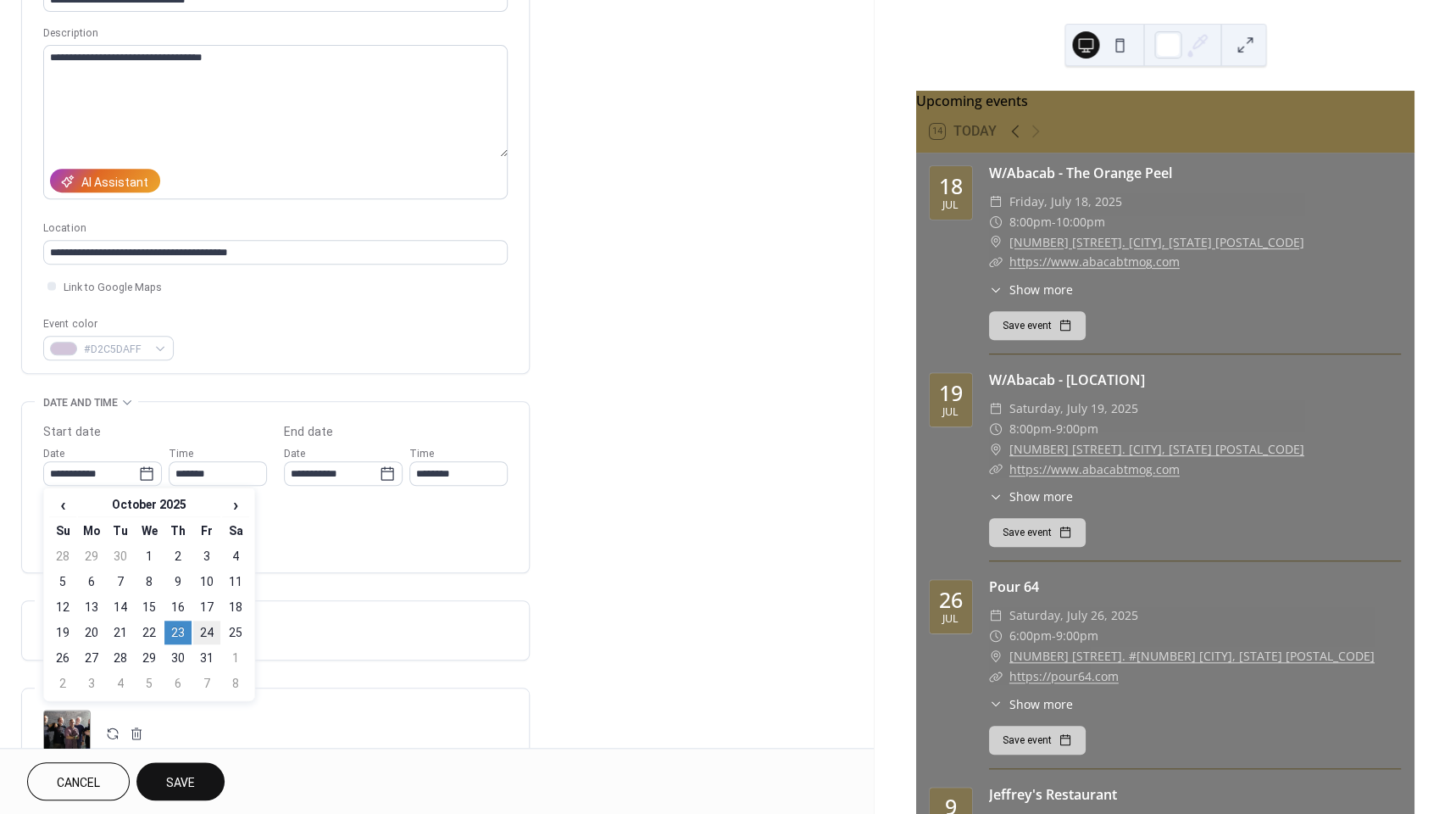type on "**********" 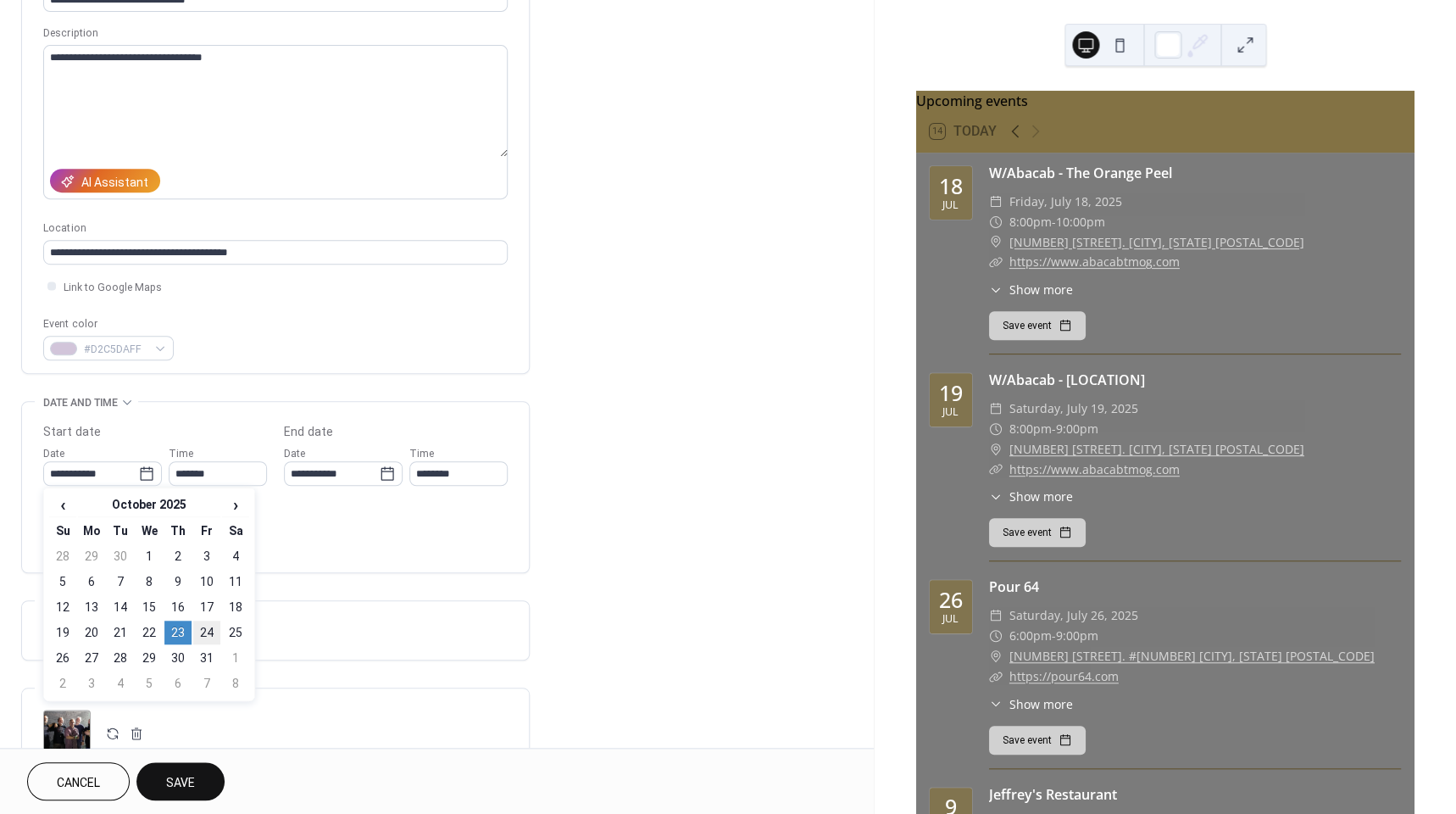 type on "**********" 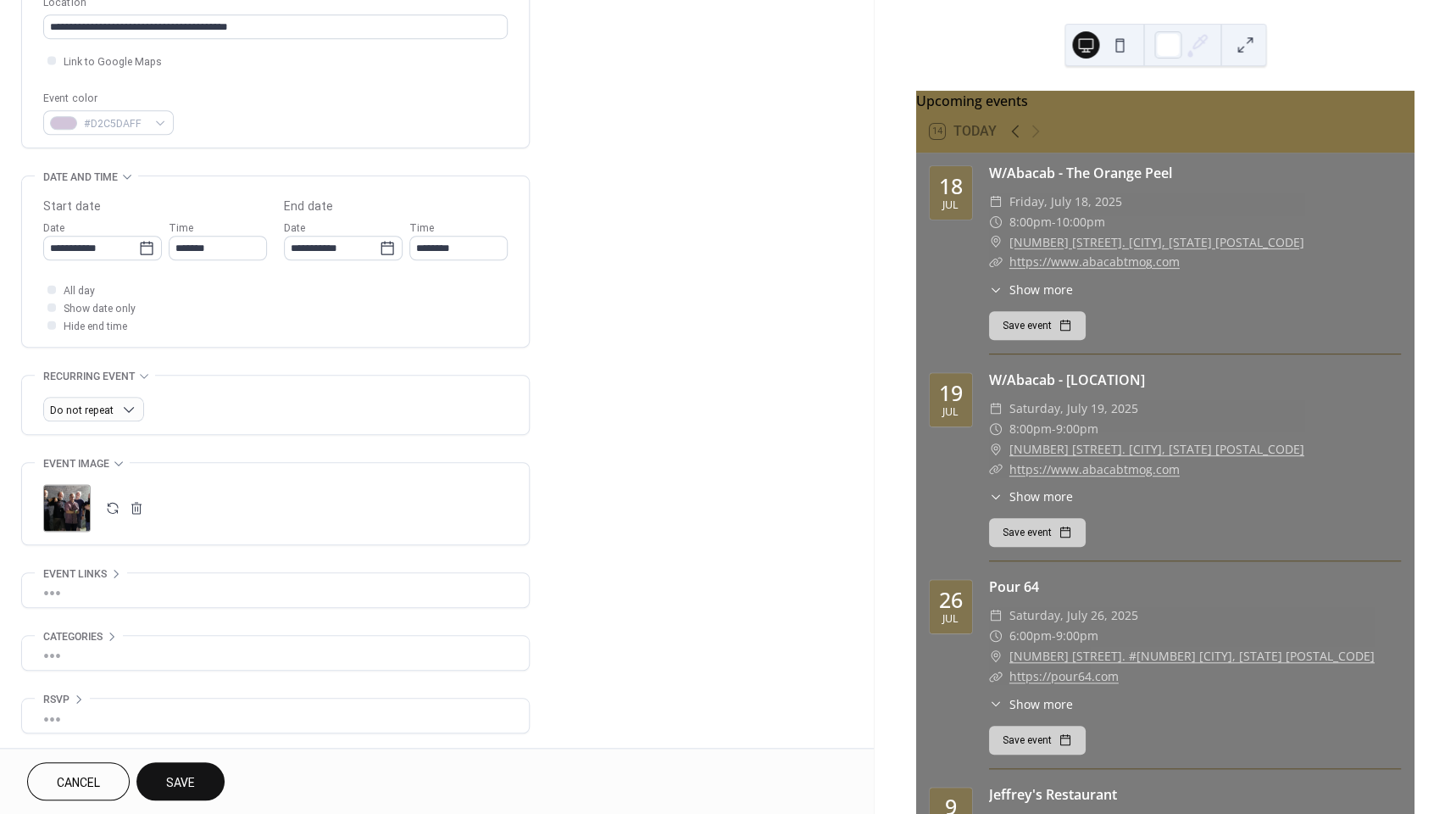 scroll, scrollTop: 374, scrollLeft: 0, axis: vertical 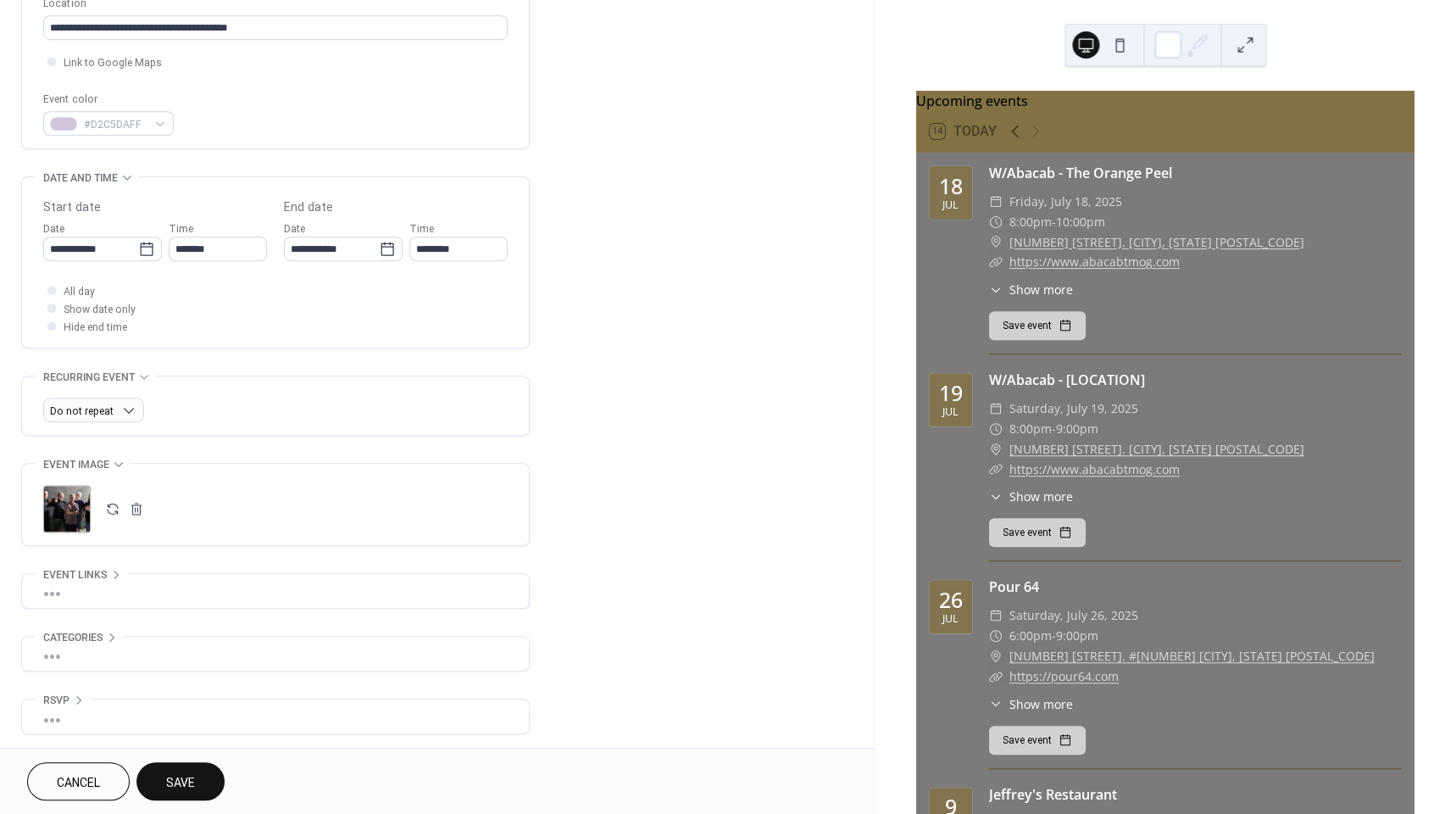 click on "•••" at bounding box center (275, 591) 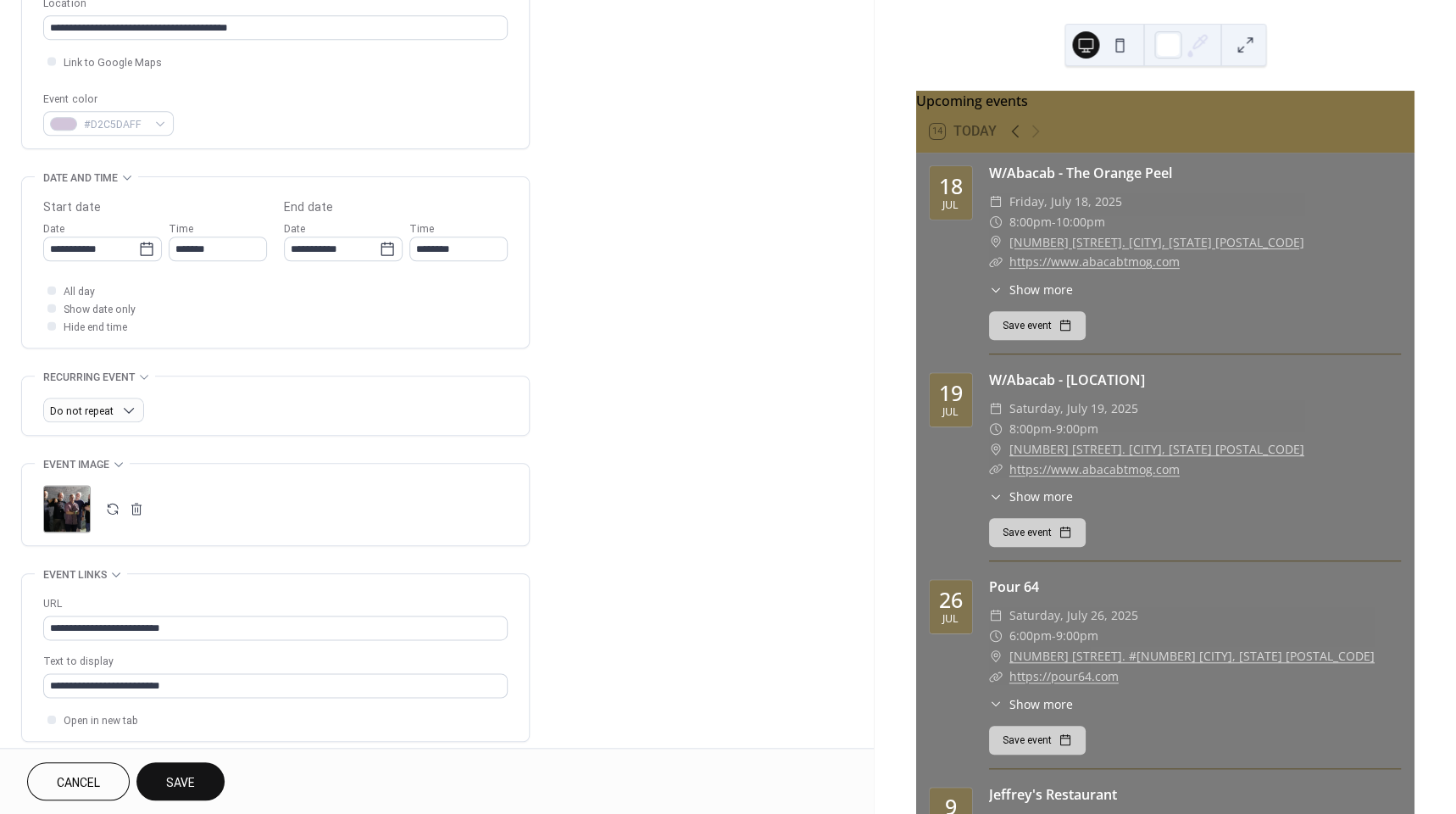 click on "Save" at bounding box center (181, 783) 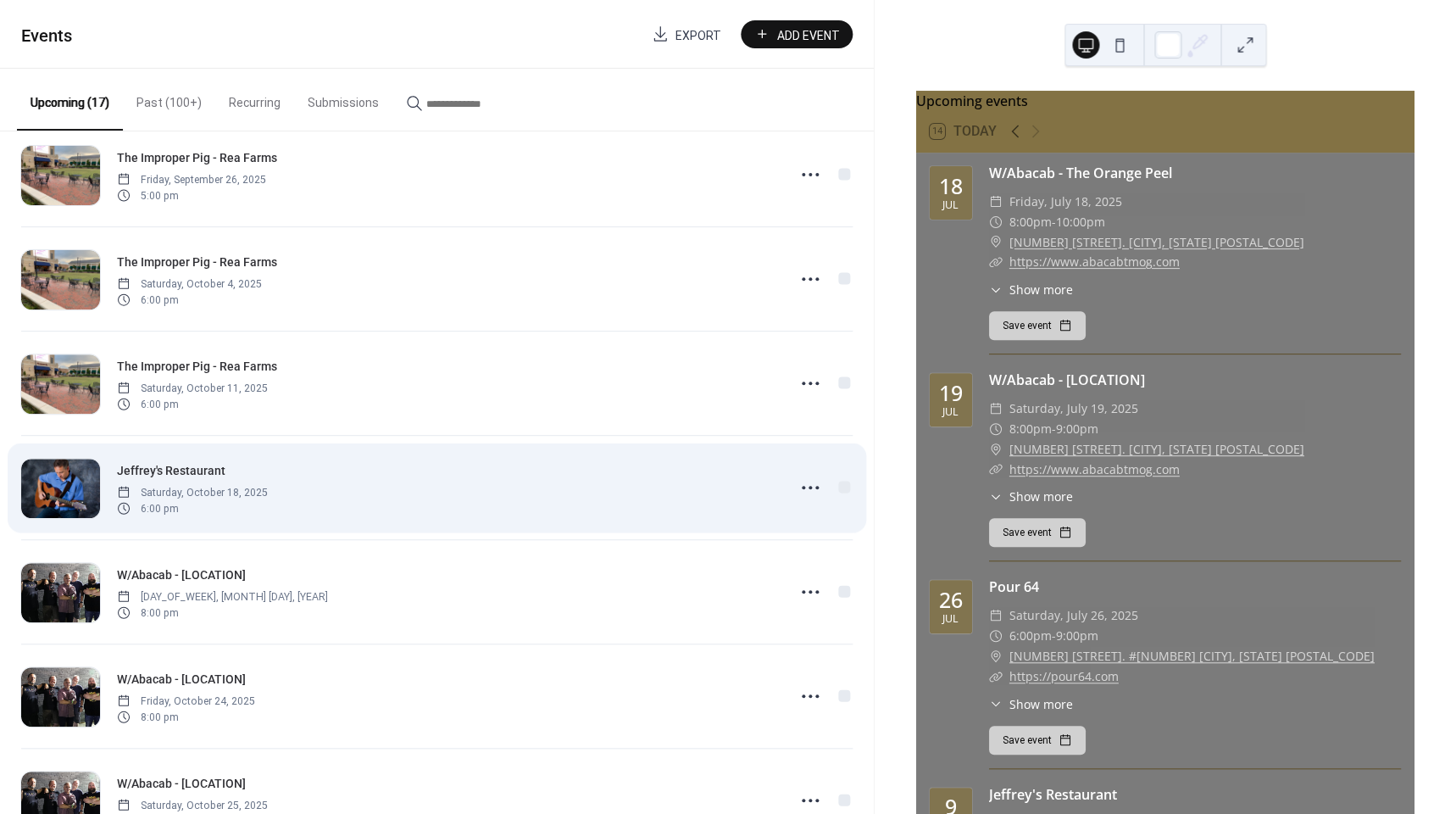 scroll, scrollTop: 945, scrollLeft: 0, axis: vertical 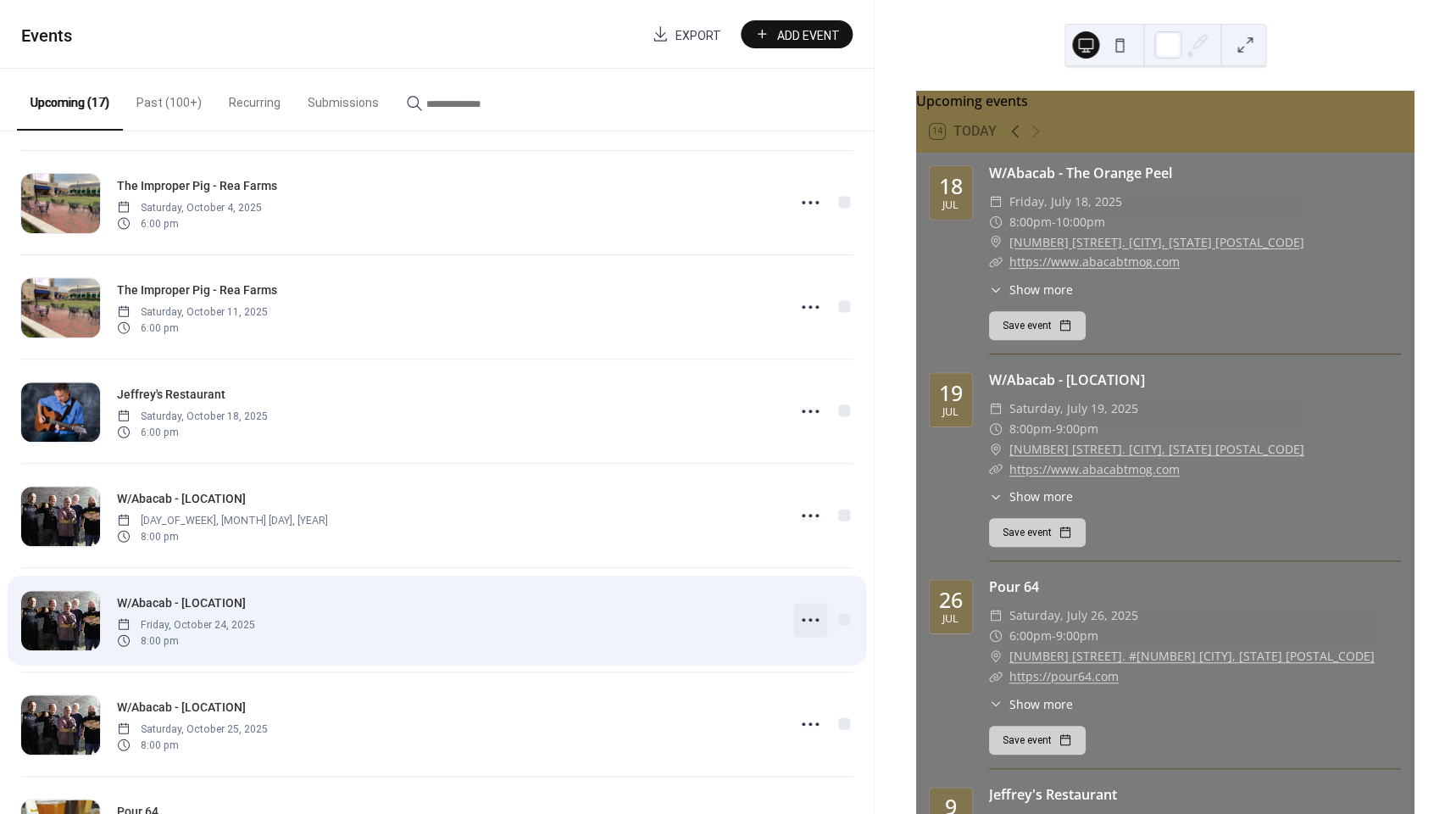 click 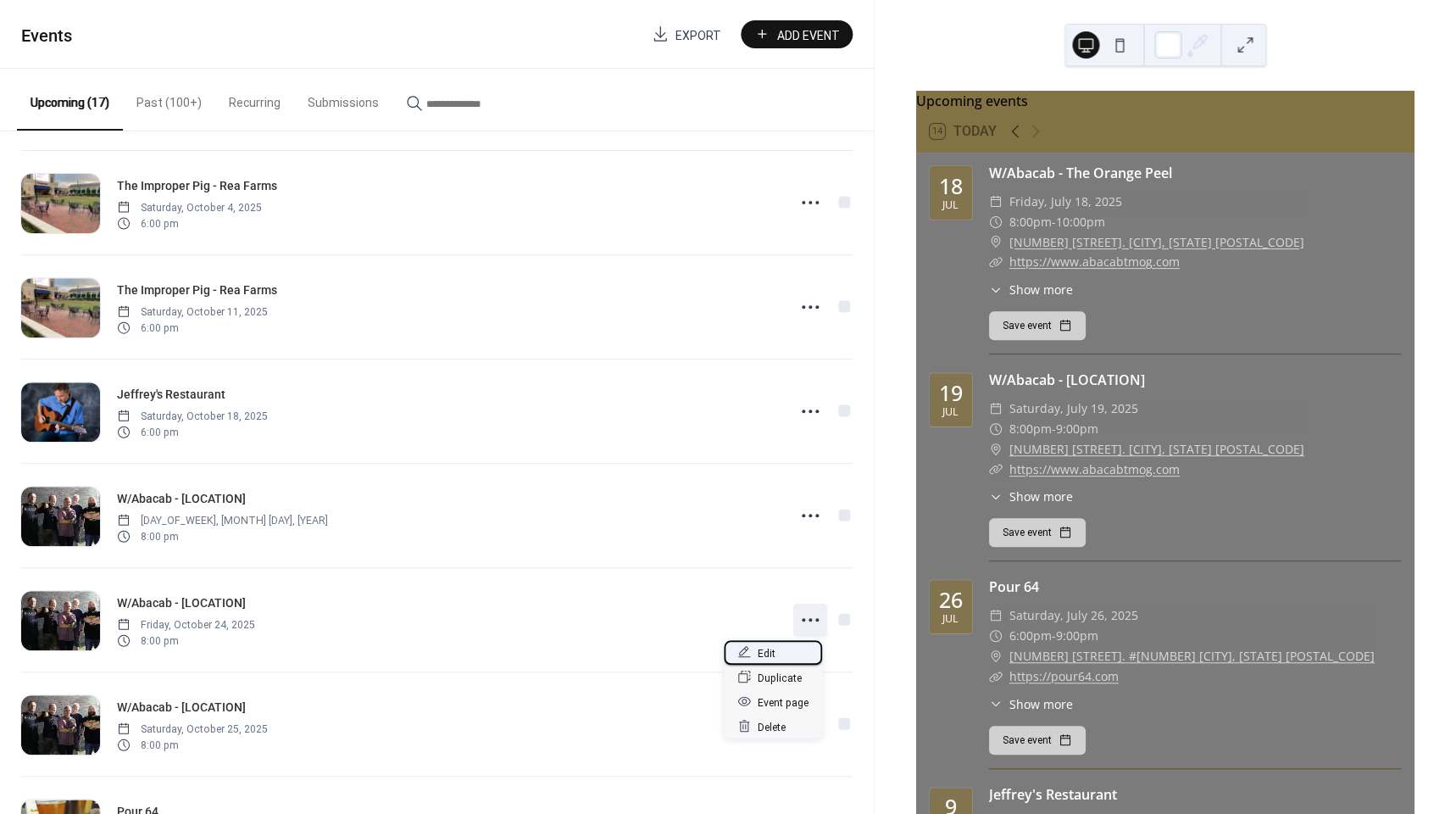 click on "Edit" at bounding box center (766, 653) 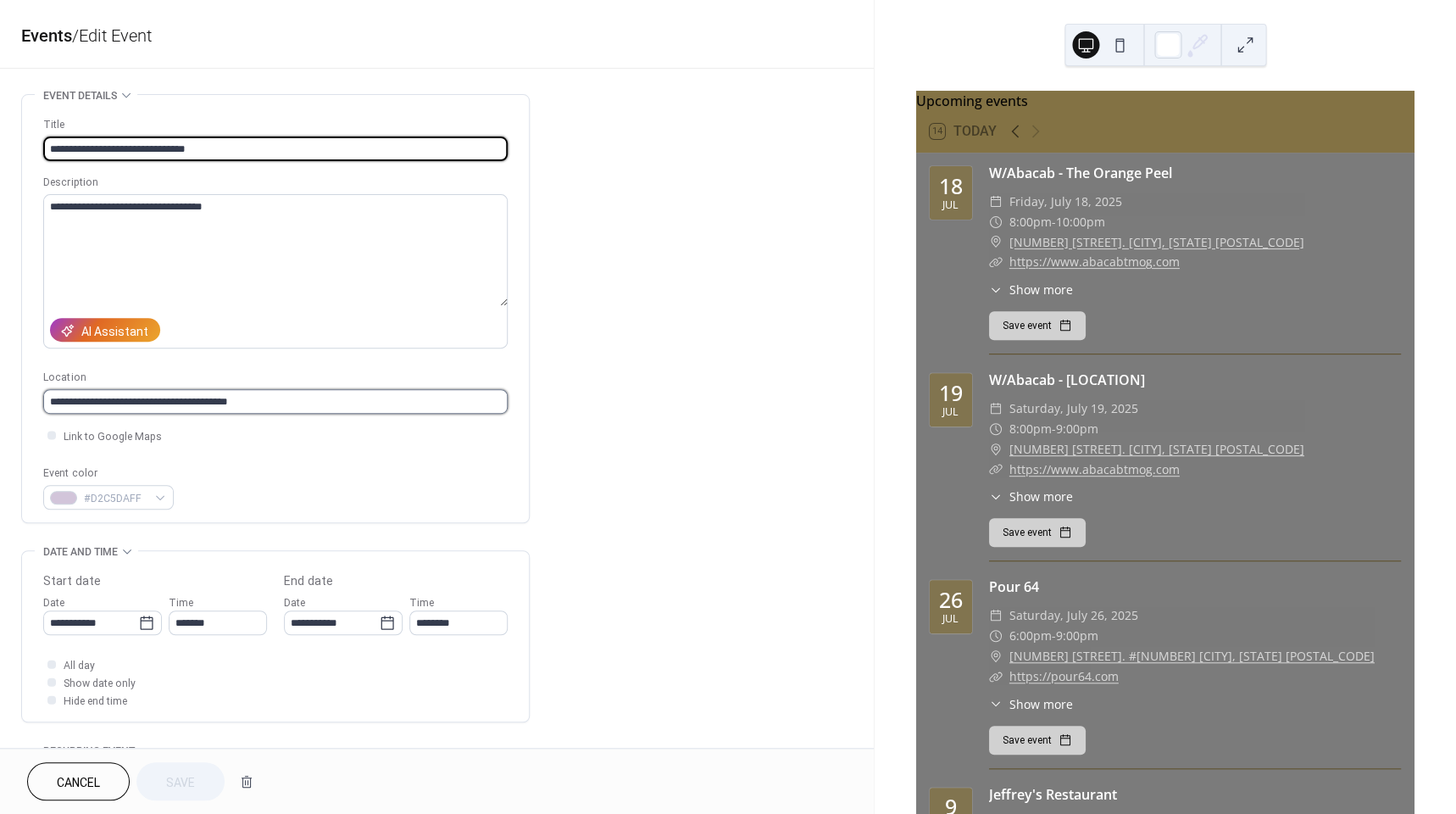 click on "**********" at bounding box center (275, 401) 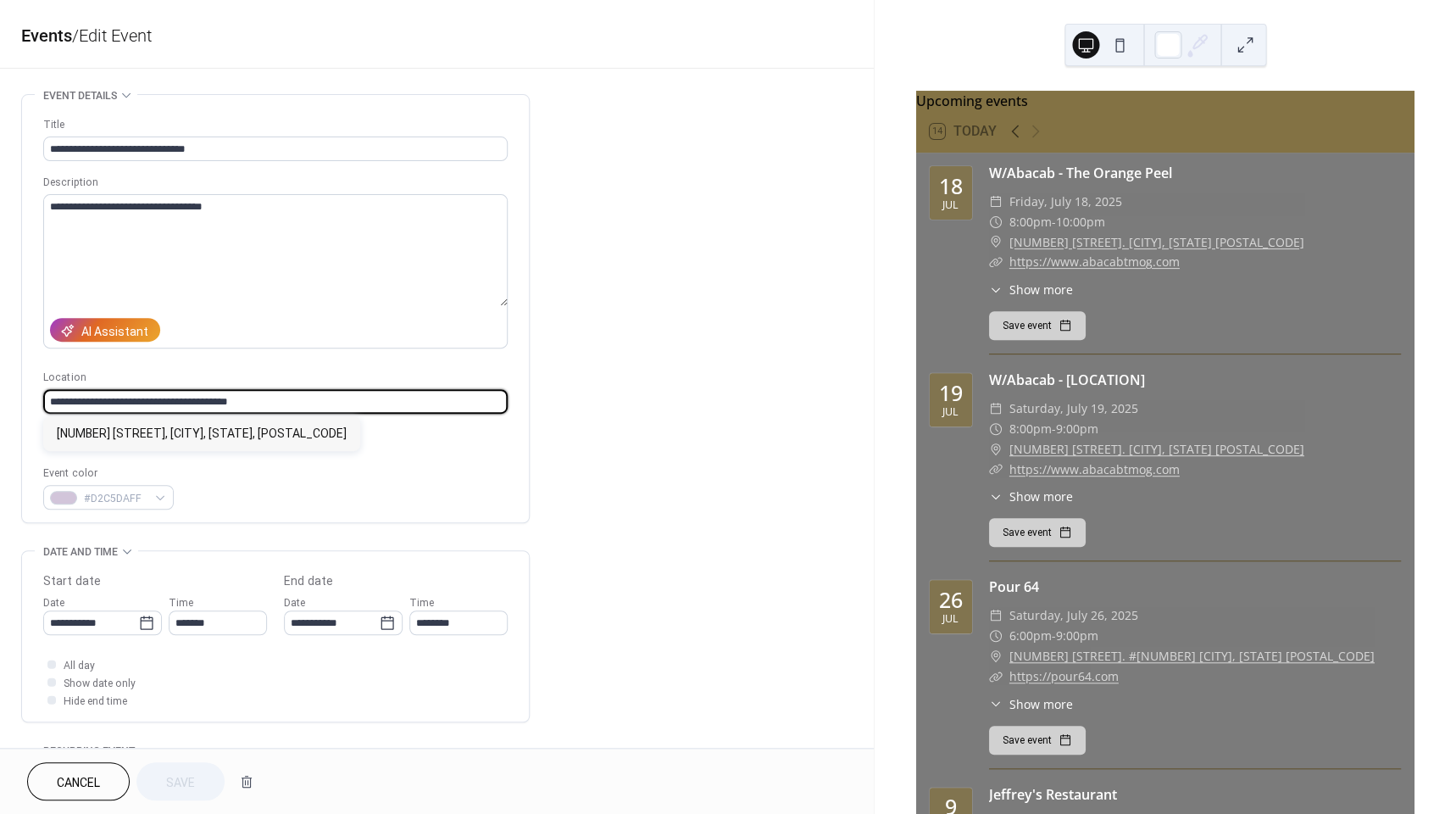 click on "**********" at bounding box center (275, 401) 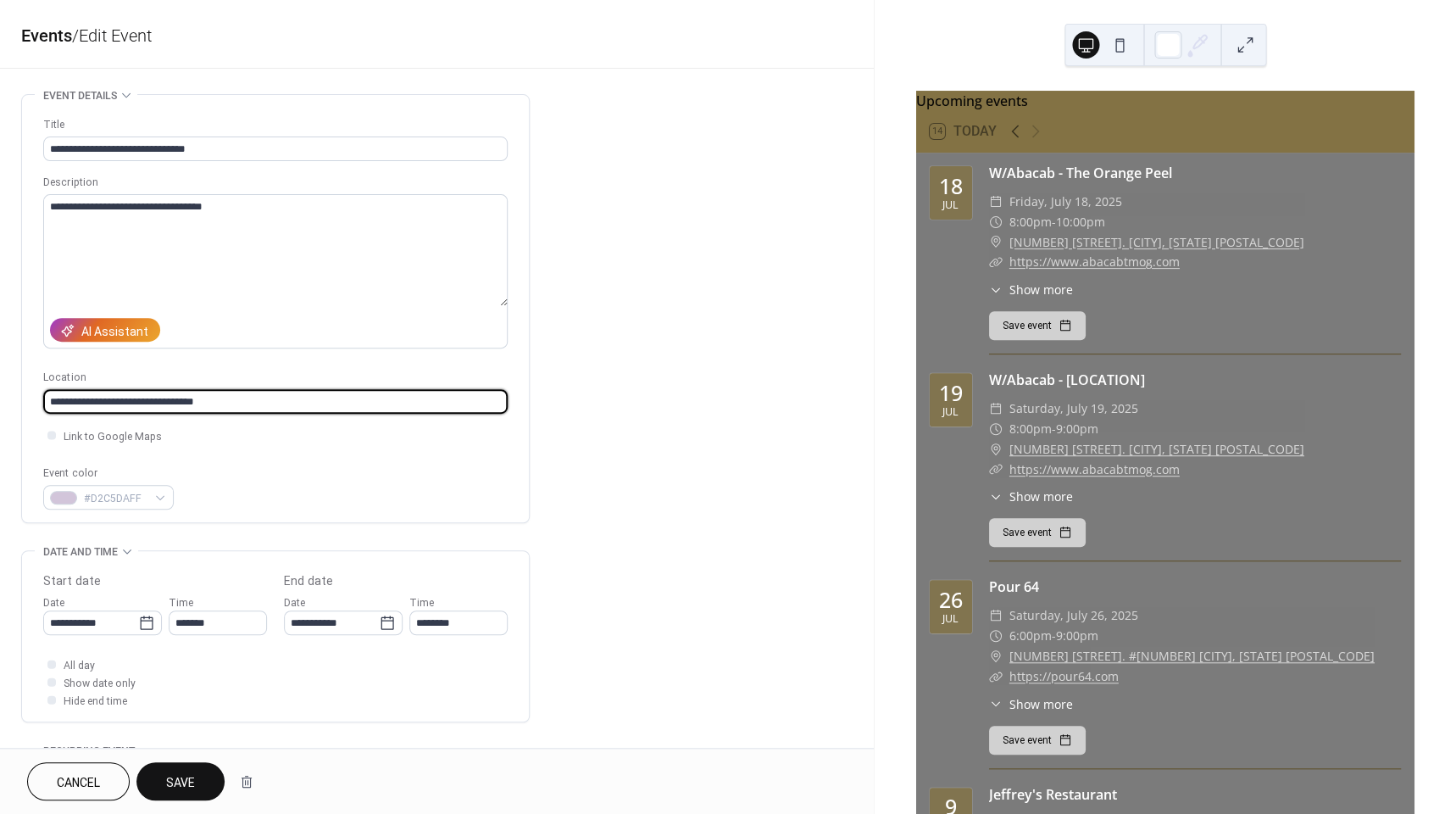 type on "**********" 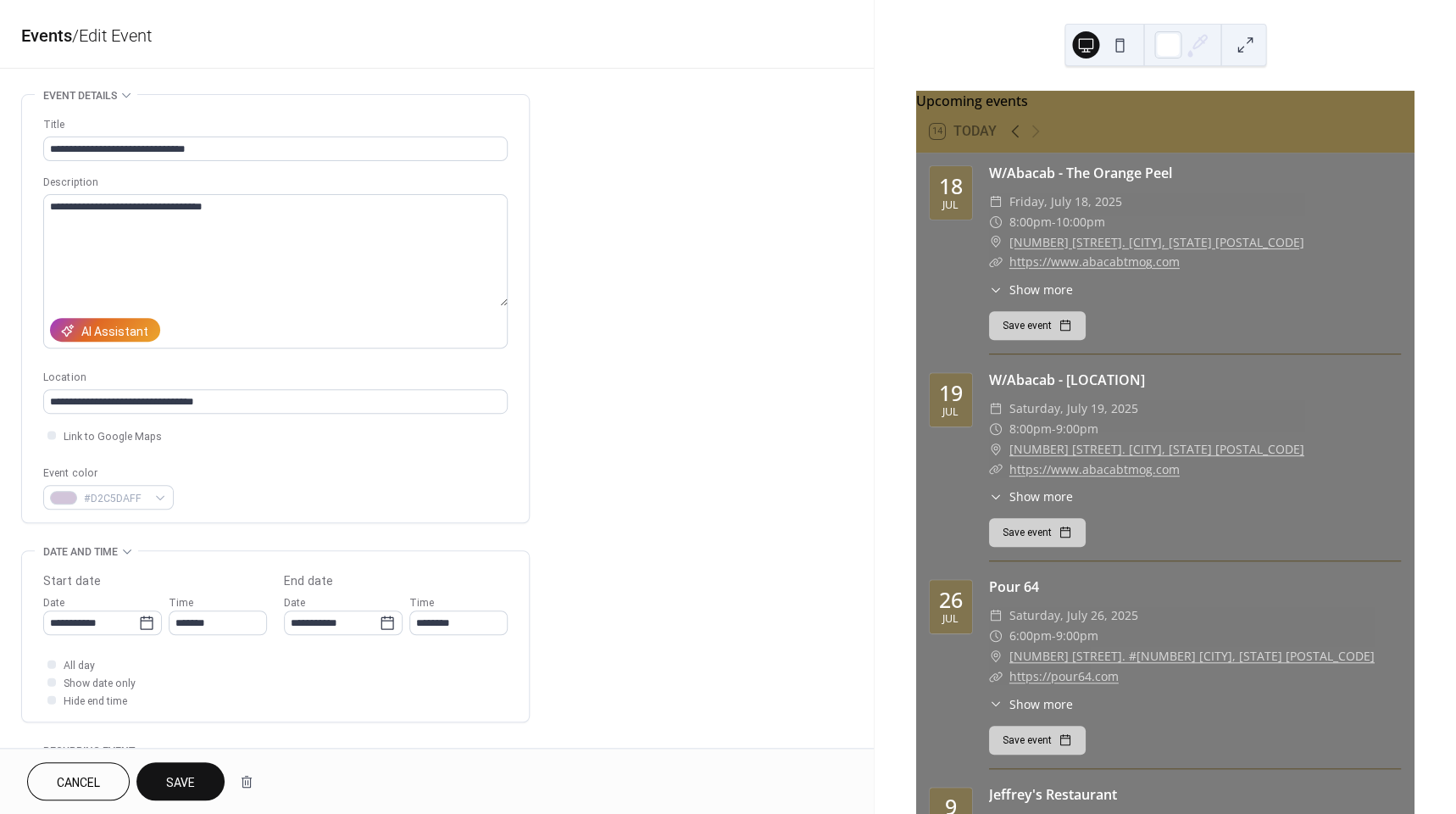 click on "Save" at bounding box center [181, 783] 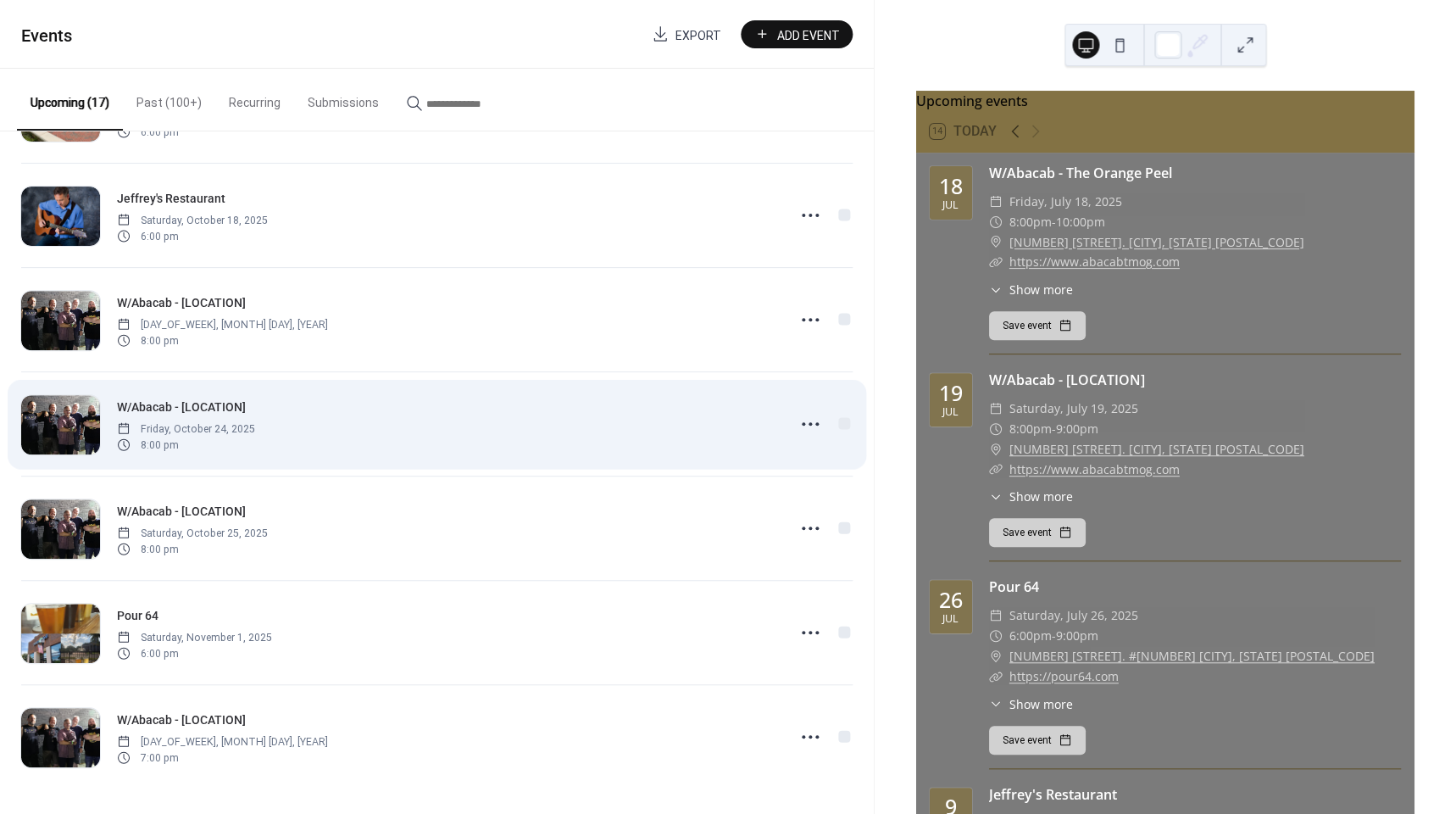 scroll, scrollTop: 1141, scrollLeft: 0, axis: vertical 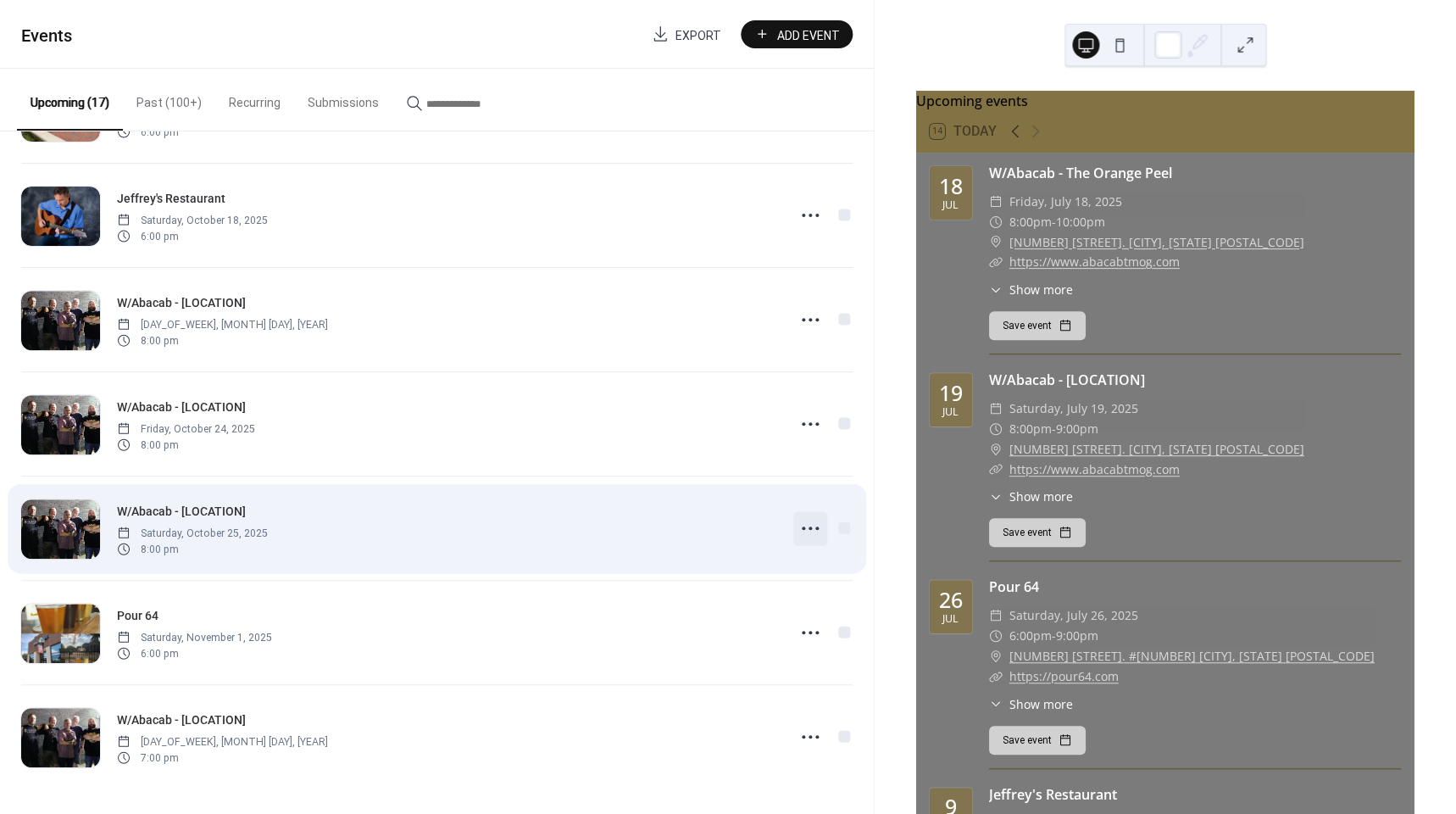 click 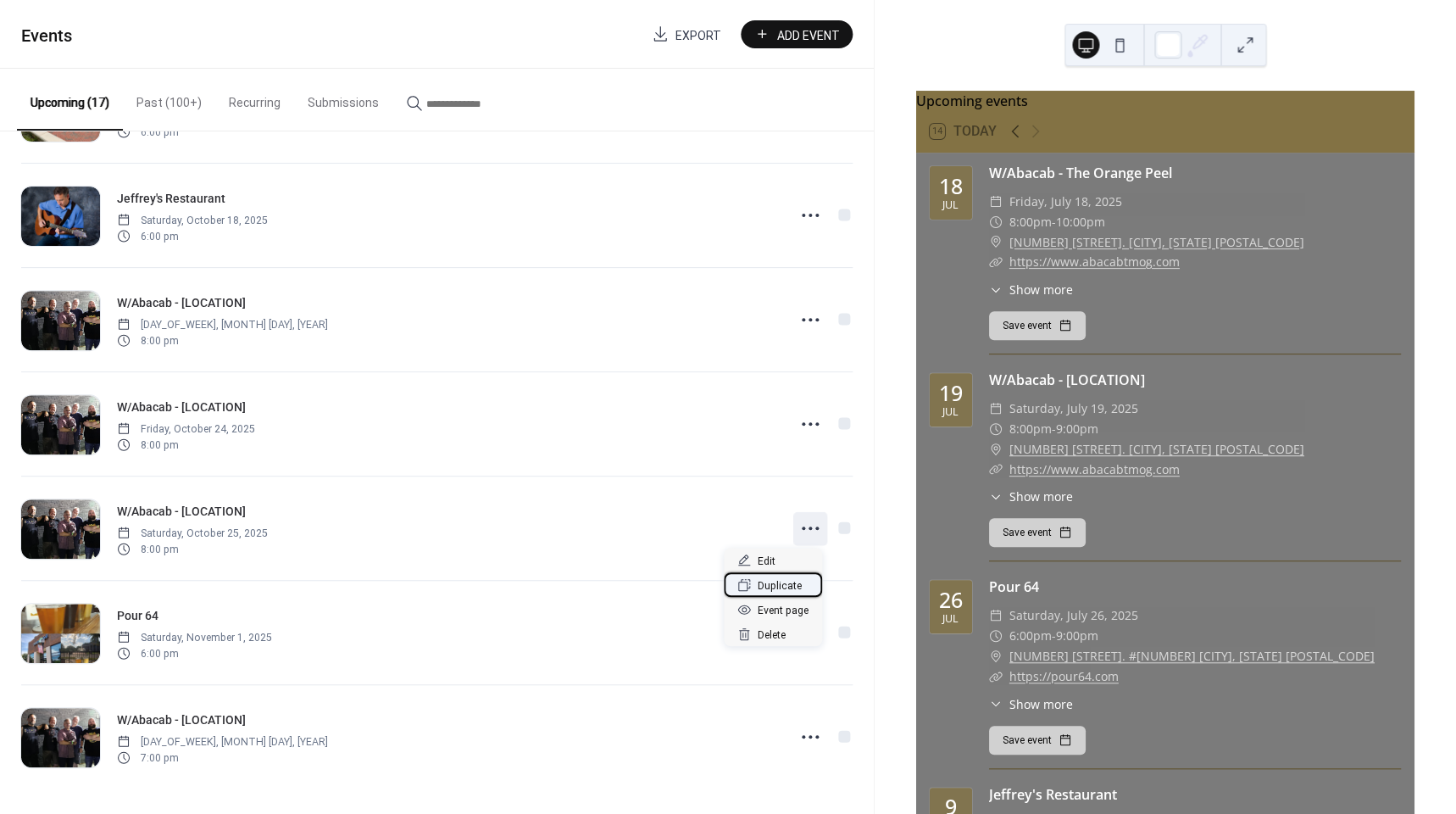 click on "Duplicate" at bounding box center [773, 584] 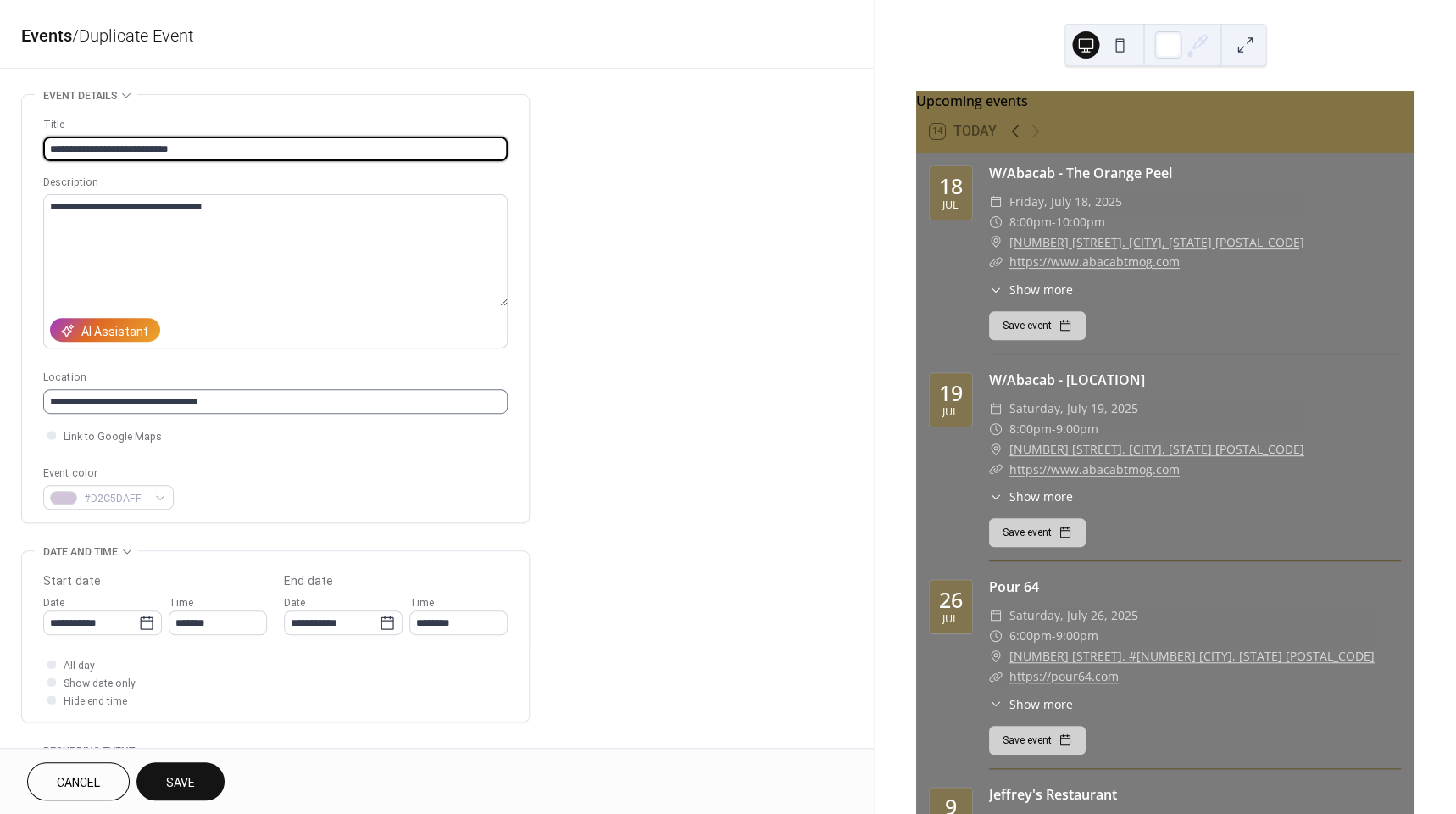 type on "**********" 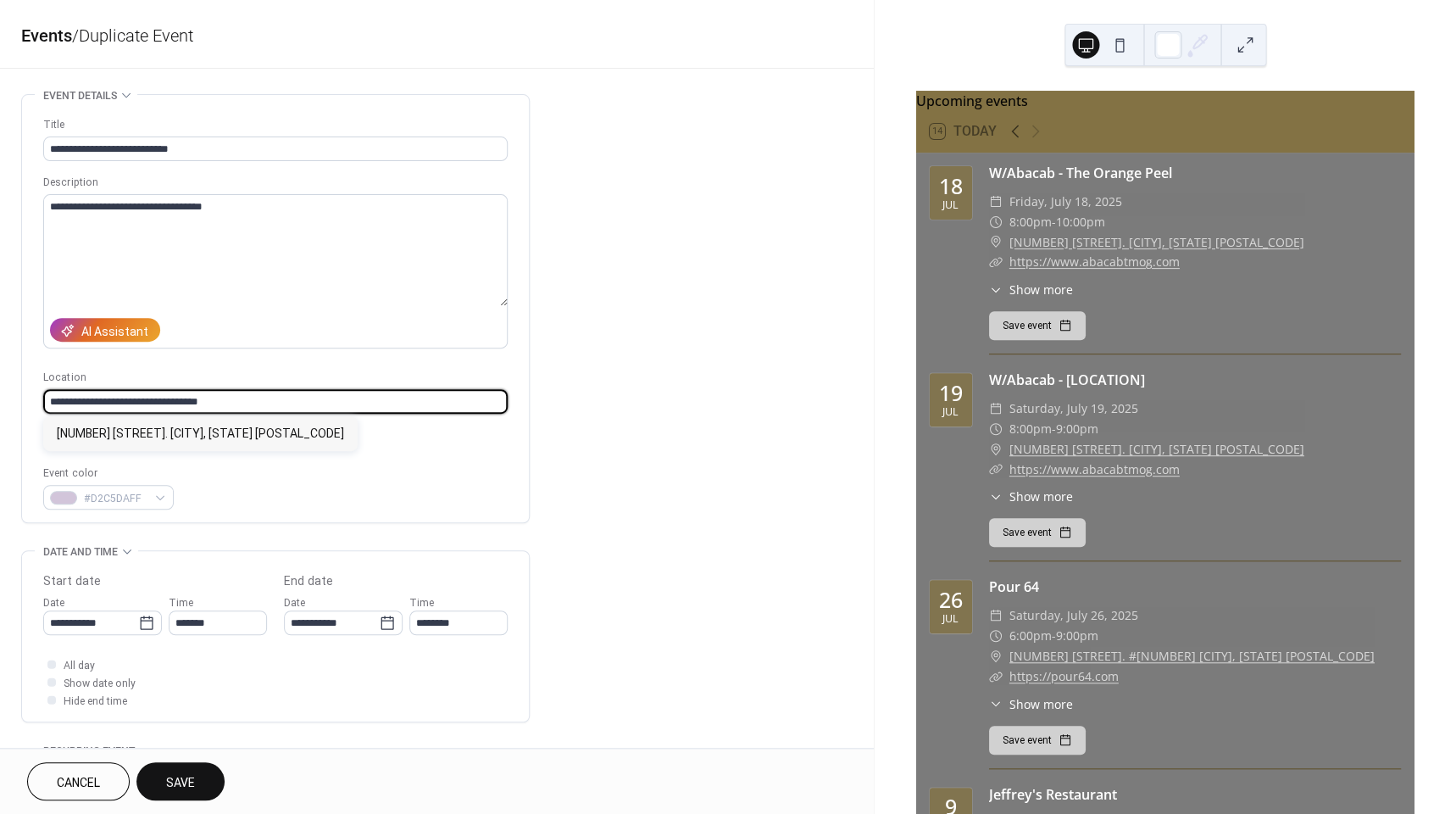 drag, startPoint x: 255, startPoint y: 399, endPoint x: -6, endPoint y: 404, distance: 261.04789 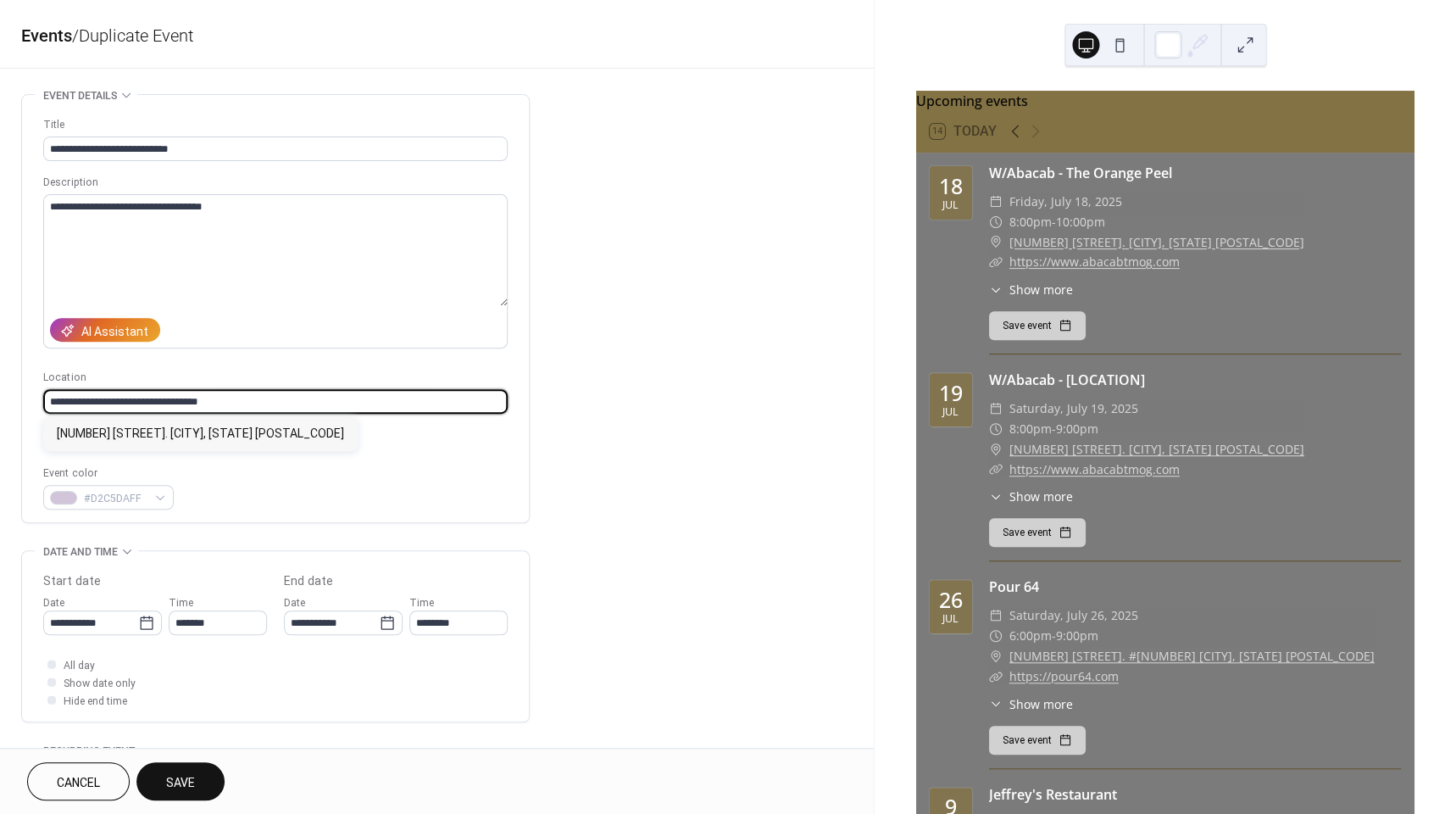 click on "Upcoming events 14 Today 18 Jul W/Abacab - The Orange Peel ​ Friday, July 18, 2025 ​ 8:00pm - 10:00pm ​ [NUMBER] [STREET]. [CITY], [STATE] [POSTAL_CODE] ​ https://www.abacabtmog.com ​ Show more Playing 'all eras' music by Genesis. Save event 19 Jul W/Abacab - Visualite Theatre ​ Saturday, July 19, 2025 ​ 8:00pm - 9:00pm ​ ​ ​ 26" at bounding box center (728, 407) 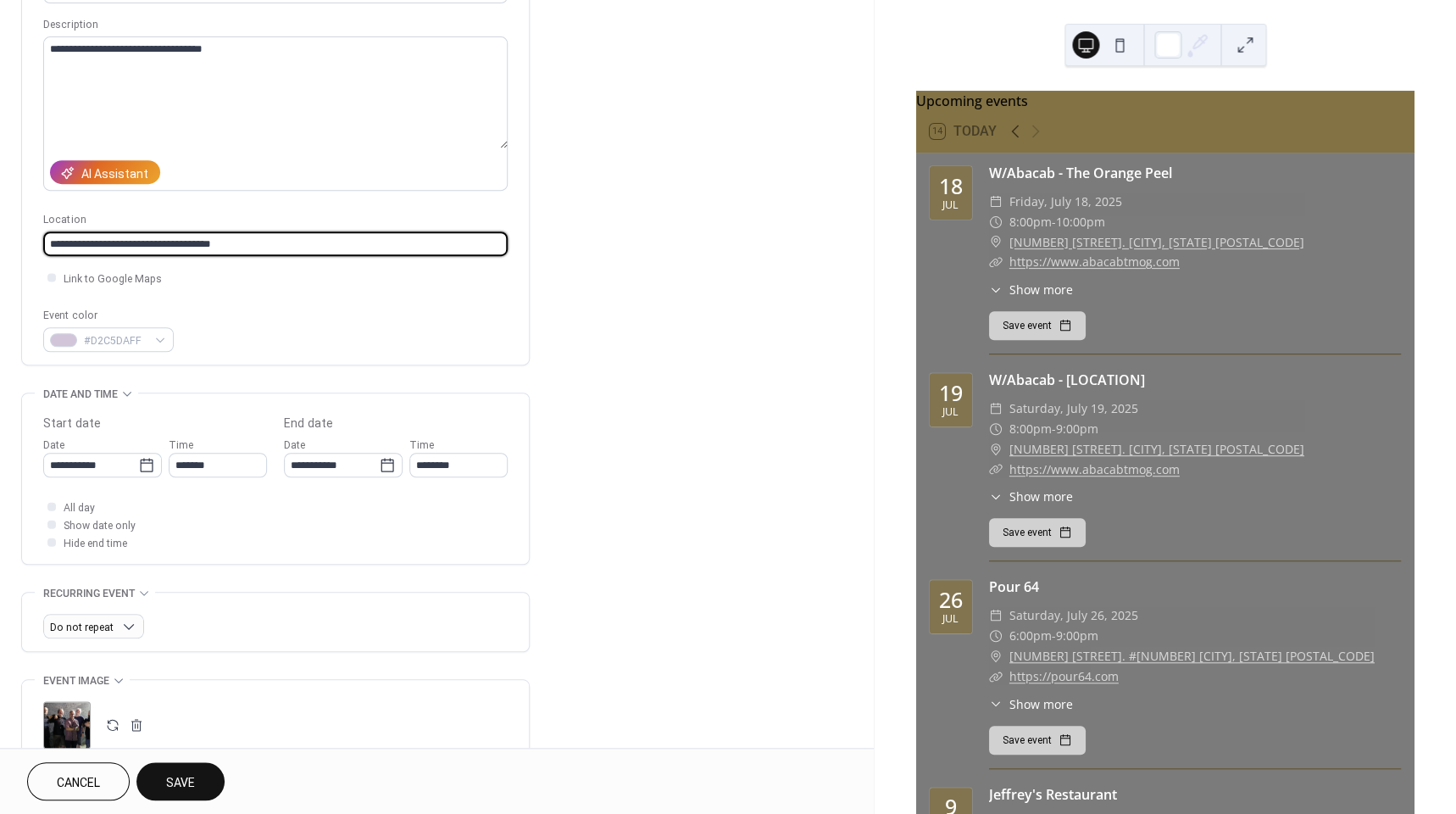 scroll, scrollTop: 159, scrollLeft: 0, axis: vertical 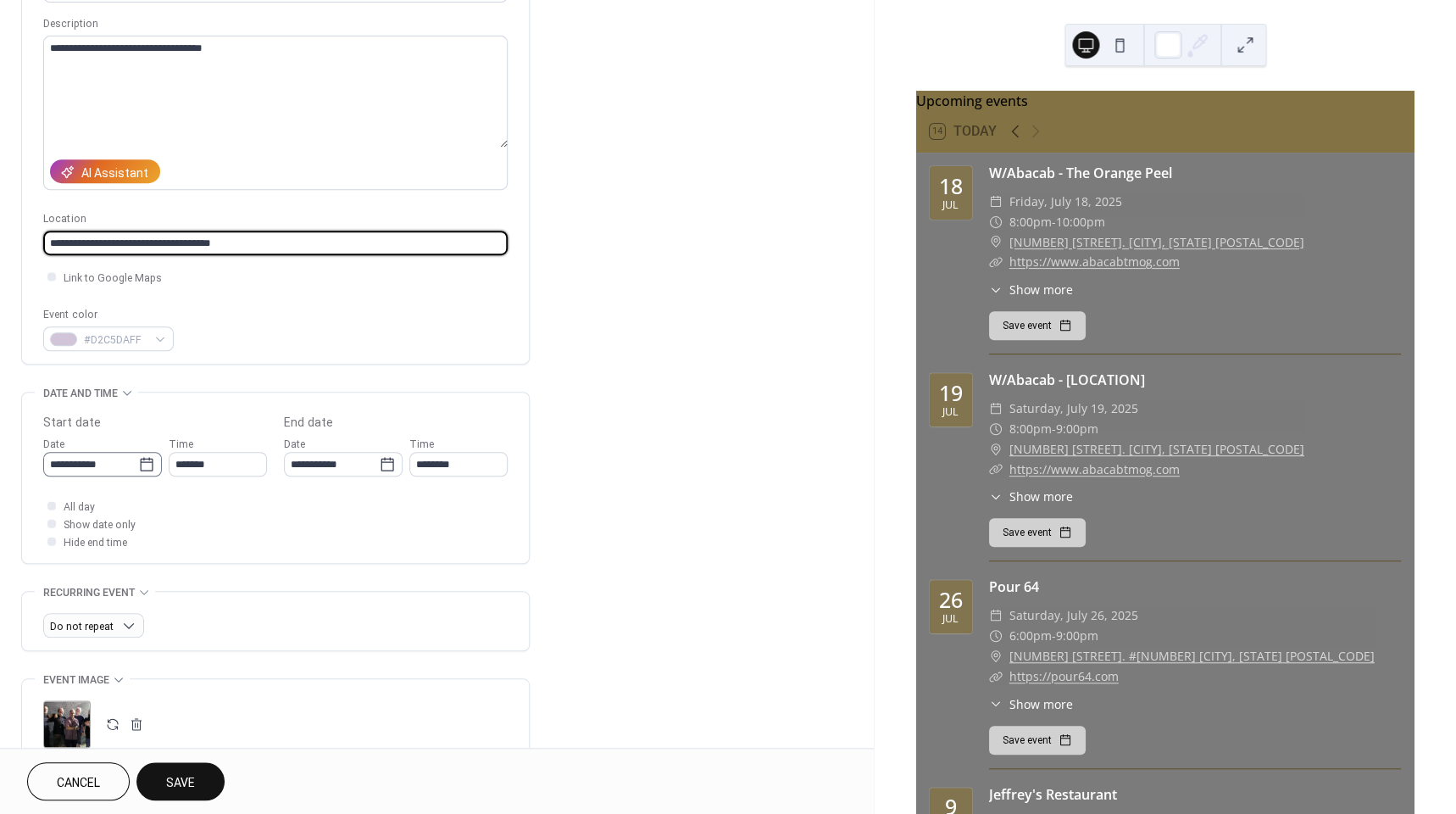 type on "**********" 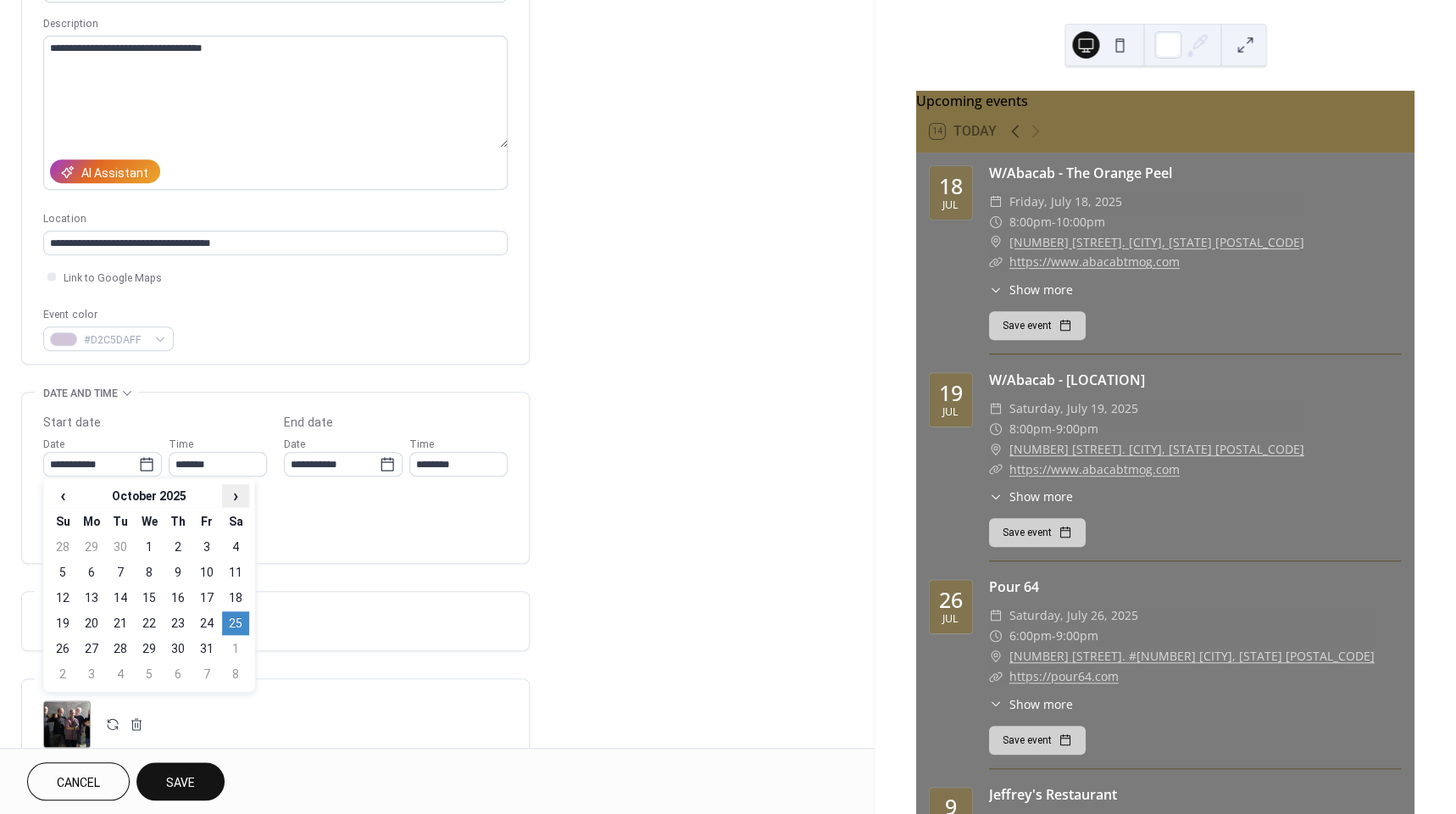 click on "›" at bounding box center [236, 495] 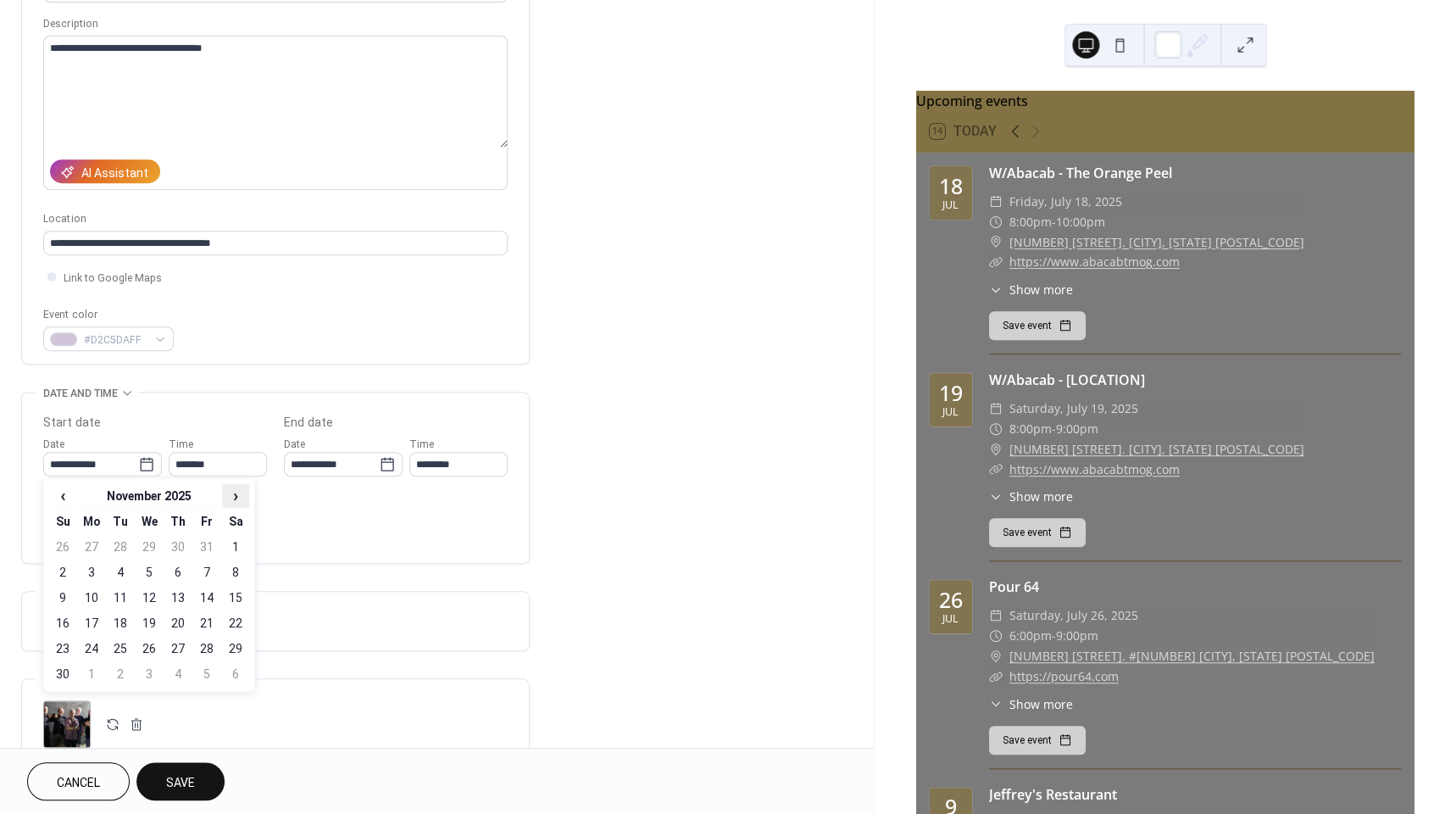 click on "›" at bounding box center (236, 495) 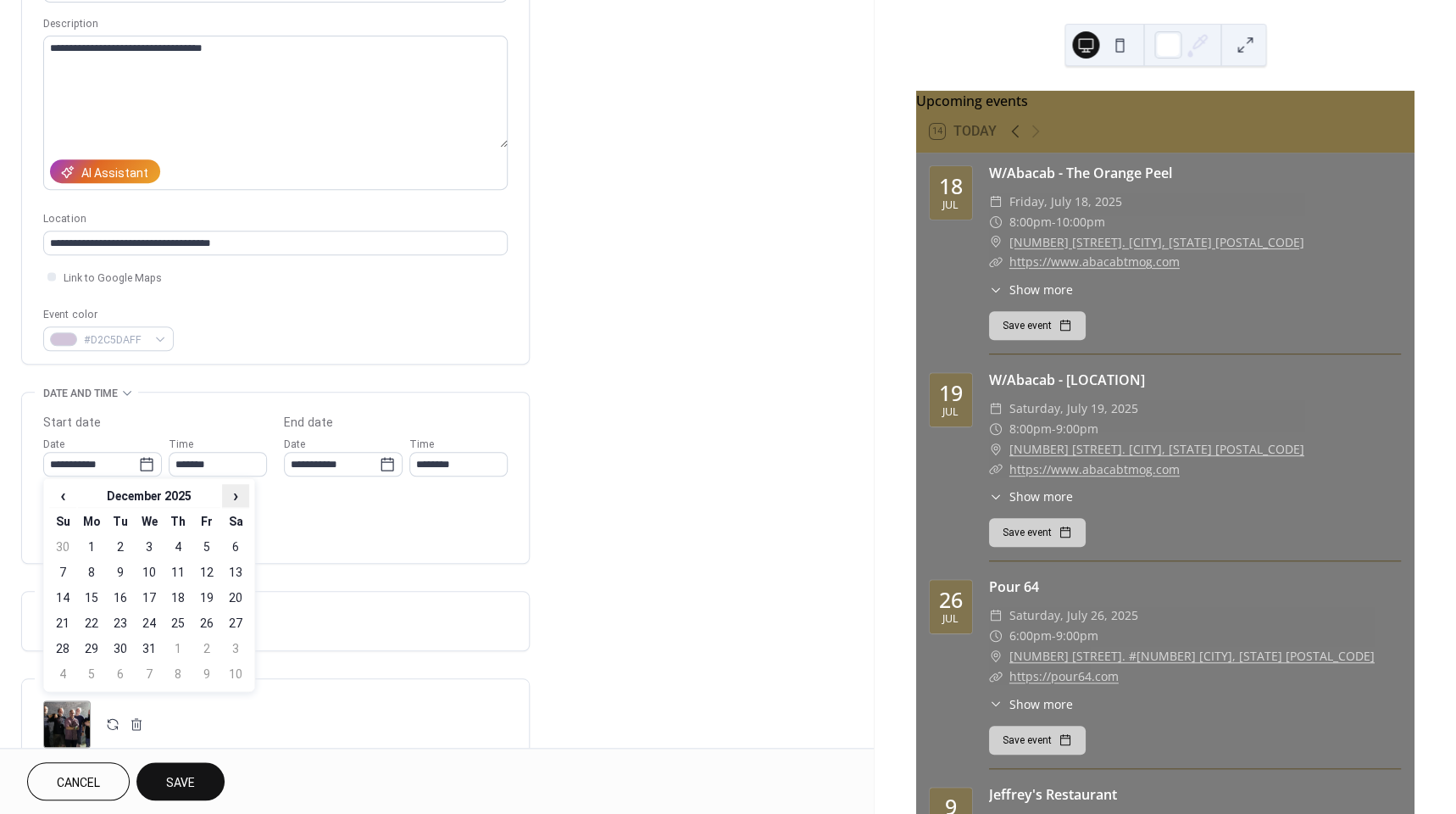 click on "›" at bounding box center [236, 495] 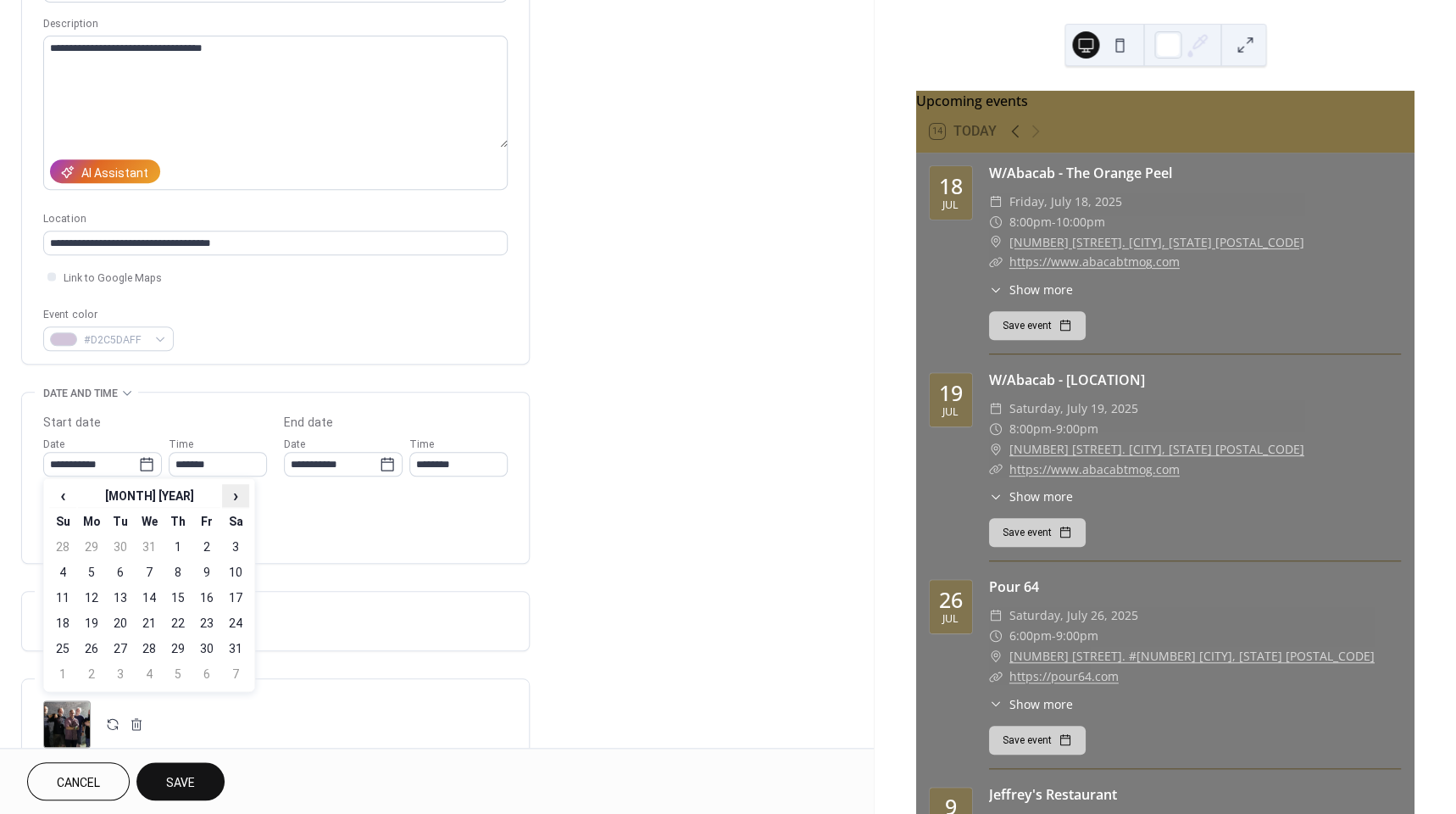 click on "›" at bounding box center [236, 495] 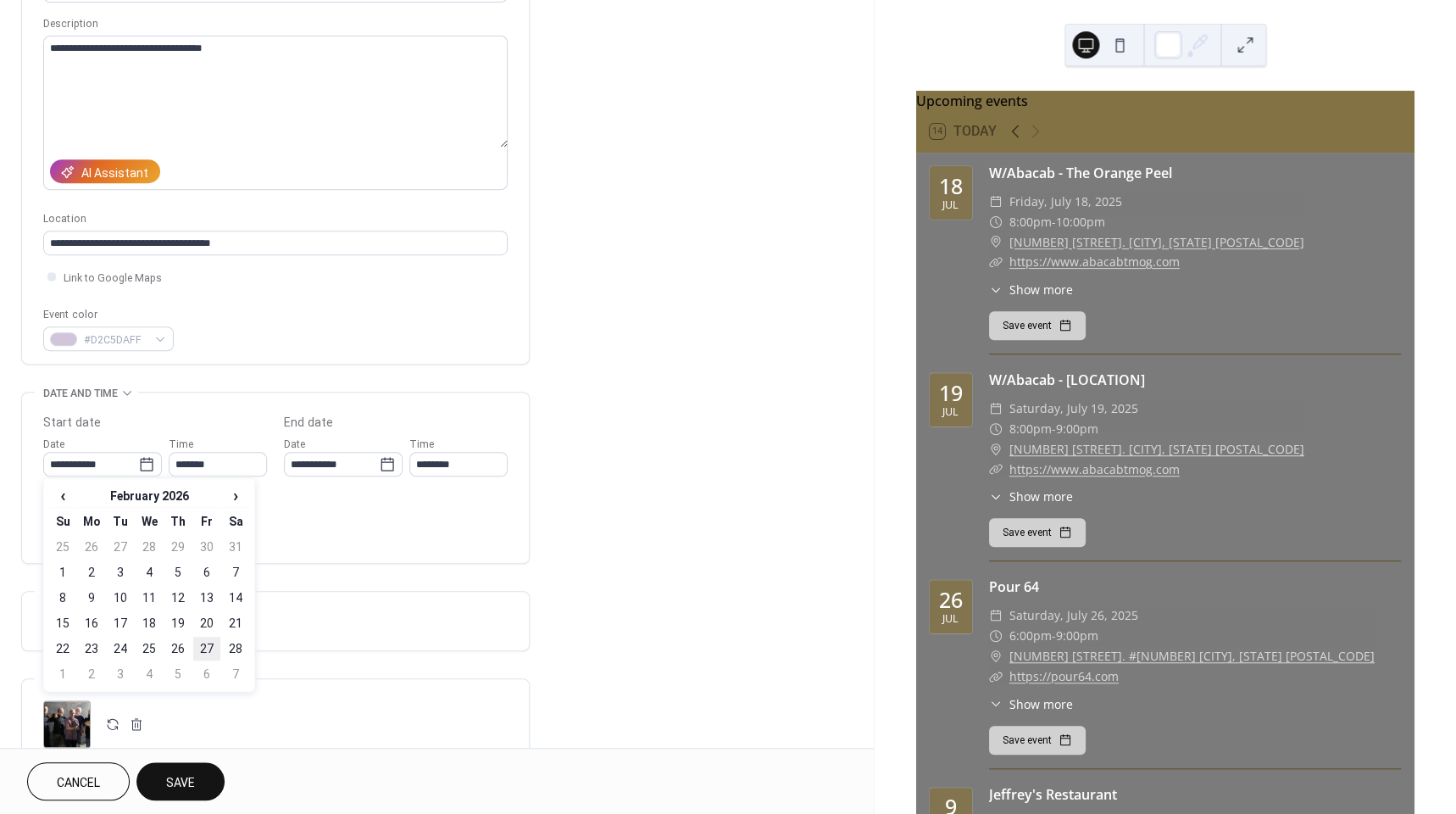 click on "27" at bounding box center [207, 649] 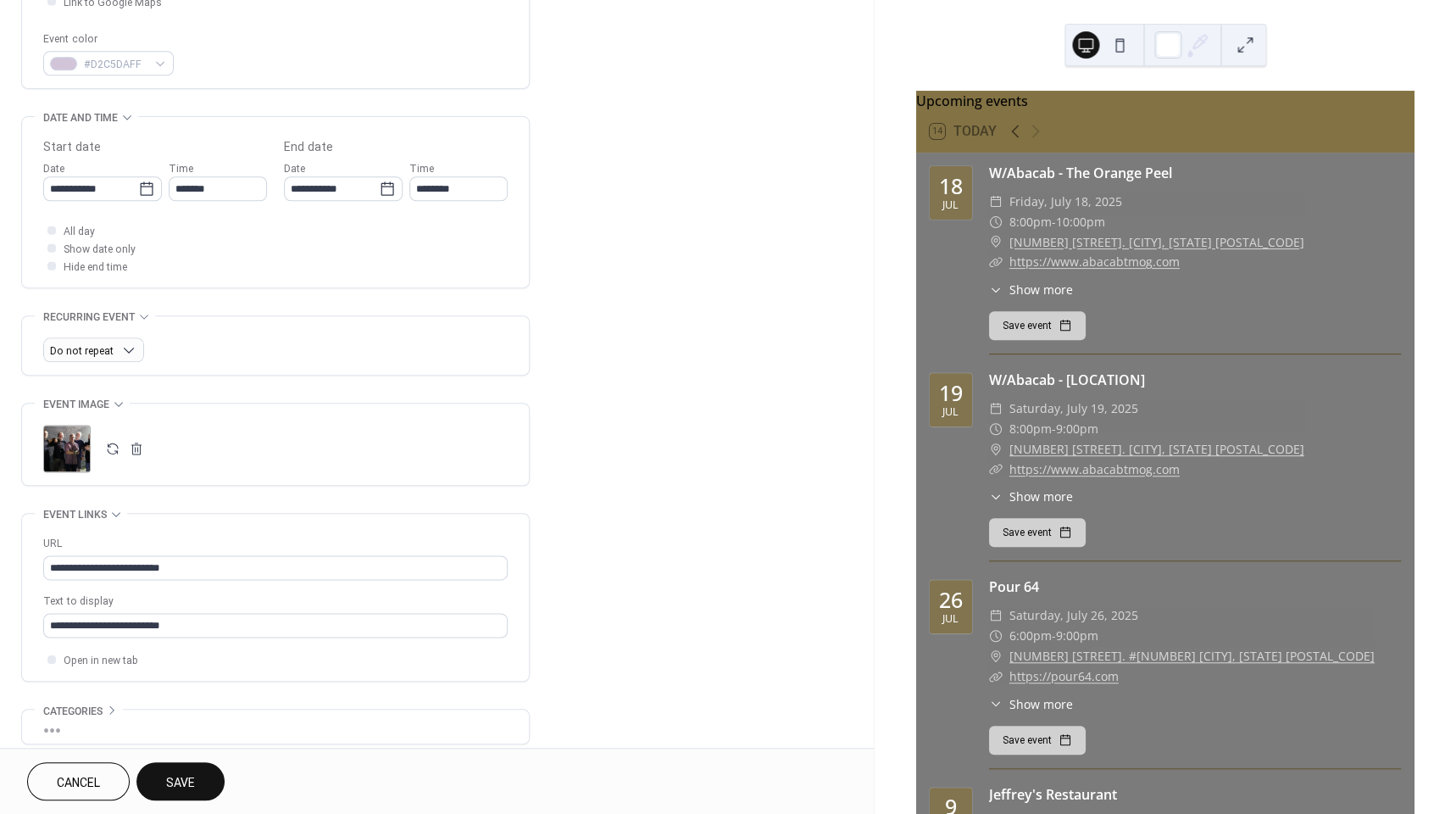 scroll, scrollTop: 434, scrollLeft: 0, axis: vertical 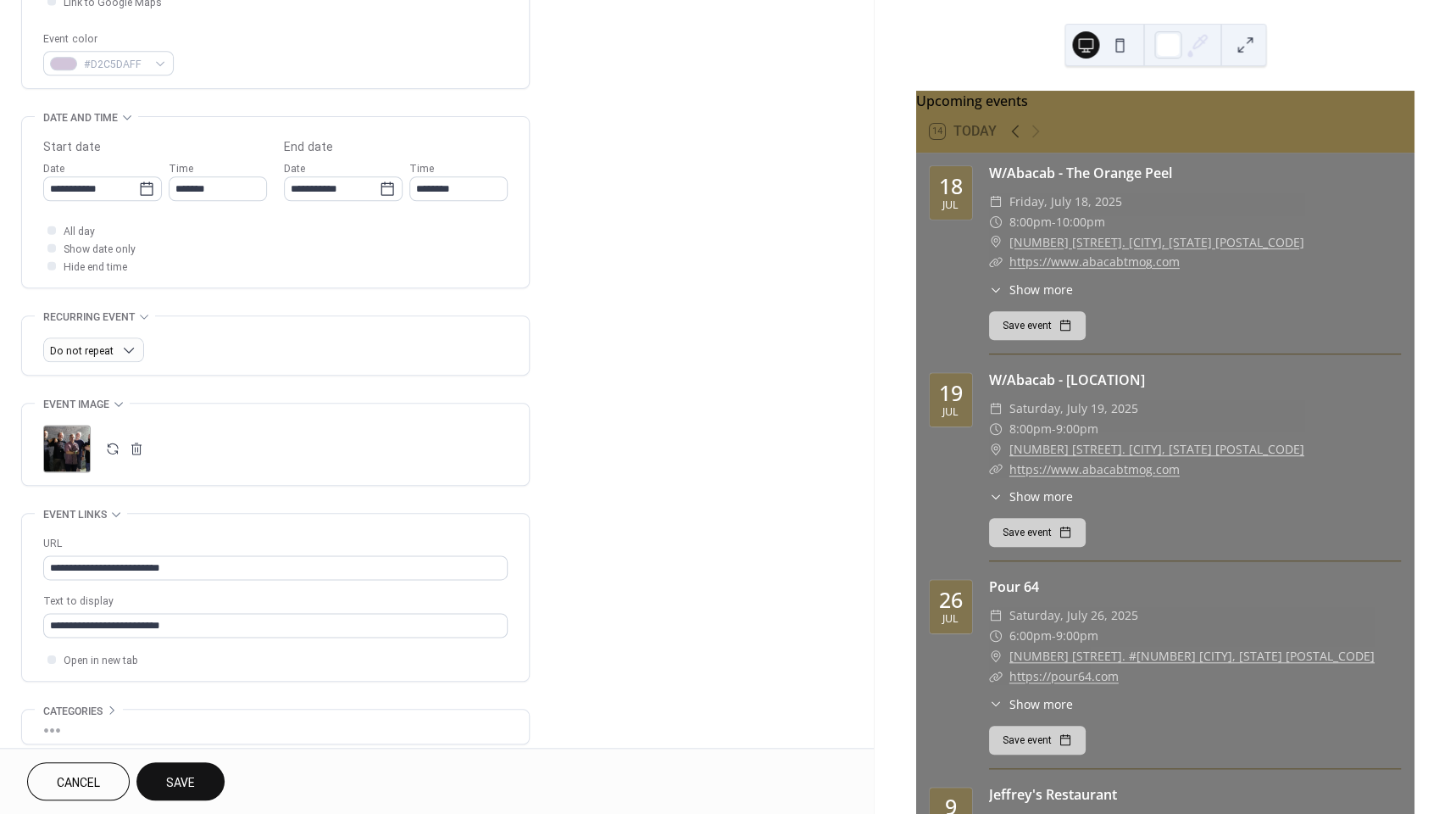 click on "Save" at bounding box center (181, 783) 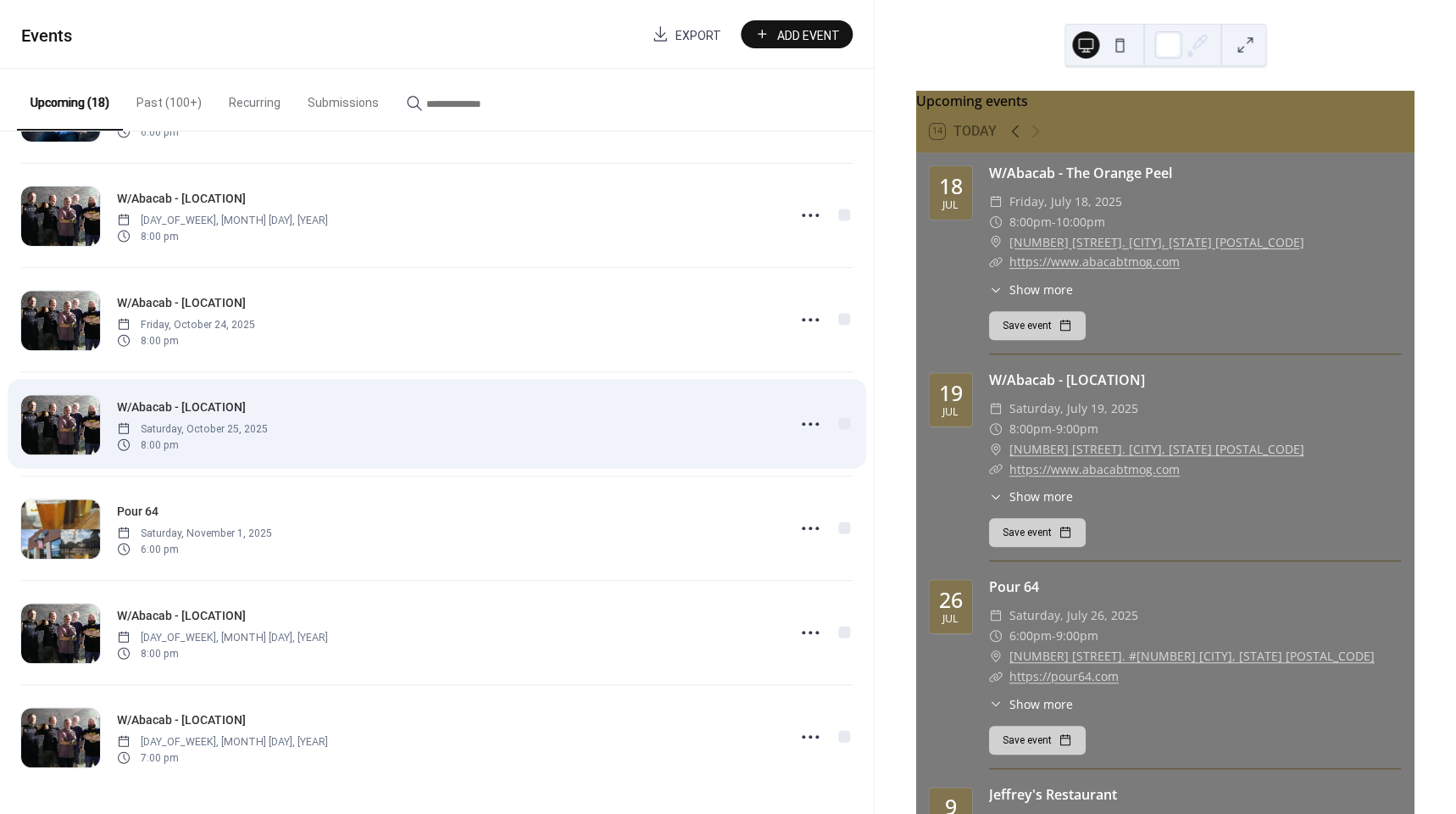 scroll, scrollTop: 1246, scrollLeft: 0, axis: vertical 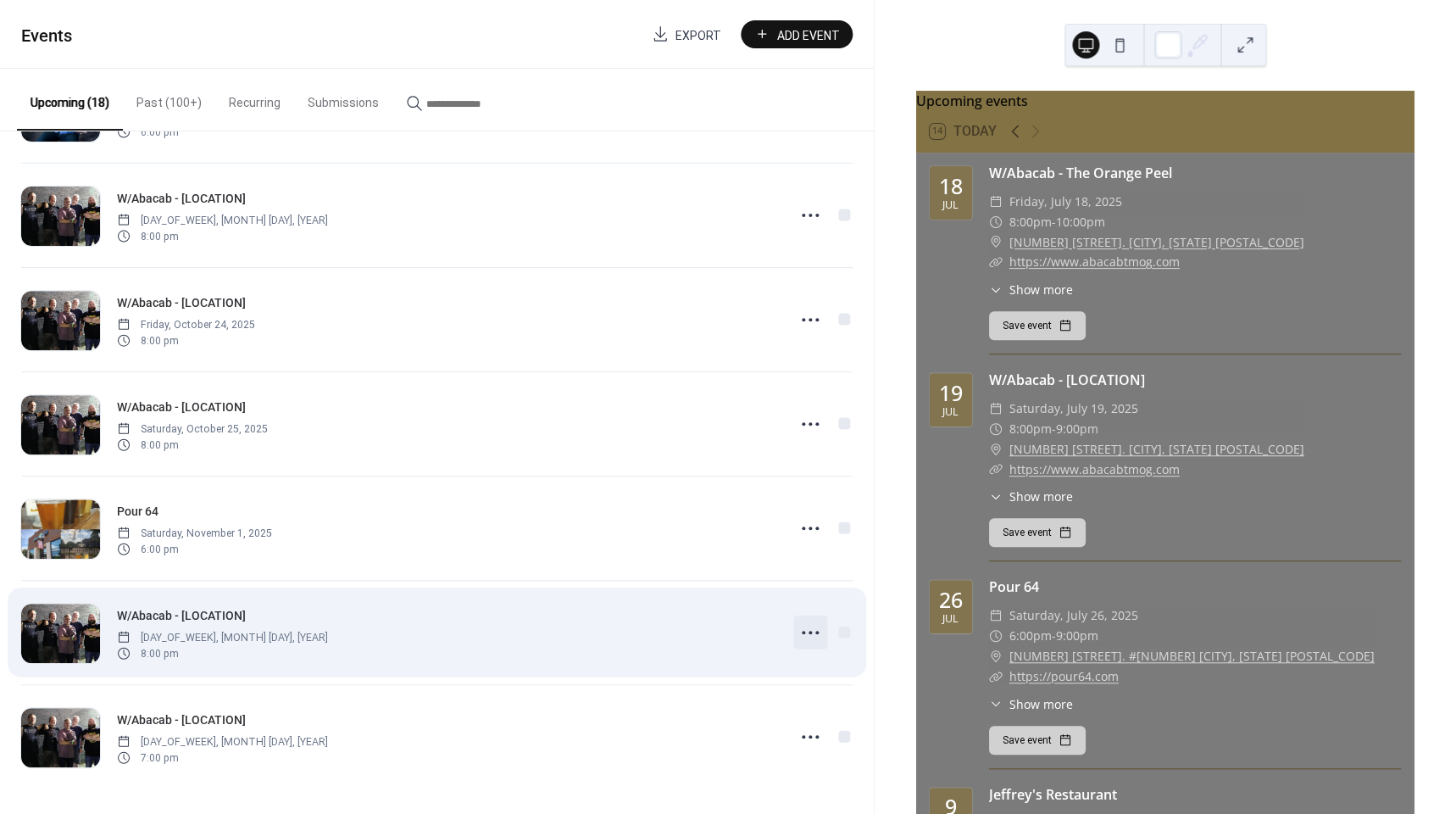 click 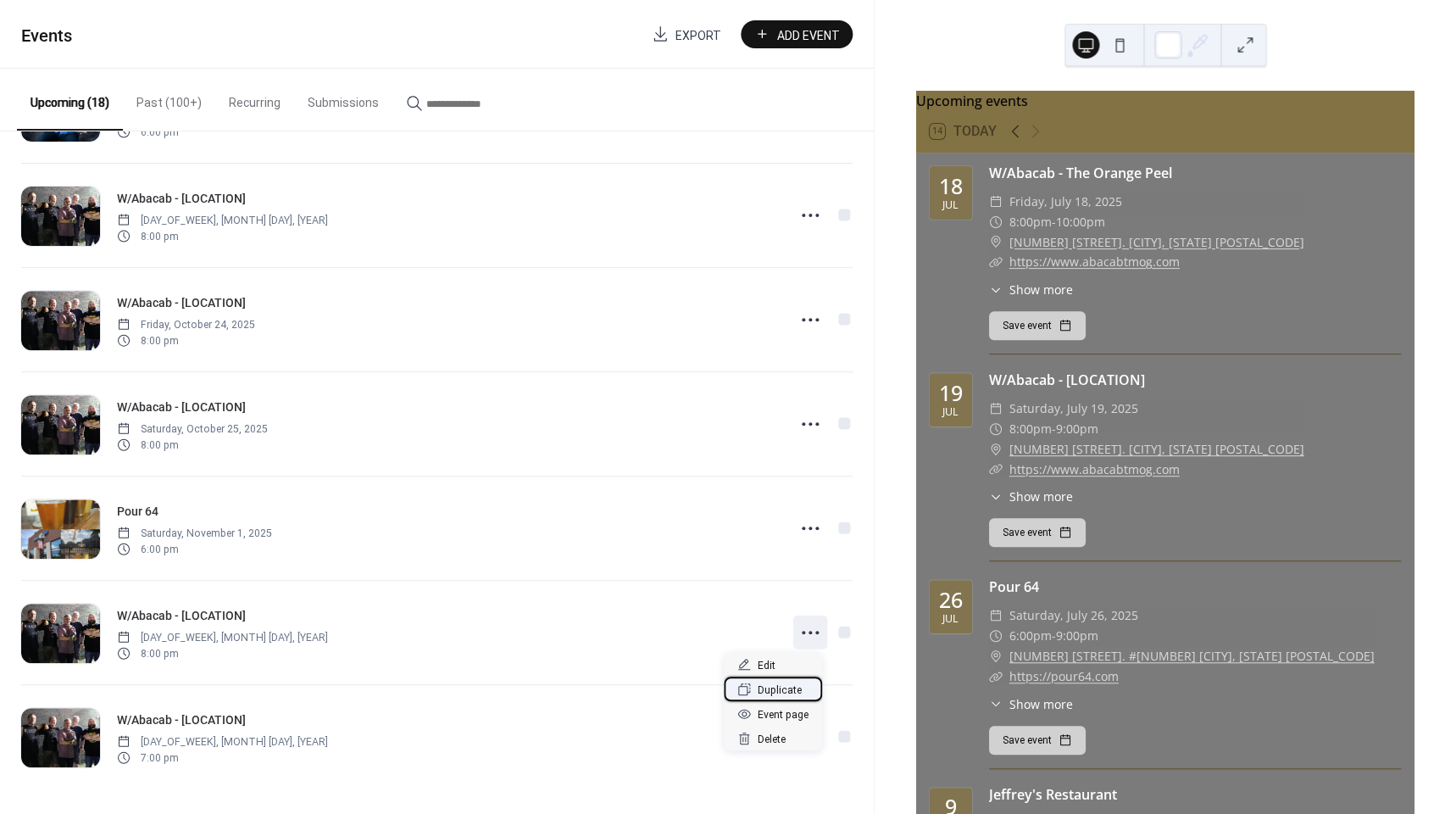 click on "Duplicate" at bounding box center (780, 690) 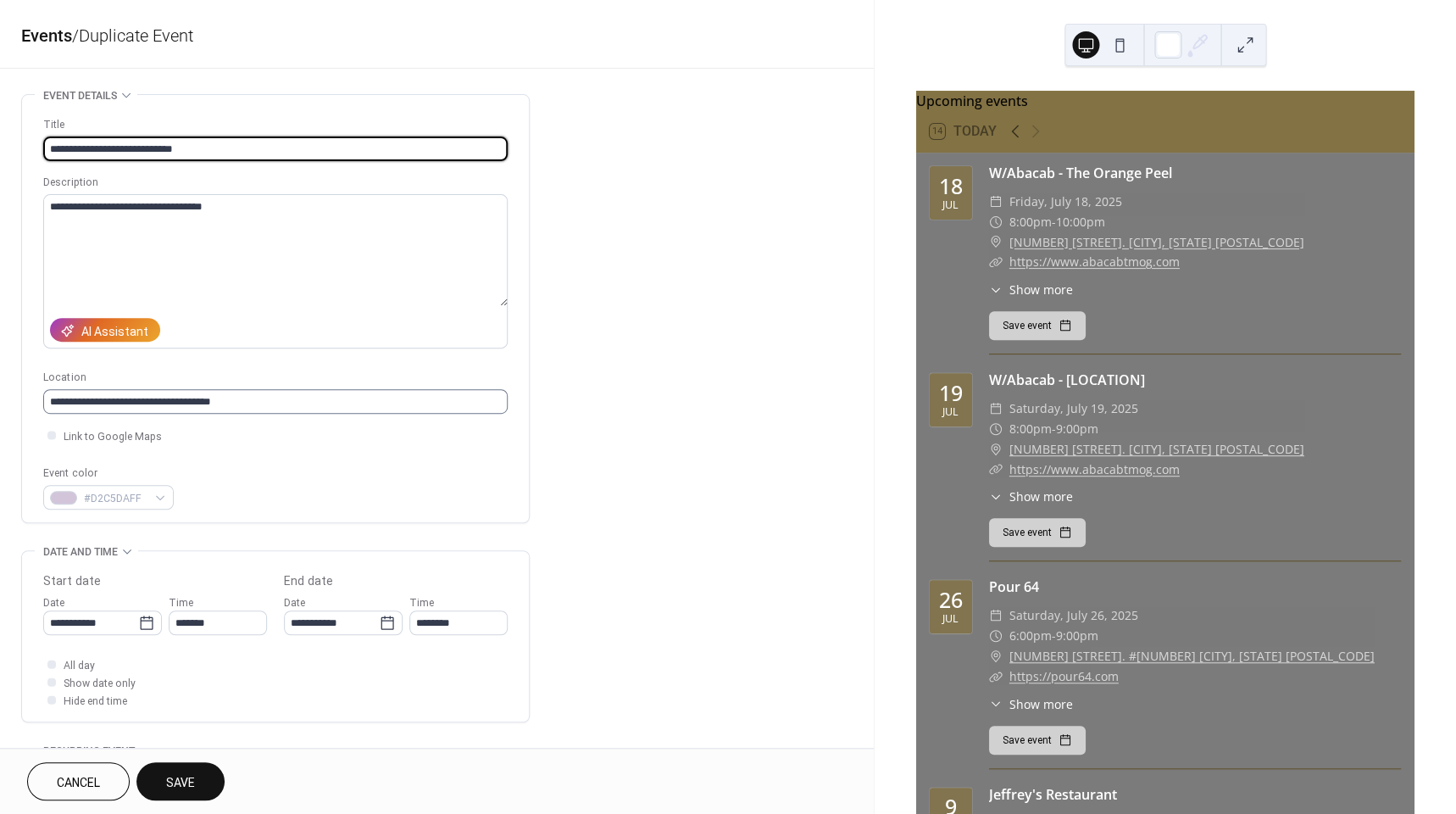 type on "**********" 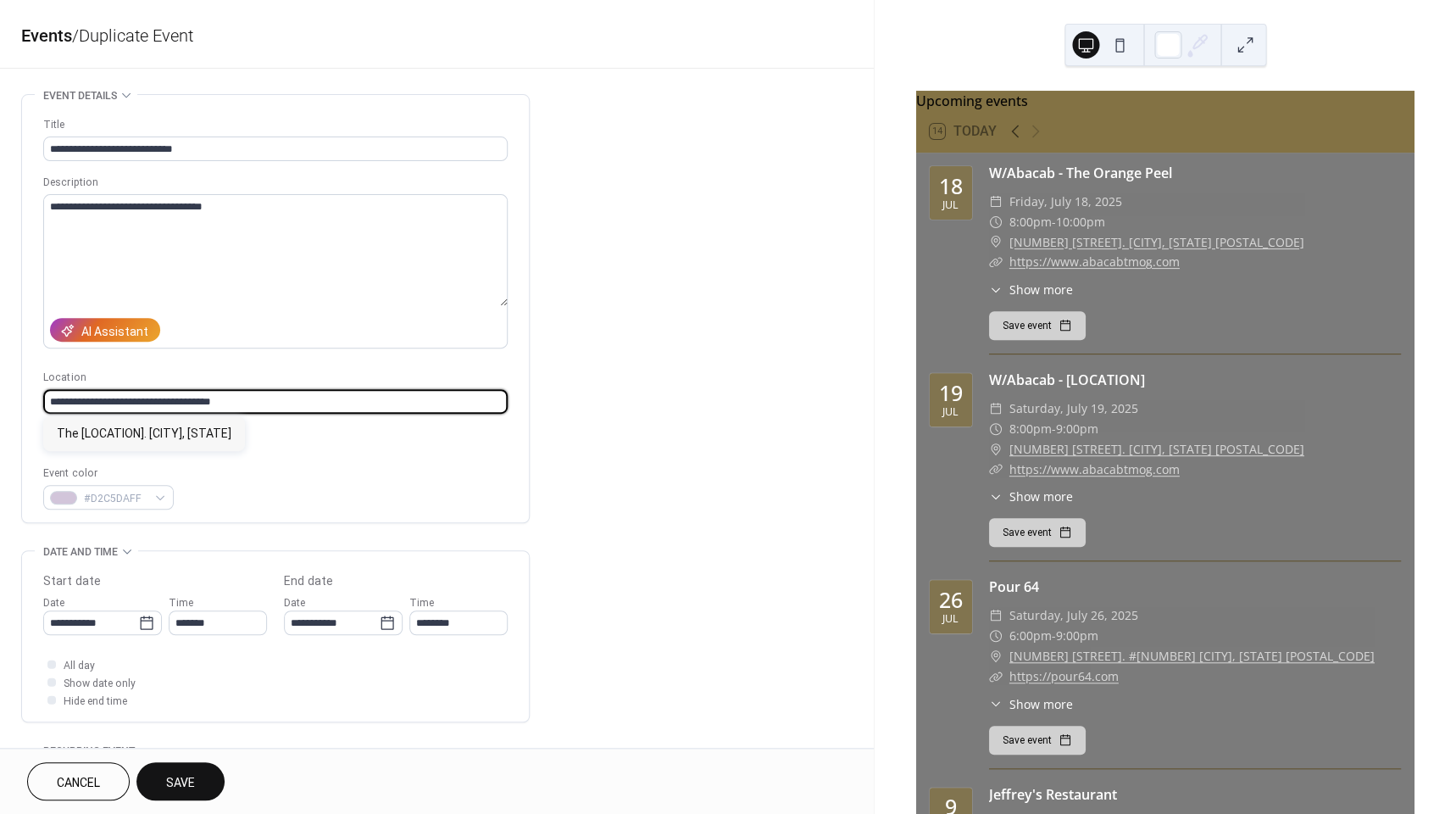 drag, startPoint x: 254, startPoint y: 399, endPoint x: -49, endPoint y: 398, distance: 303.0017 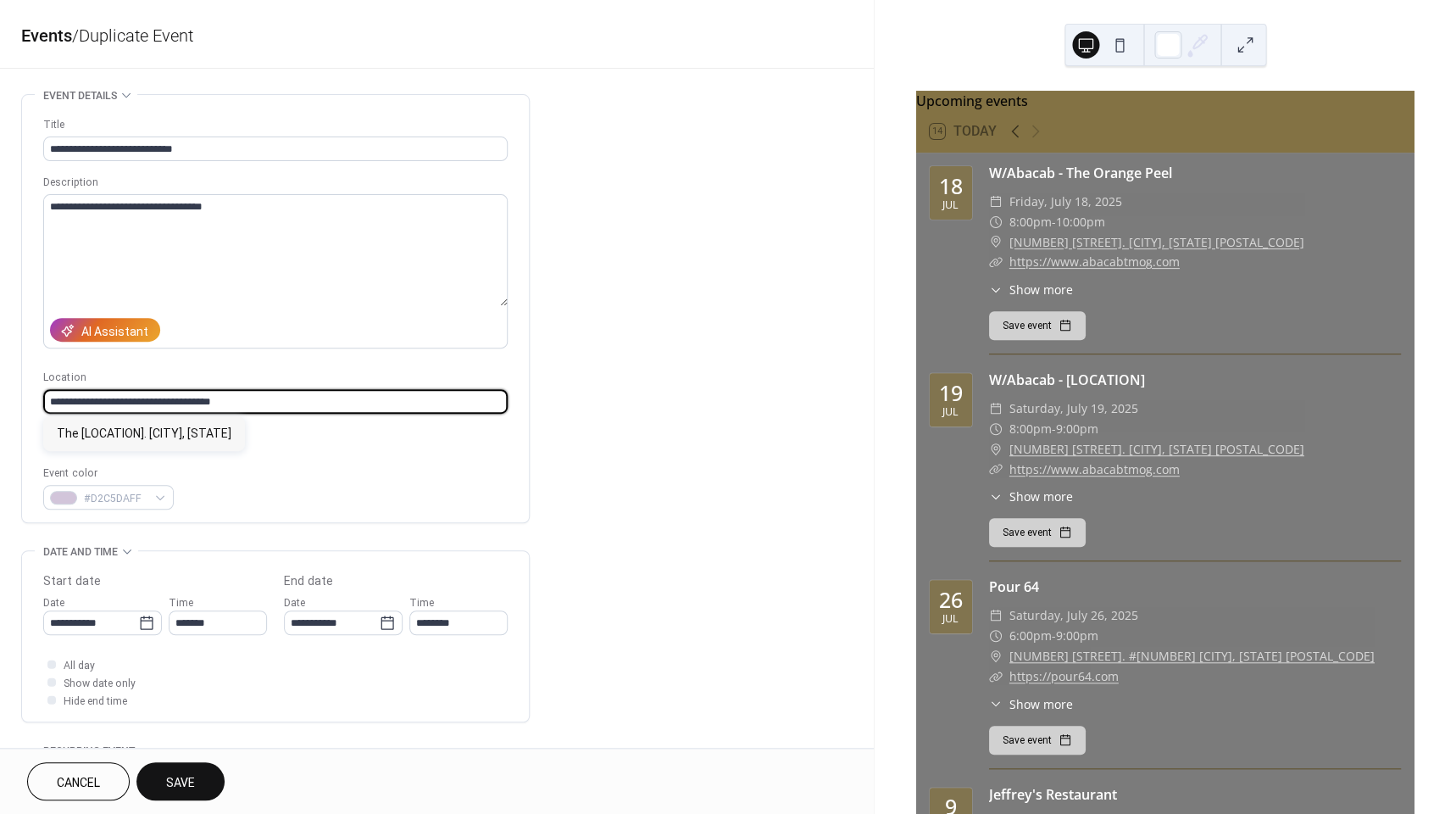 click on "**********" at bounding box center [728, 407] 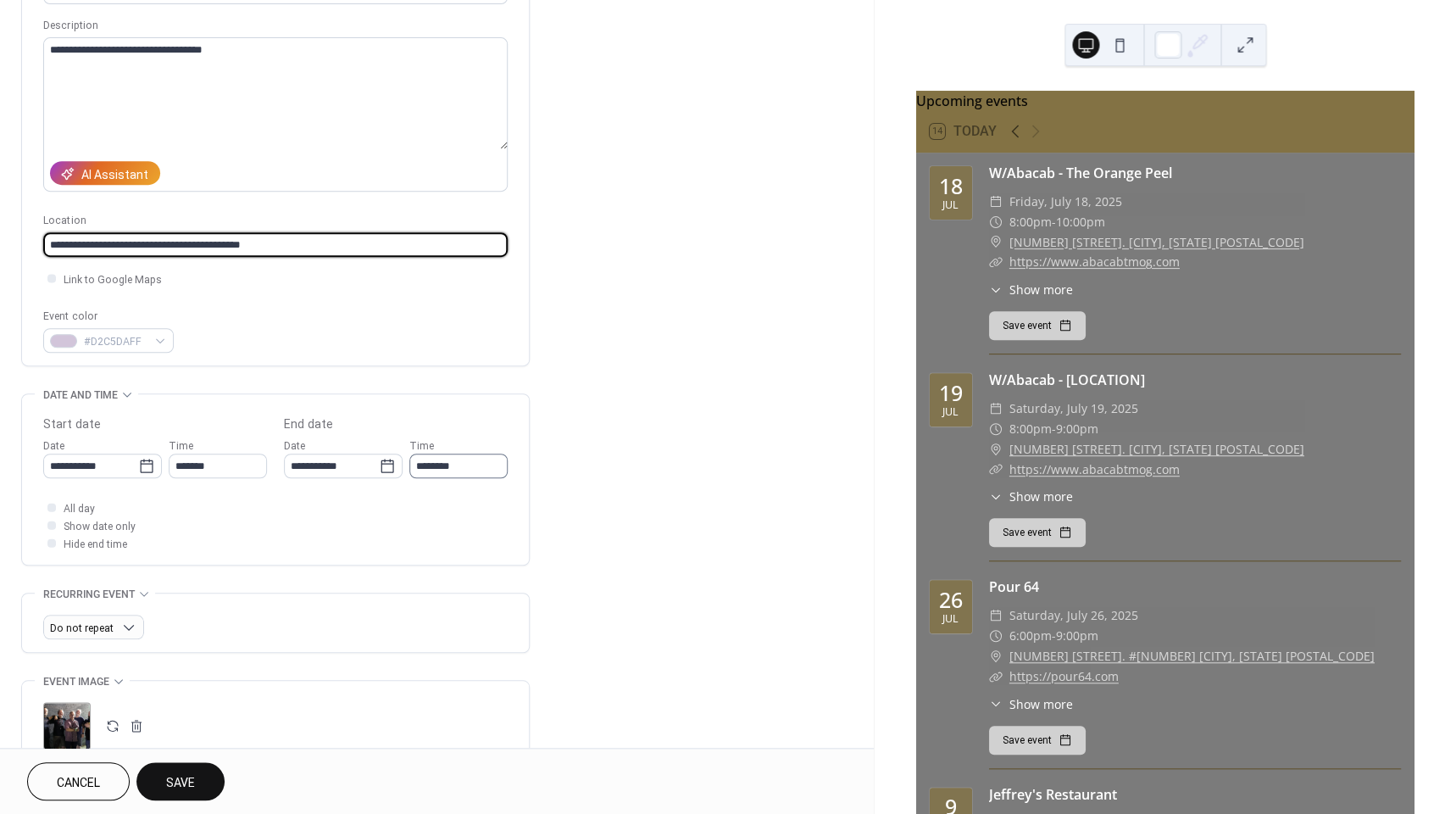 scroll, scrollTop: 165, scrollLeft: 0, axis: vertical 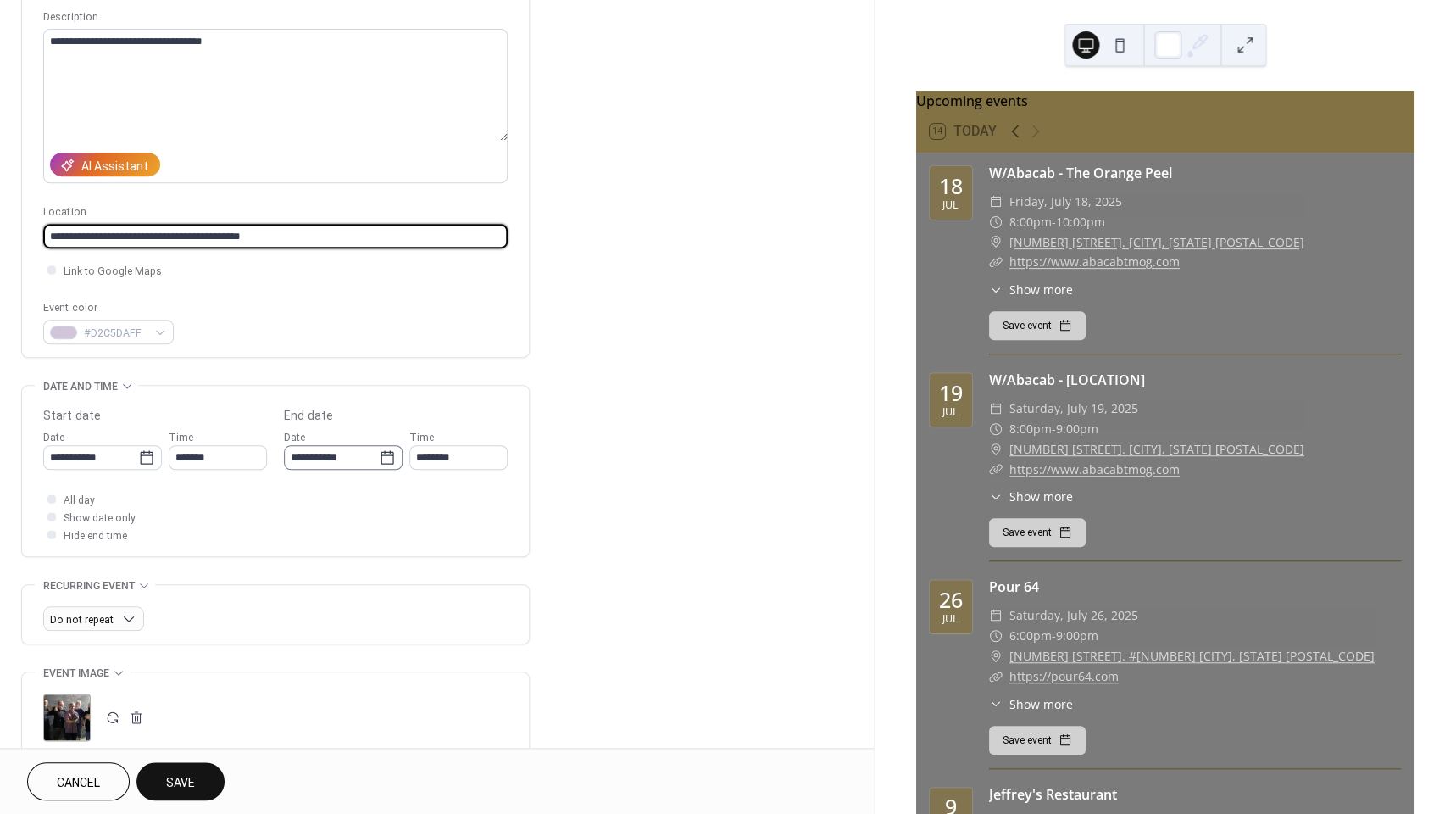 type on "**********" 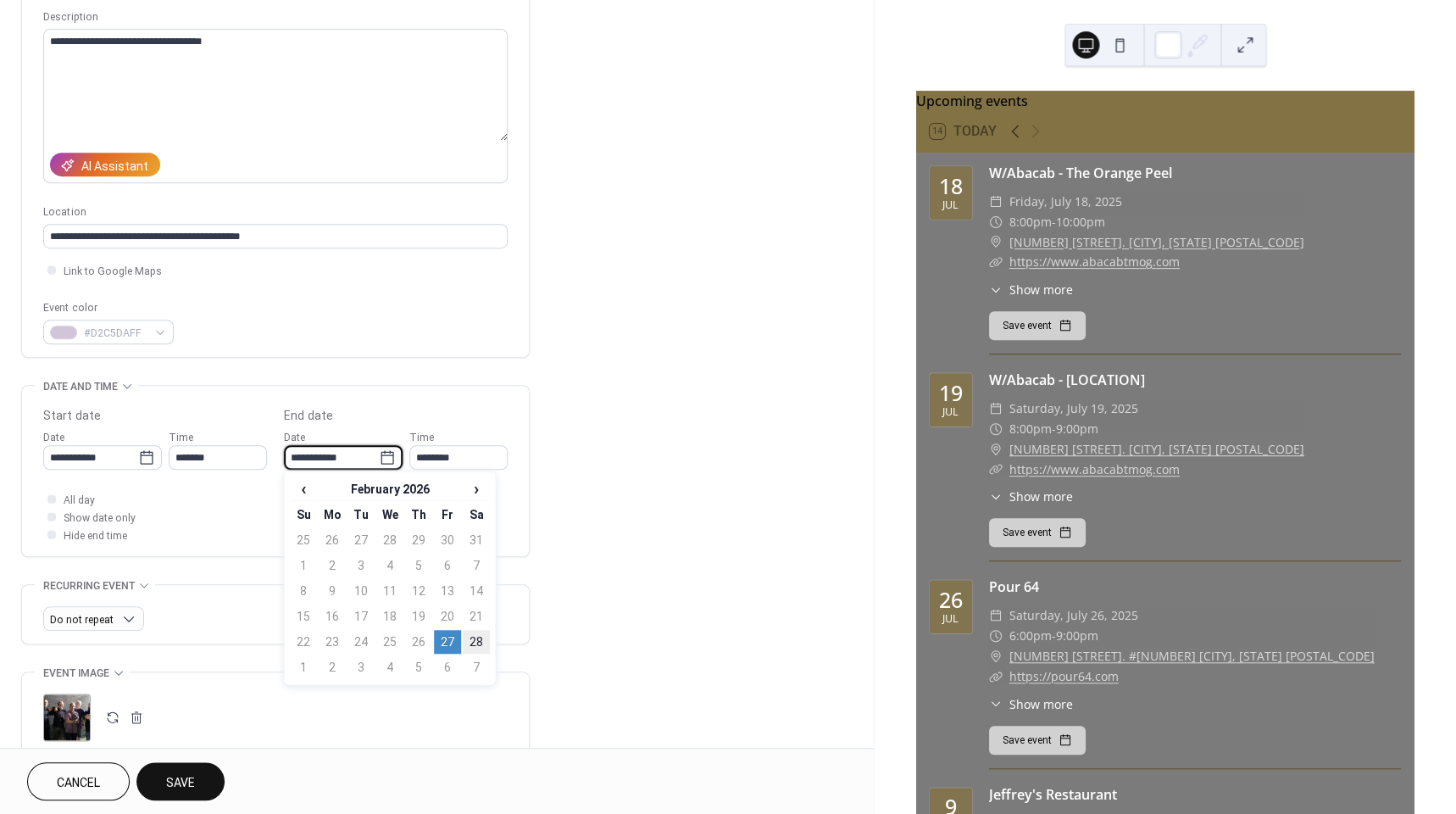 click on "28" at bounding box center (476, 642) 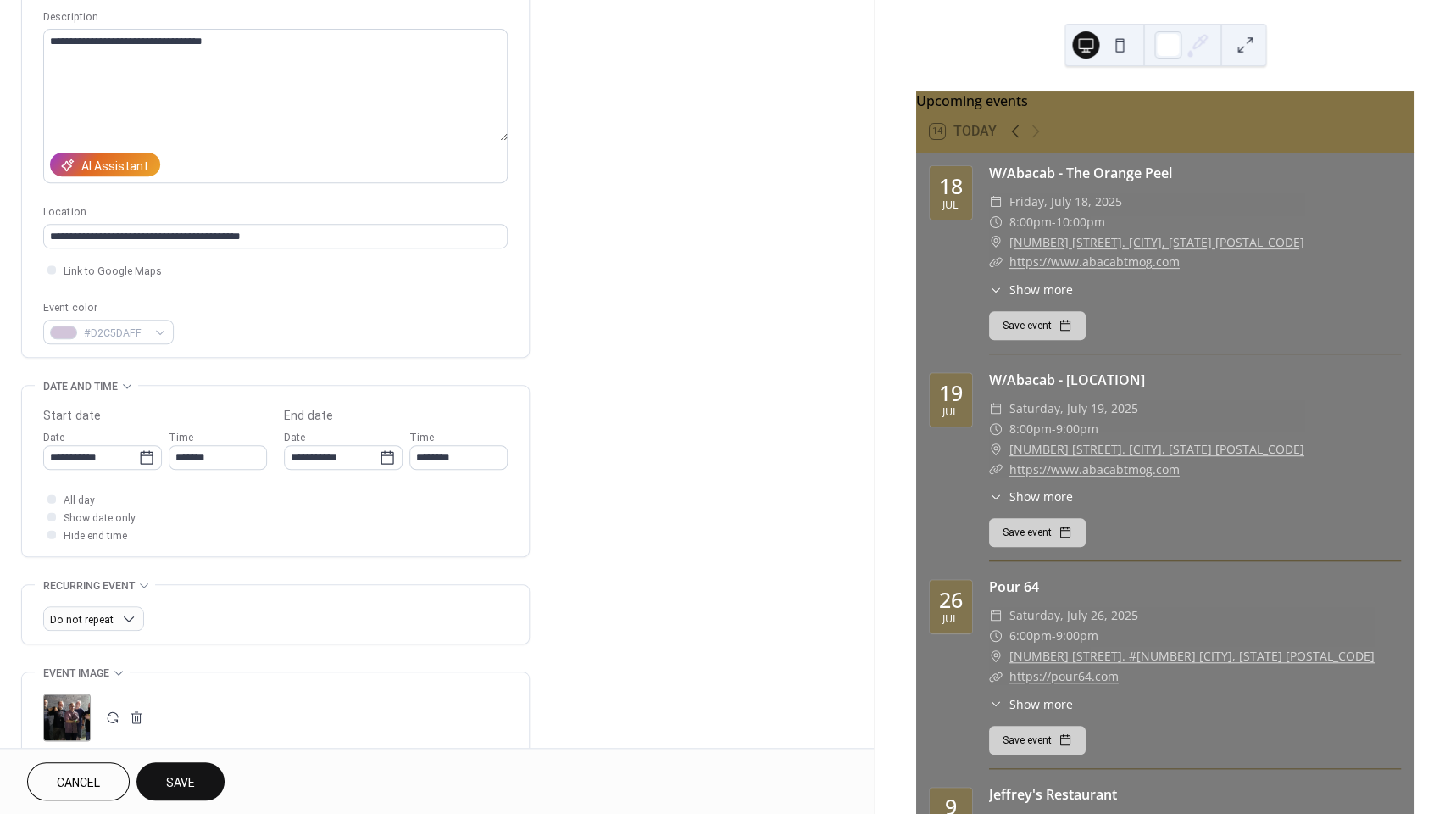 type on "**********" 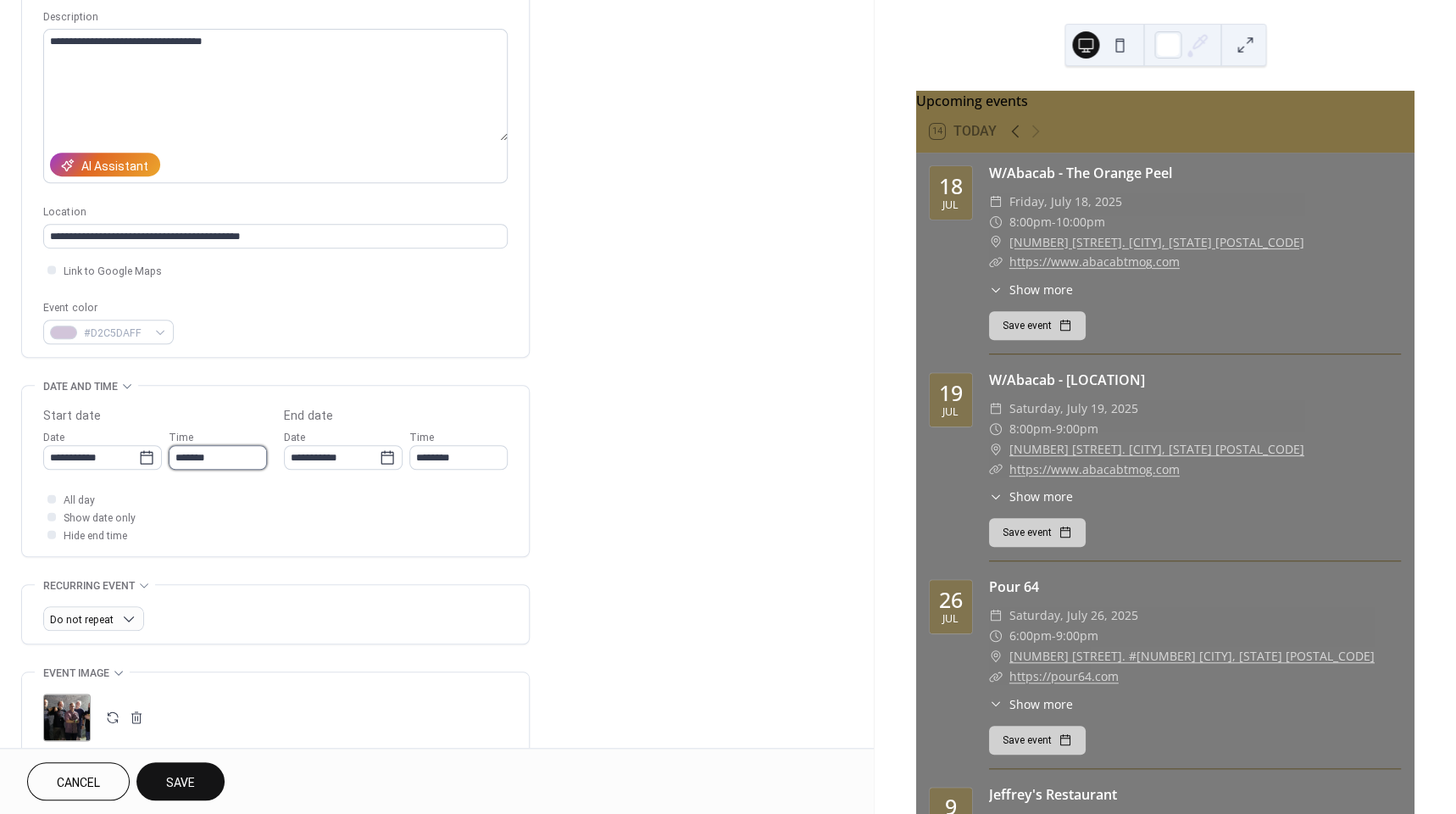 click on "*******" at bounding box center [218, 457] 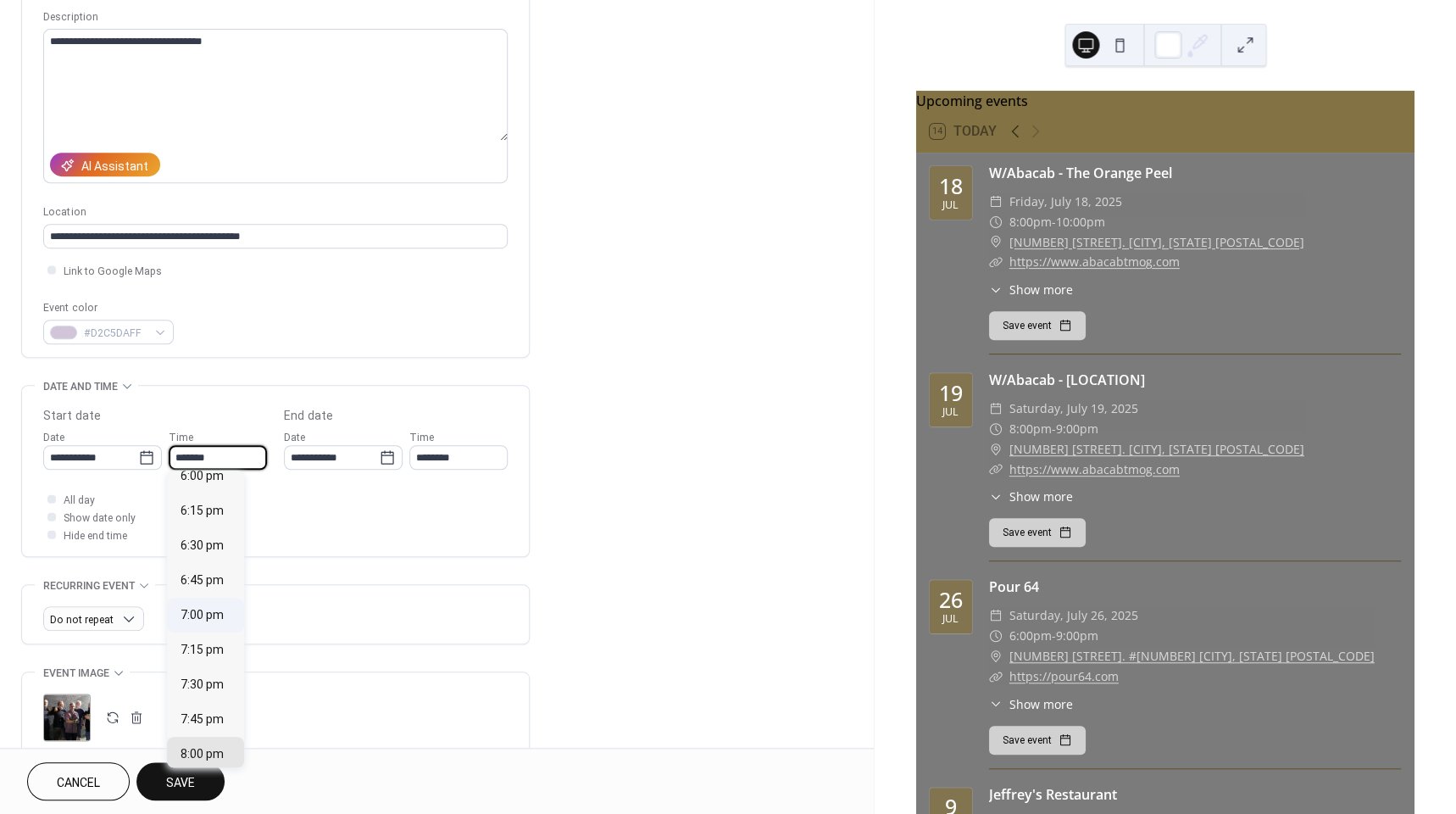scroll, scrollTop: 2510, scrollLeft: 0, axis: vertical 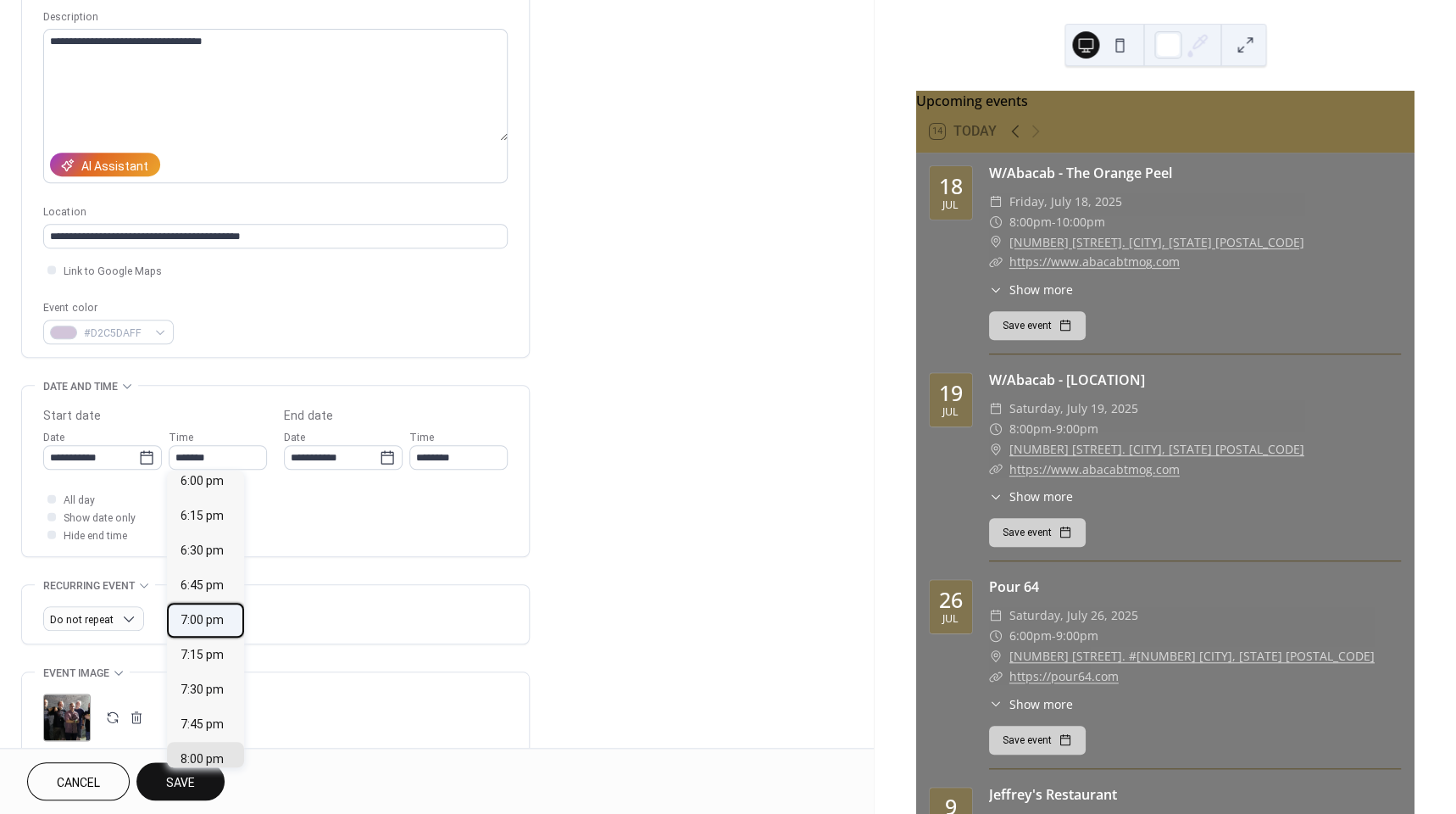 click on "7:00 pm" at bounding box center [202, 620] 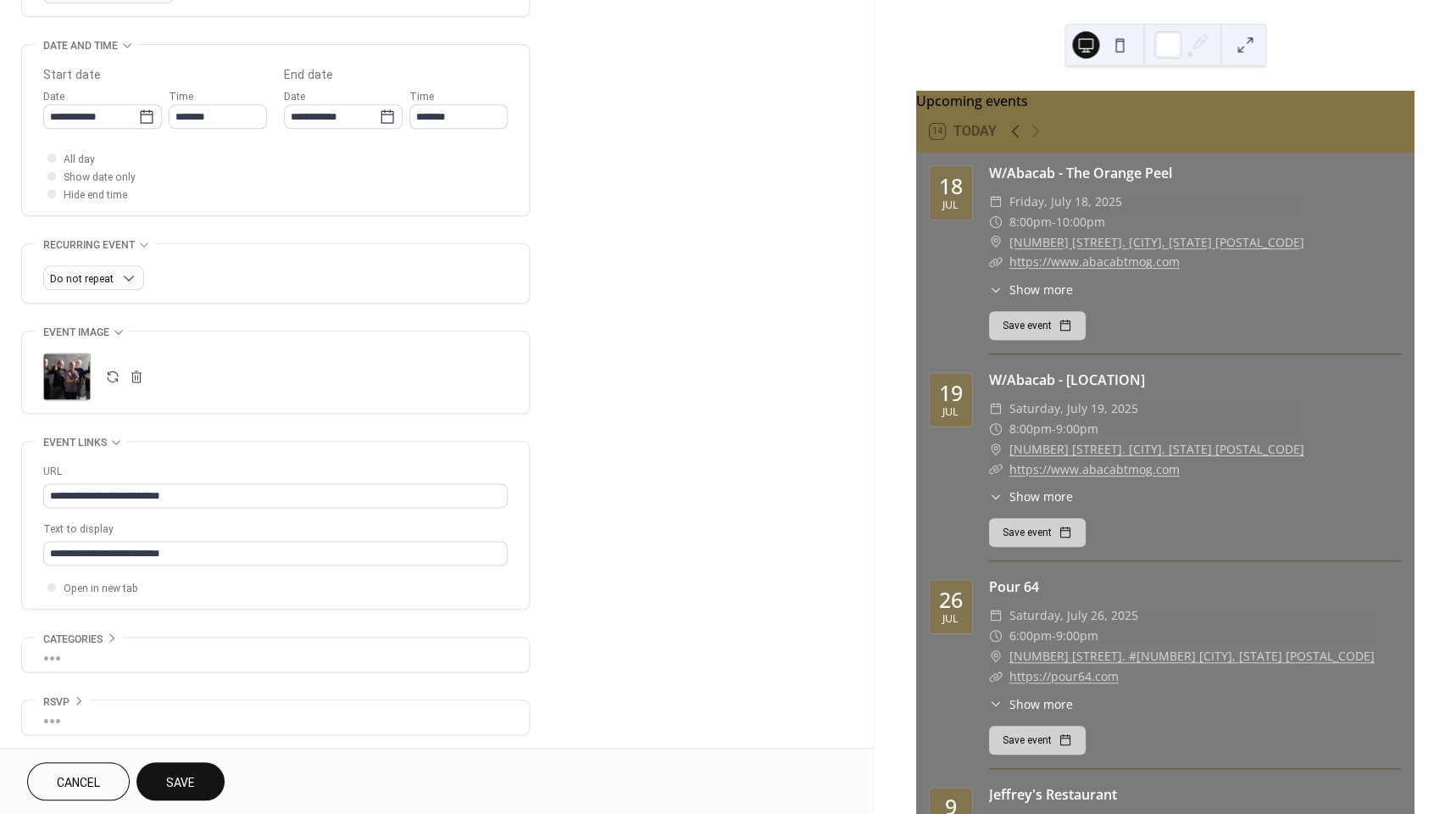 scroll, scrollTop: 505, scrollLeft: 0, axis: vertical 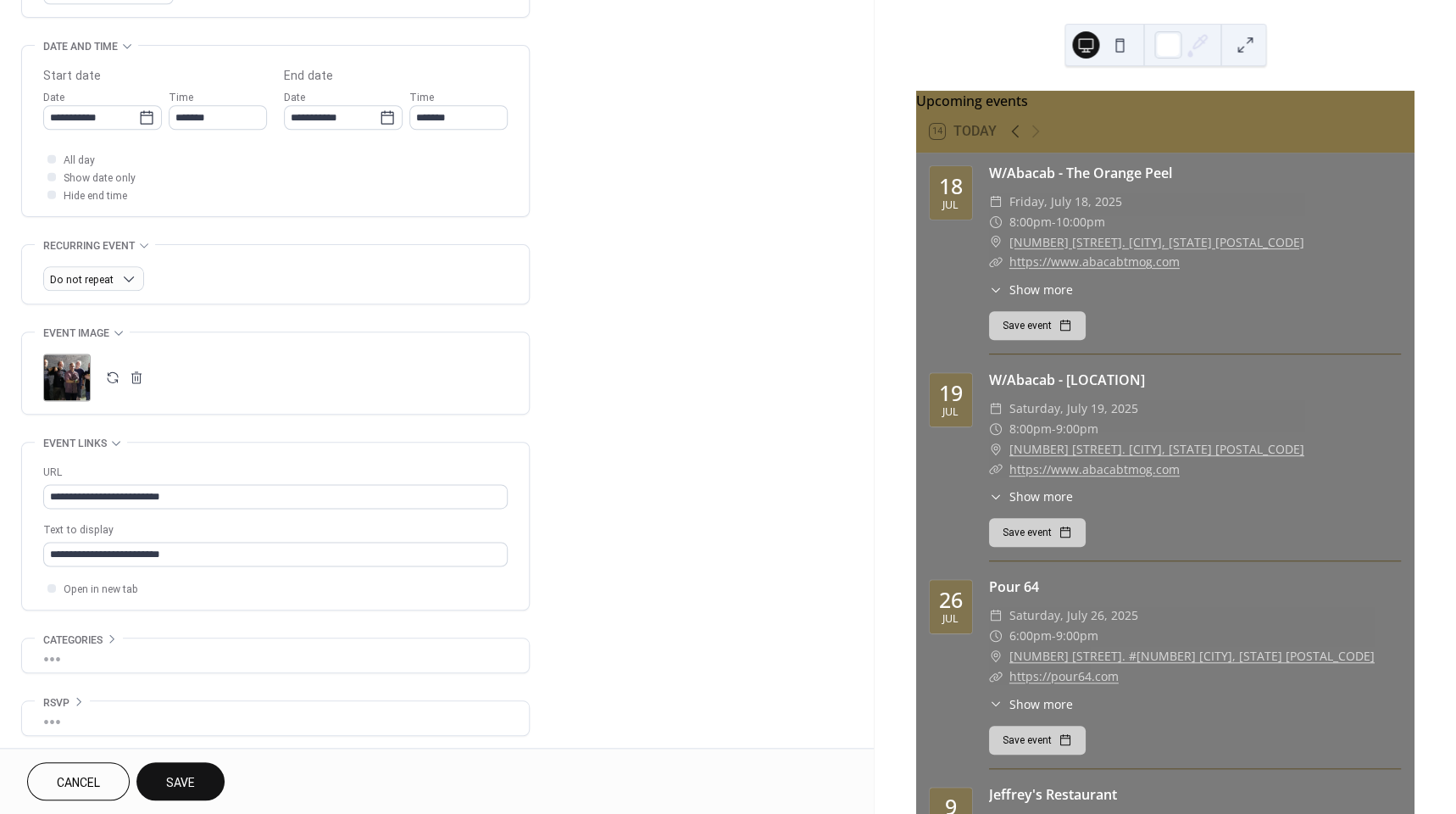 click on "Save" at bounding box center [181, 783] 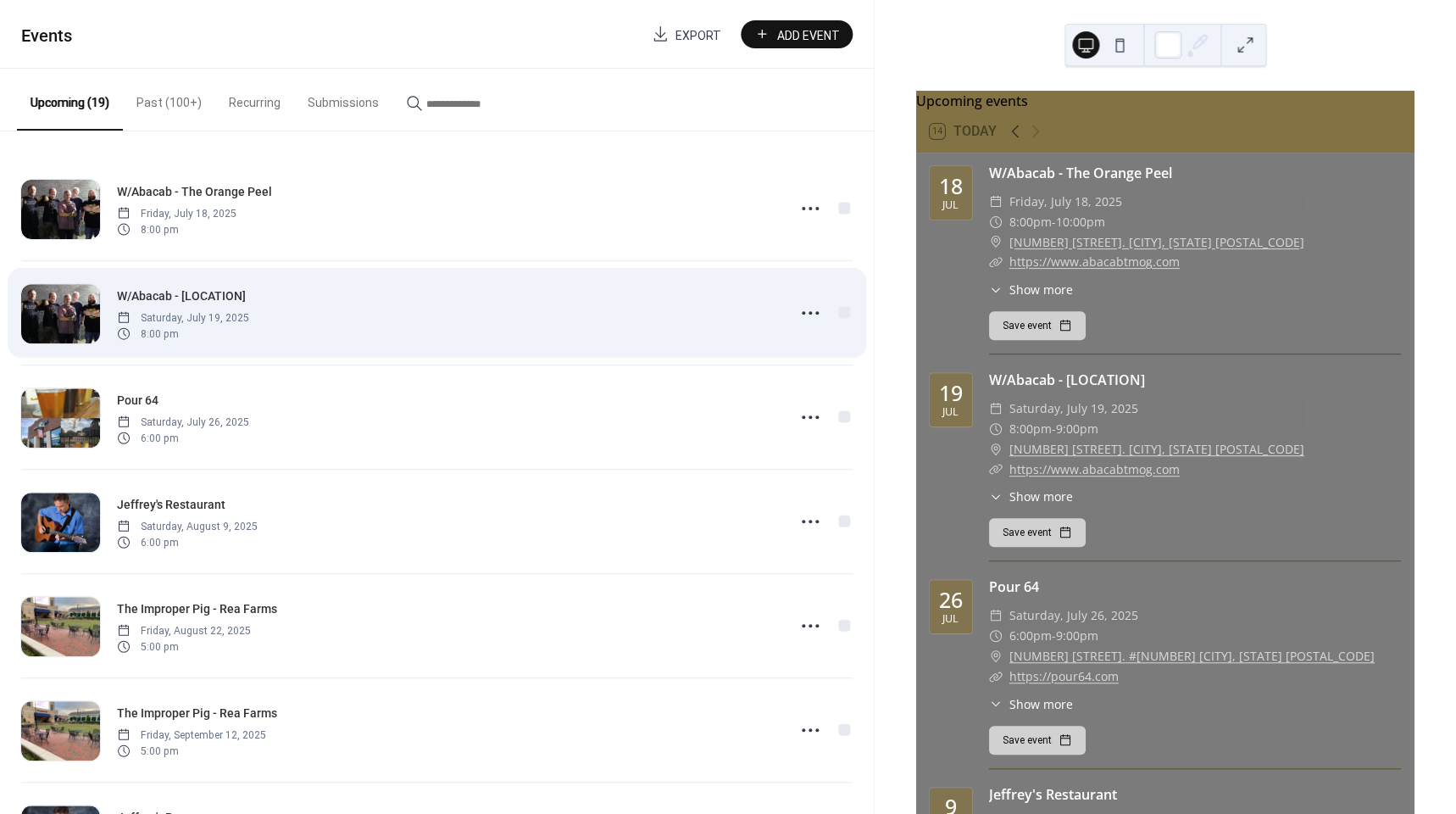 scroll, scrollTop: 1, scrollLeft: 0, axis: vertical 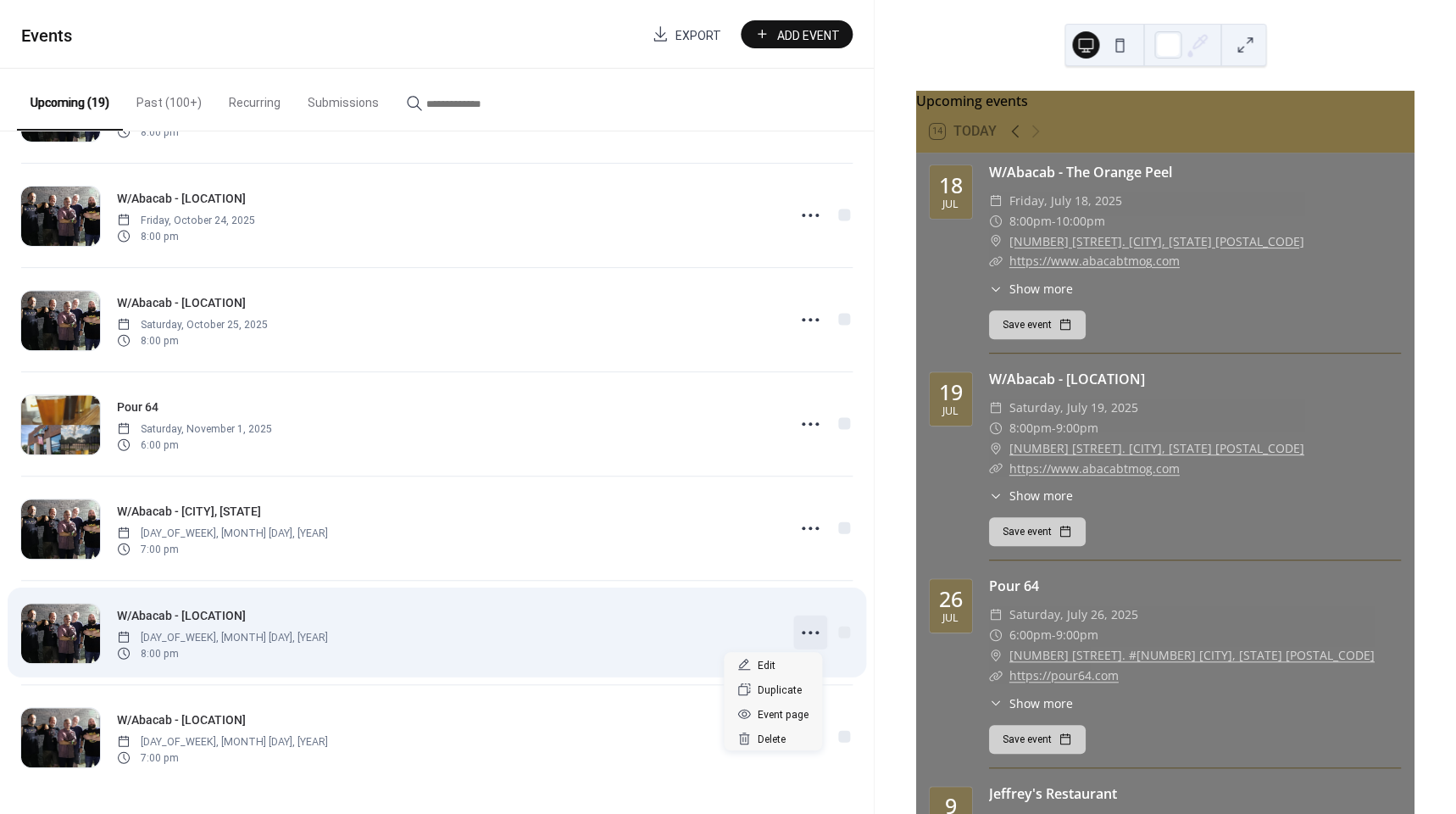 click 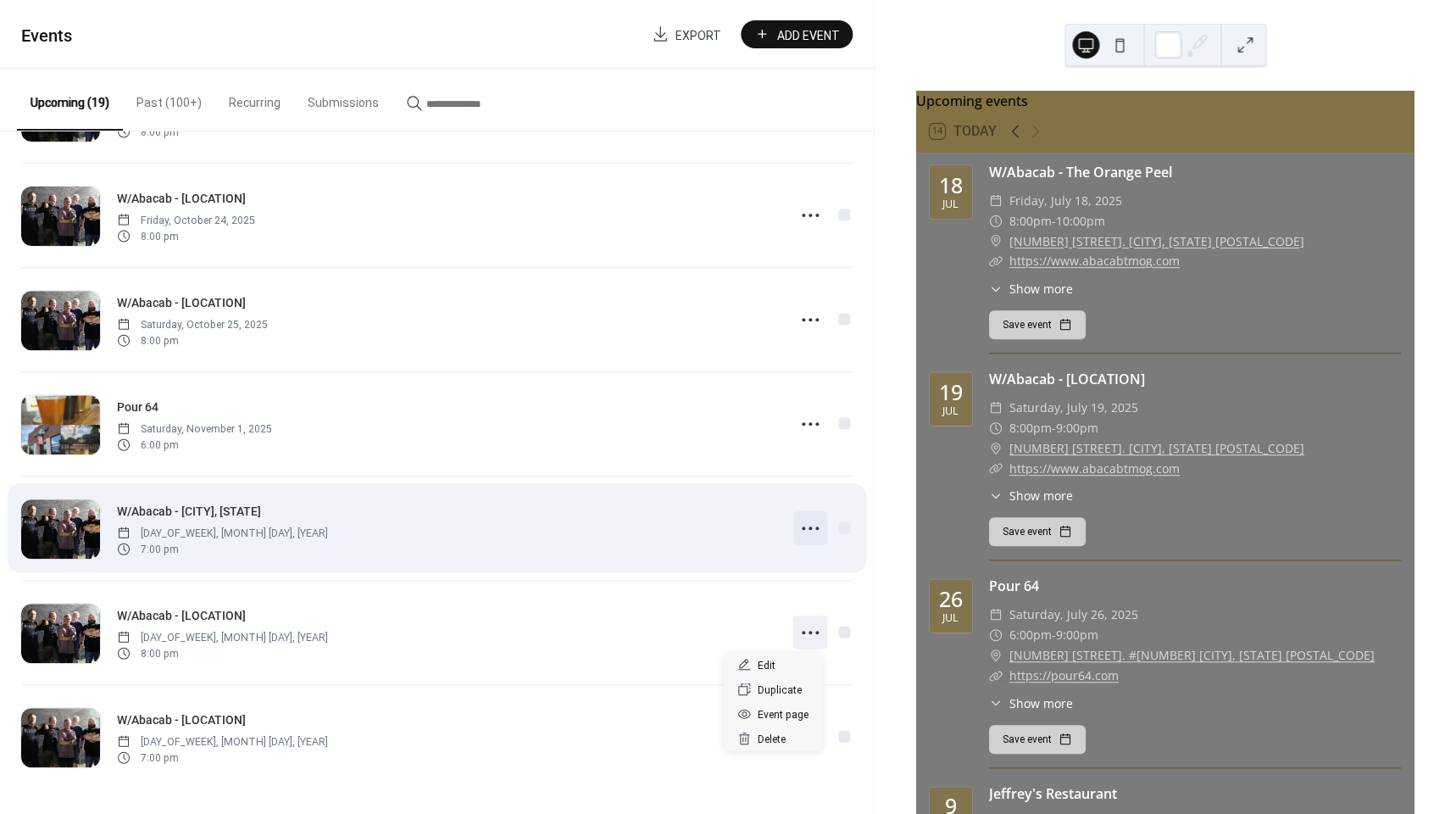 click 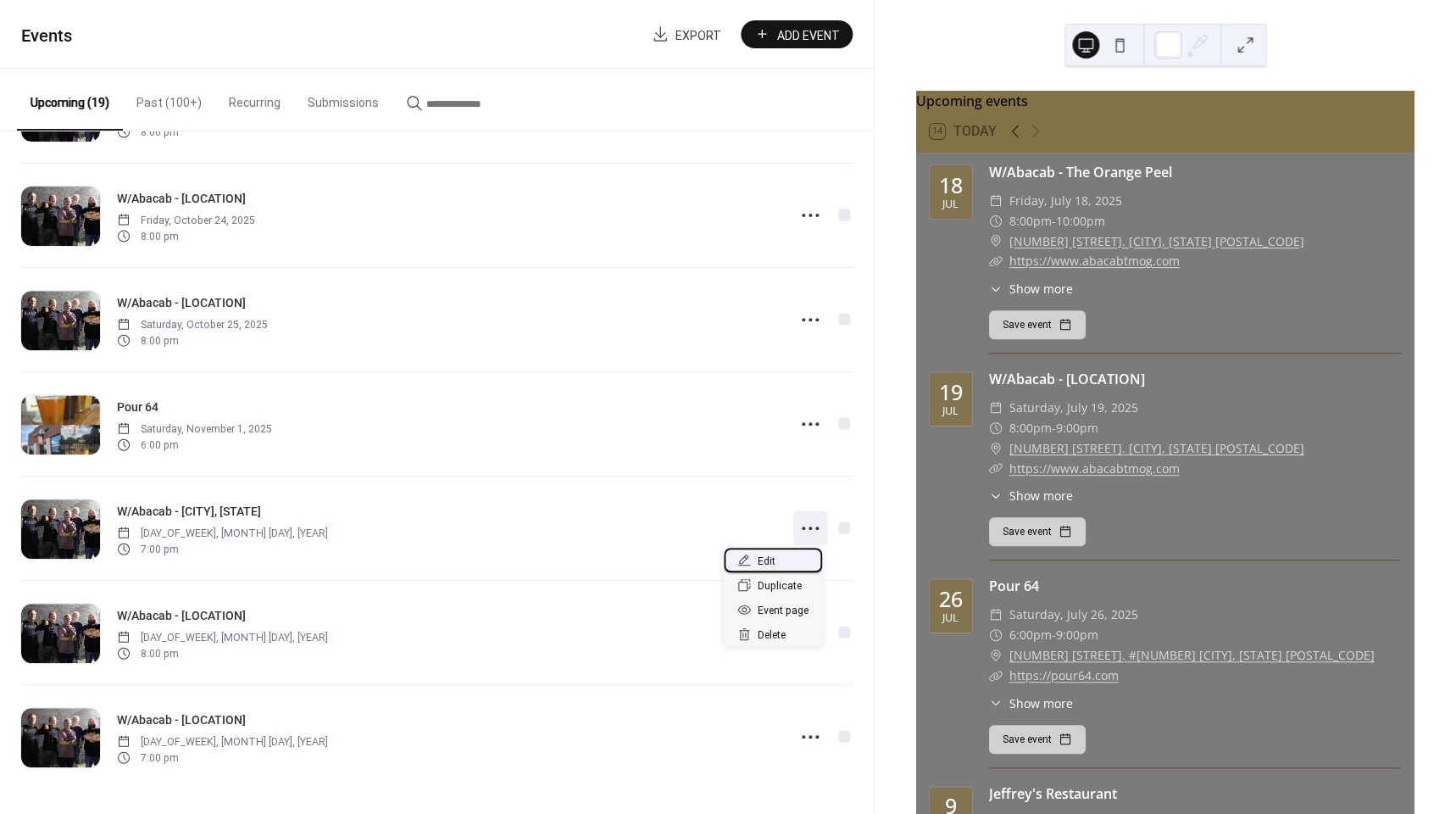 click on "Edit" at bounding box center [773, 560] 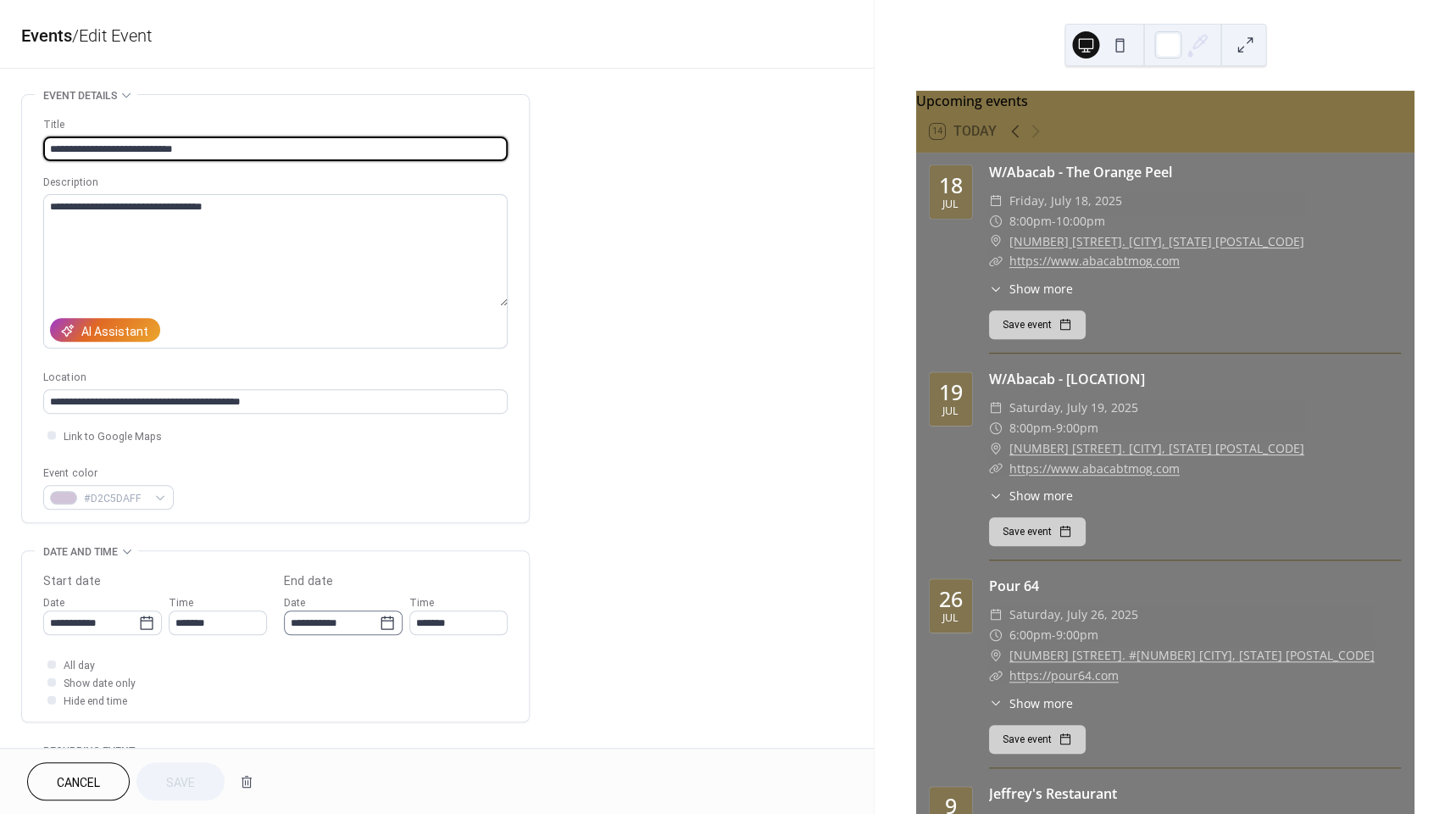 click 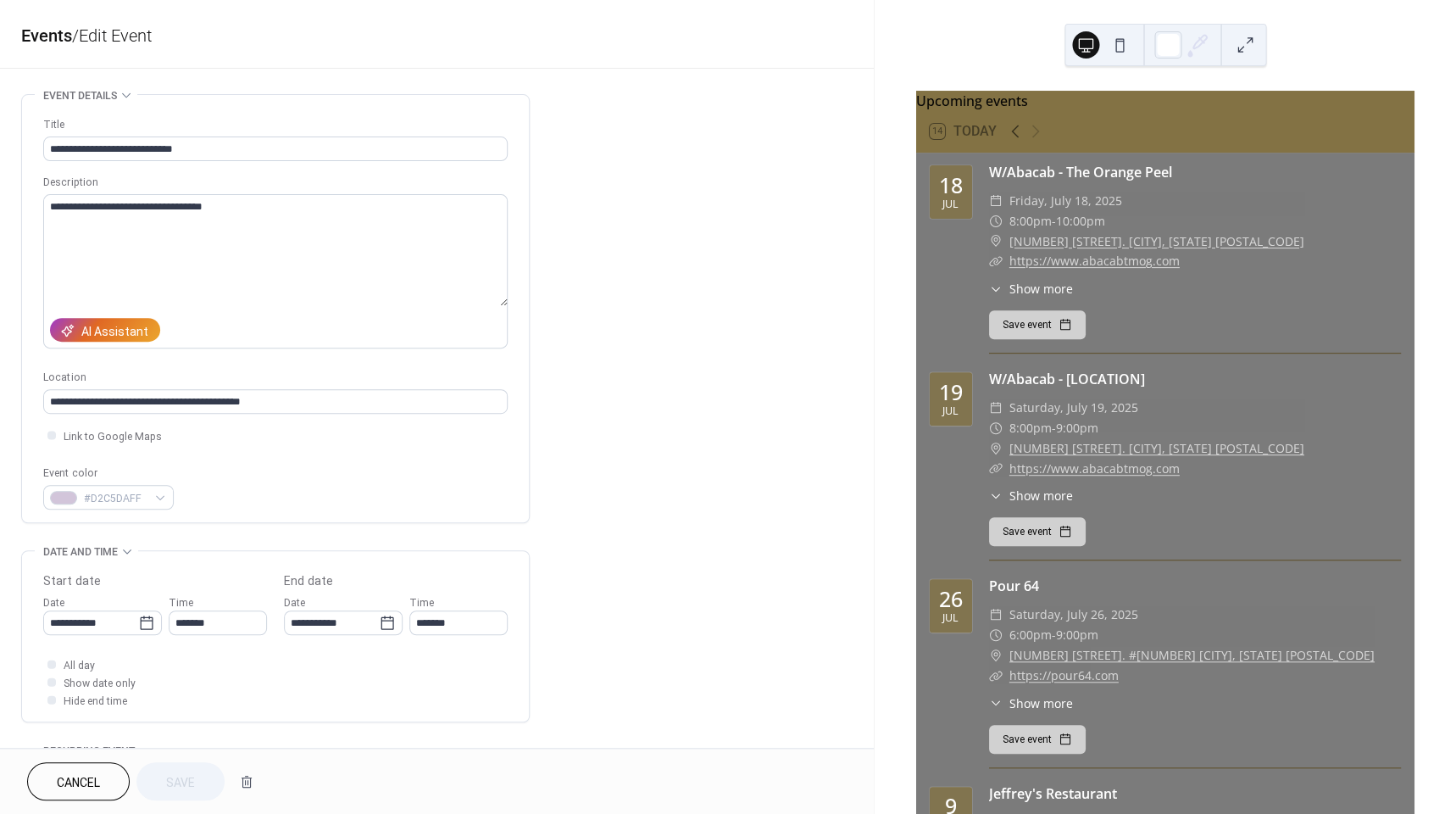 click on "**********" at bounding box center [436, 676] 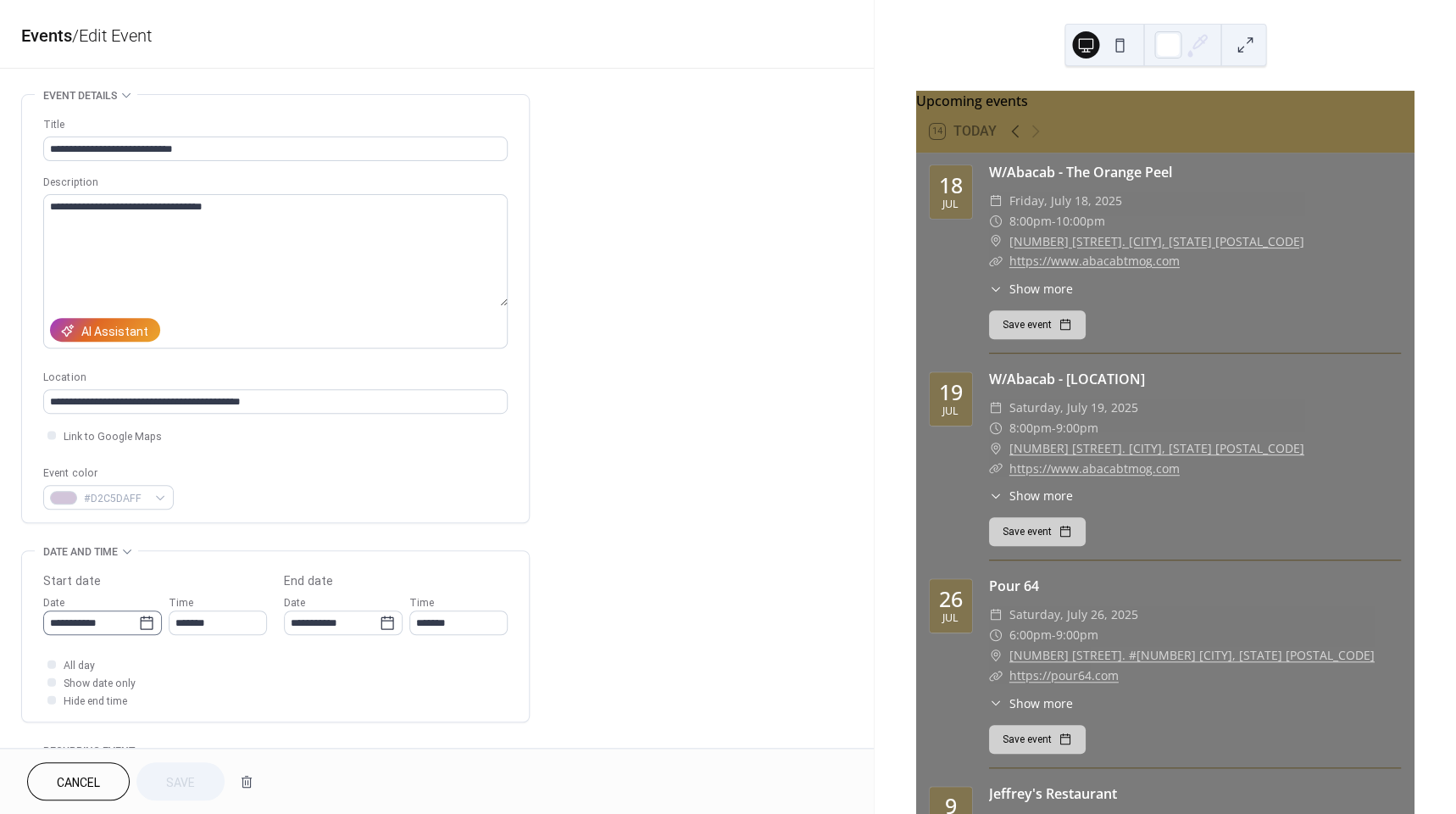 click 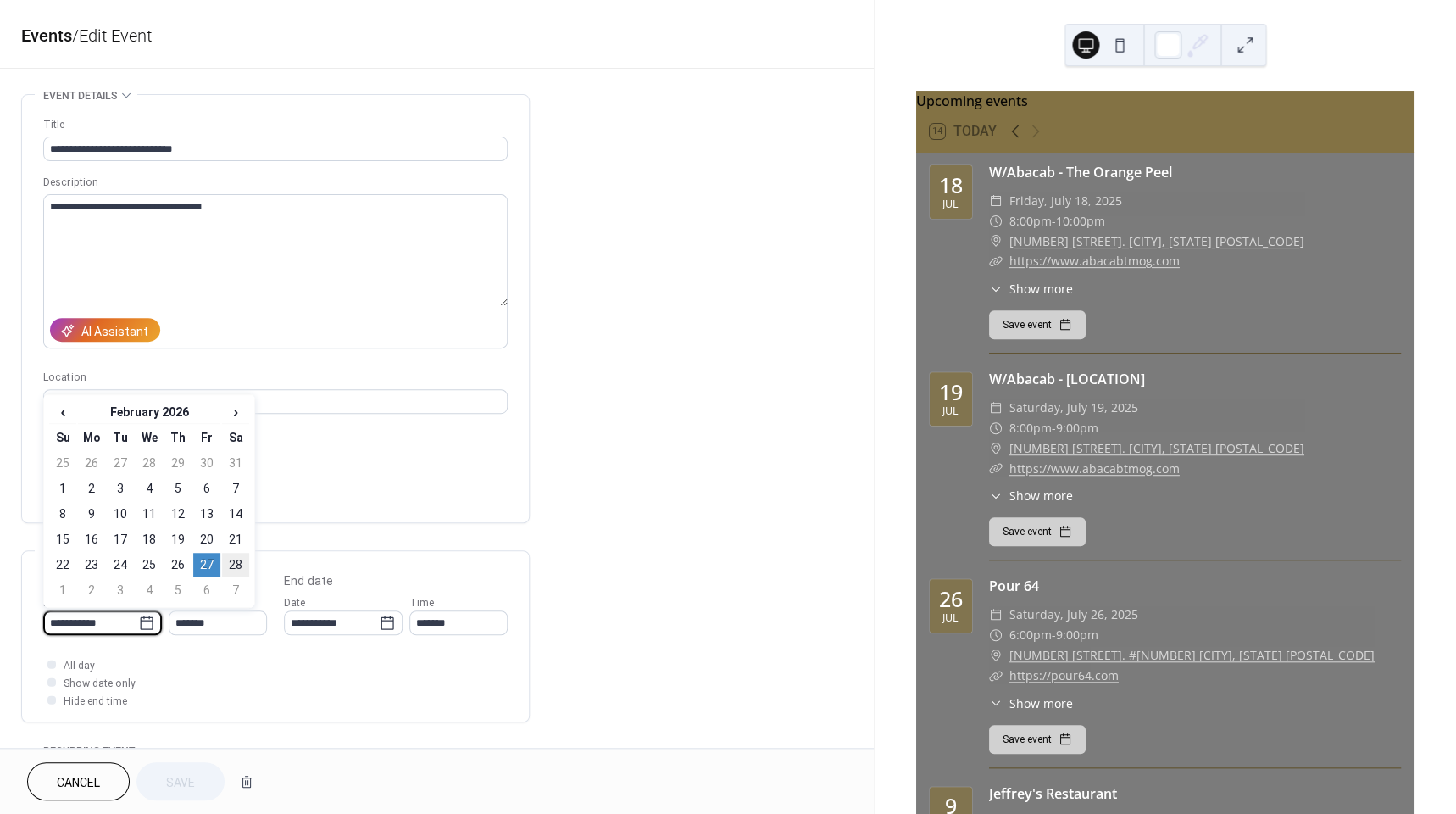 click on "28" at bounding box center [236, 565] 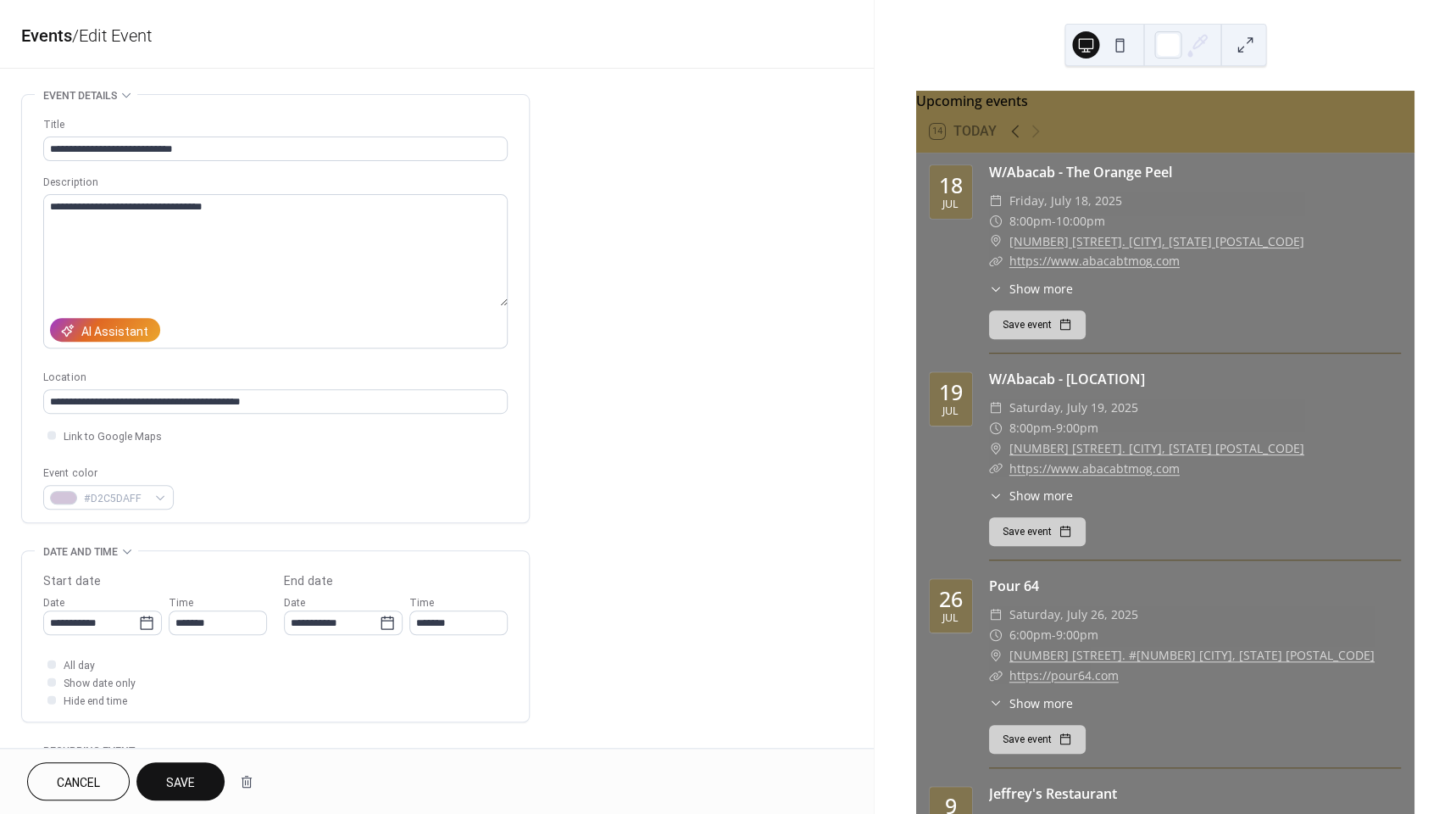 type on "**********" 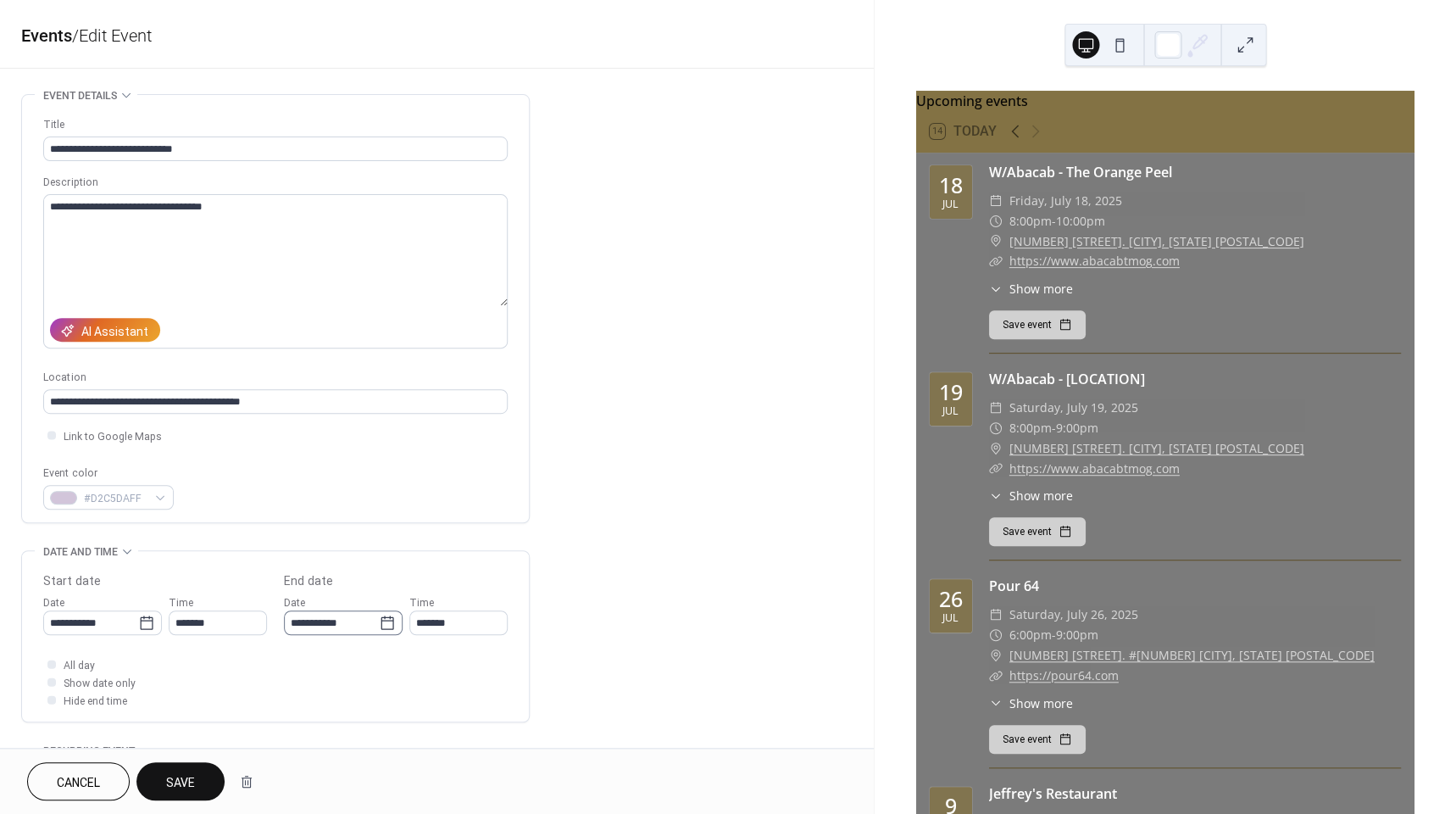 click 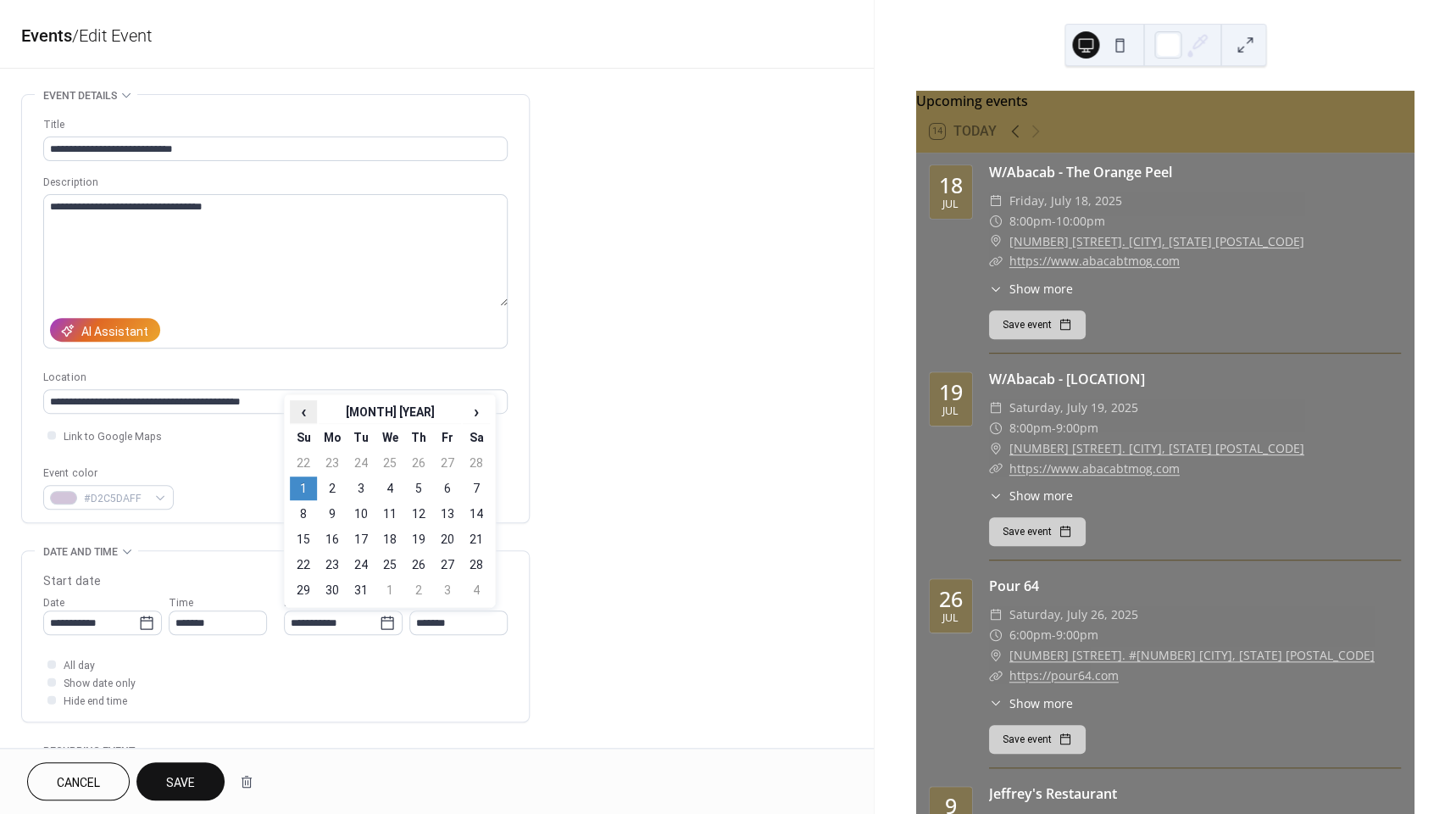 click on "‹" at bounding box center [303, 411] 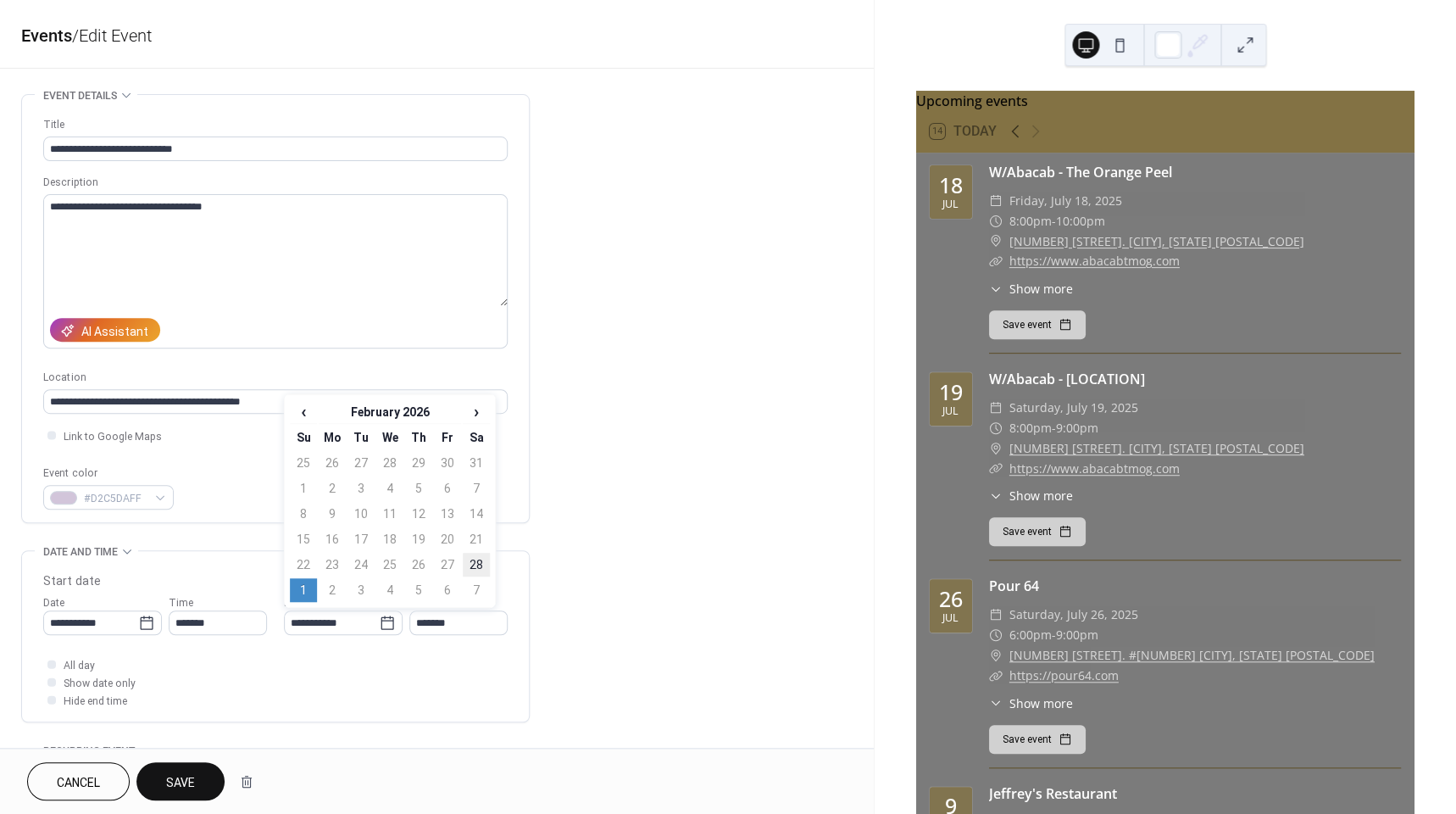 click on "28" at bounding box center [476, 565] 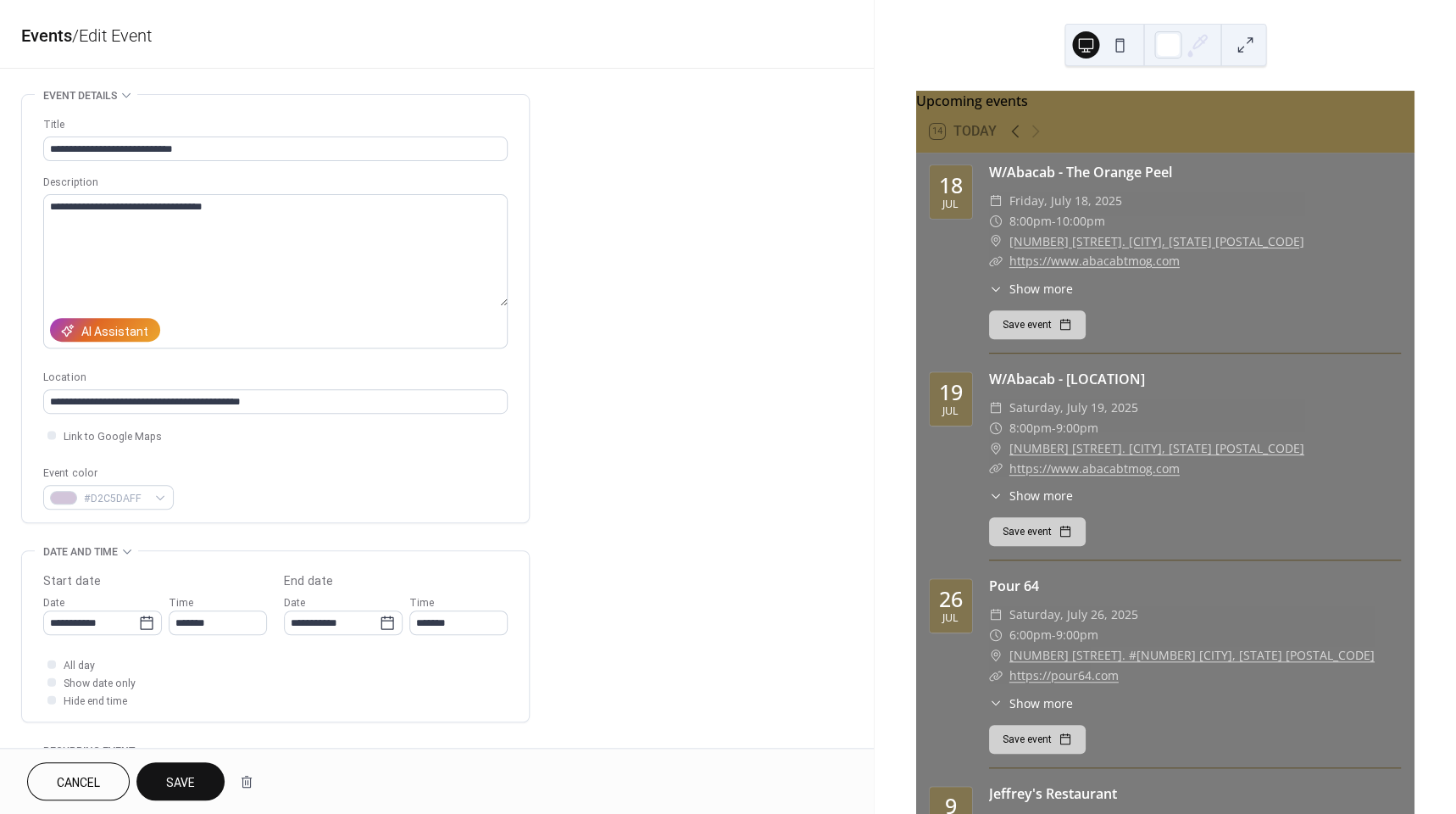 type on "**********" 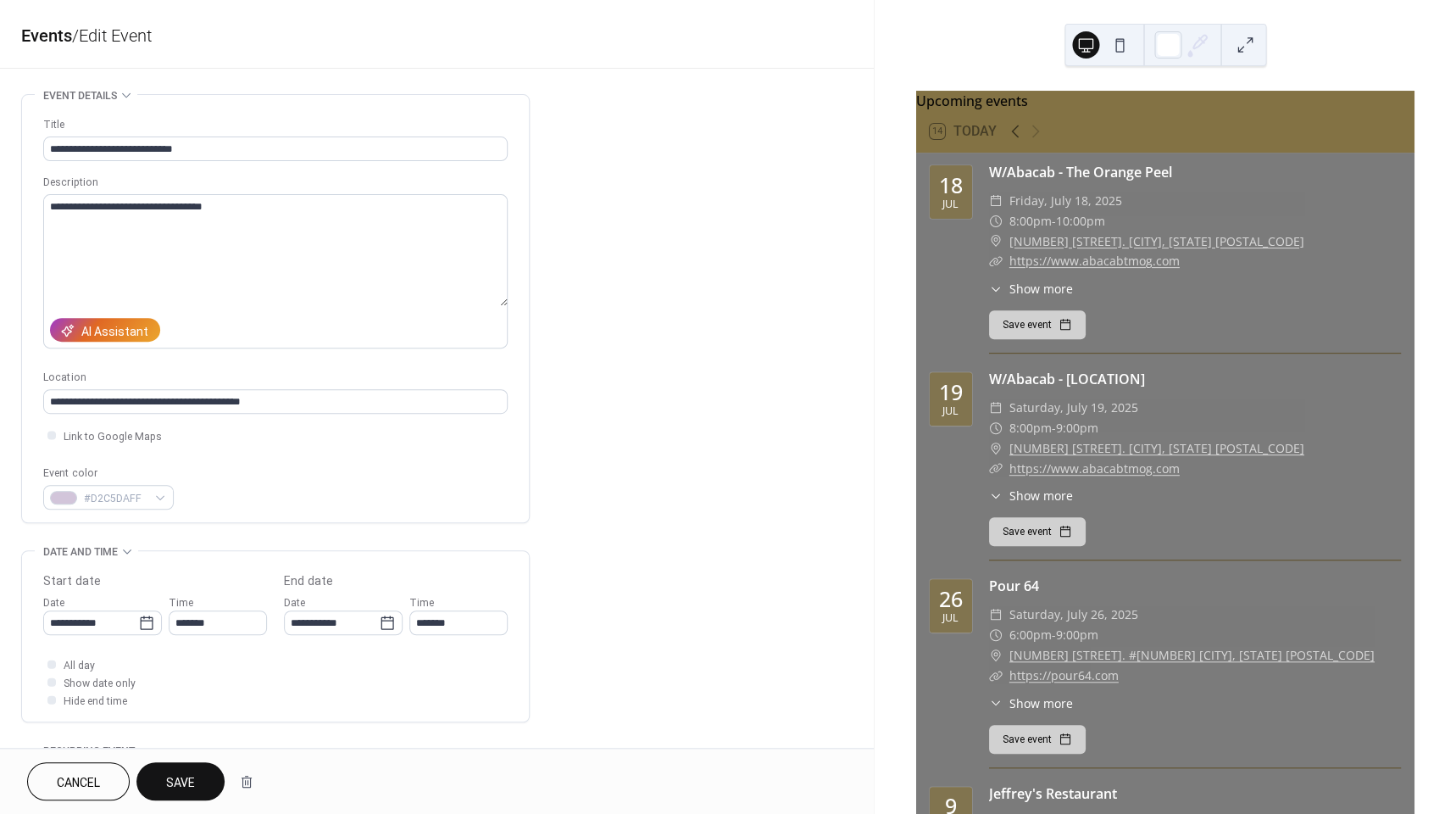 click on "Save" at bounding box center (181, 783) 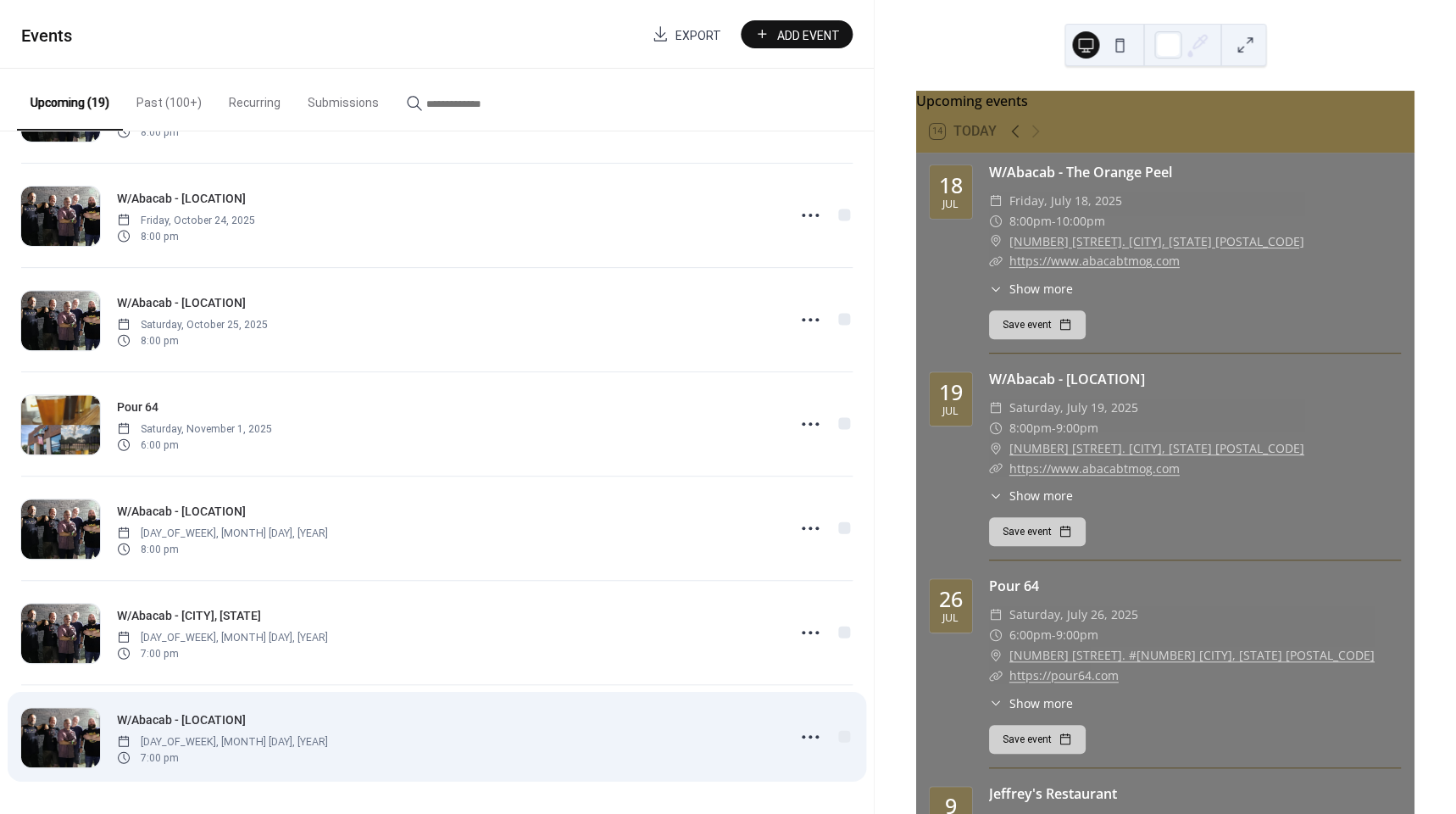 scroll, scrollTop: 1350, scrollLeft: 0, axis: vertical 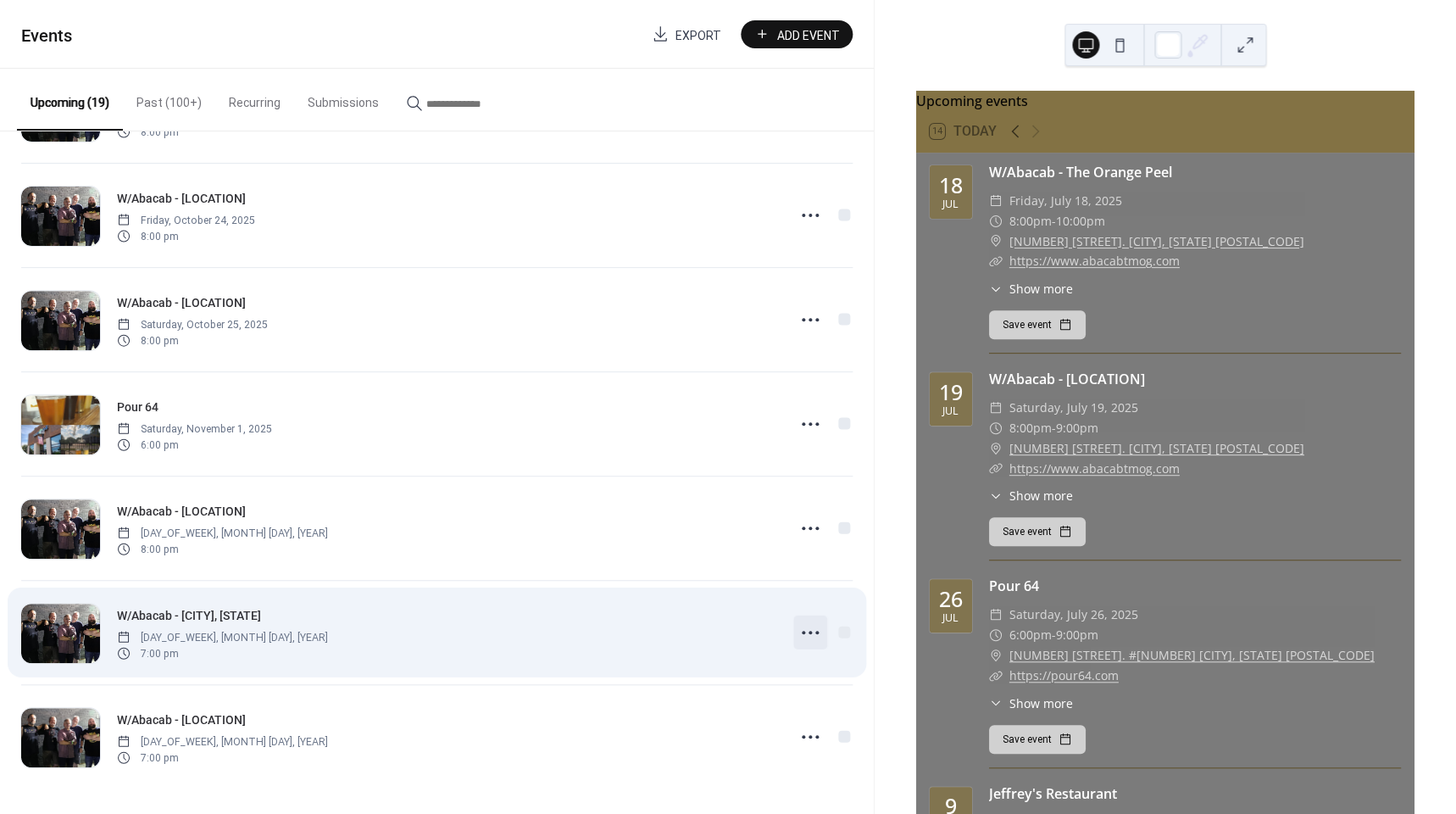 click 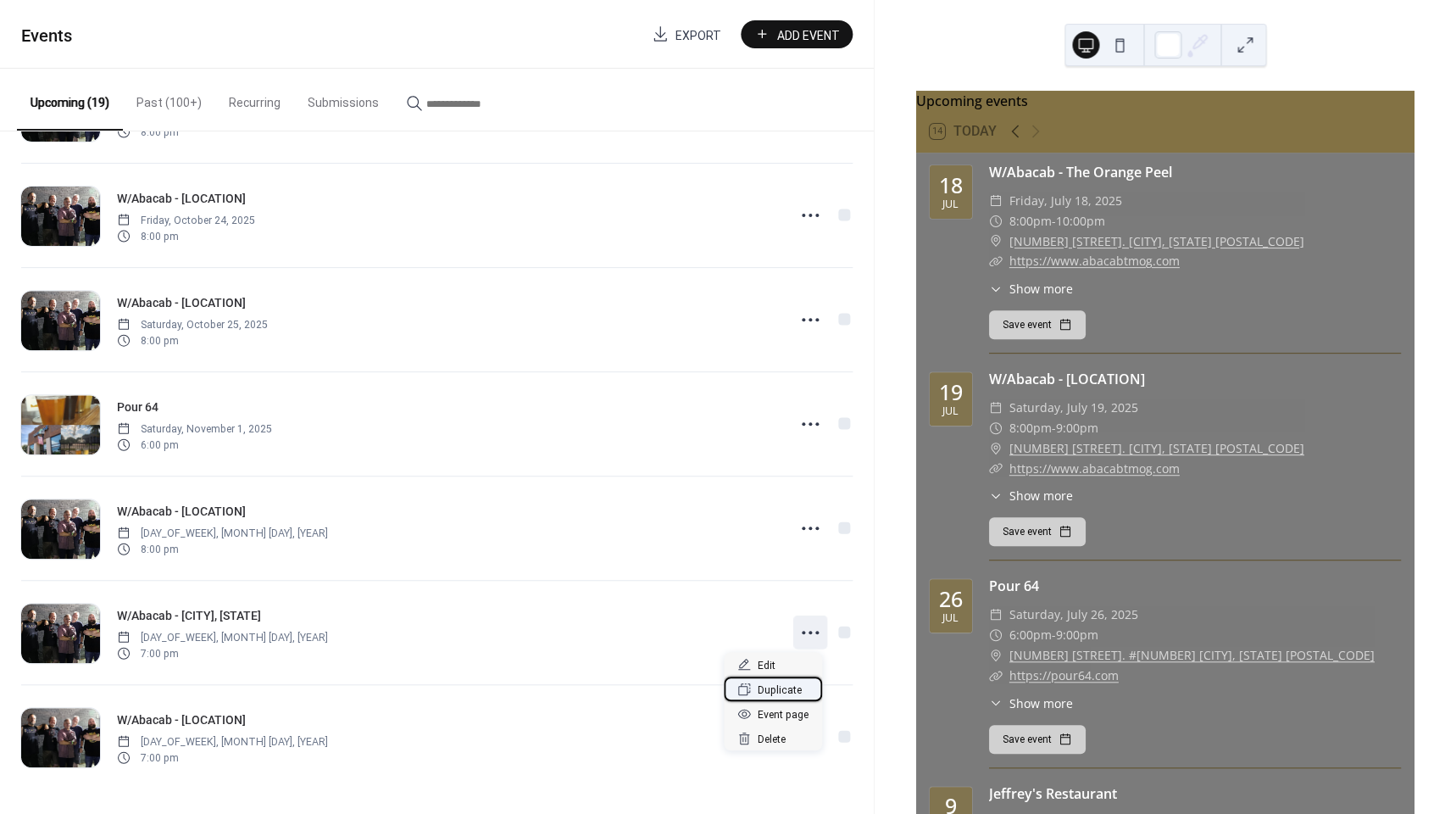 click on "Duplicate" at bounding box center [780, 690] 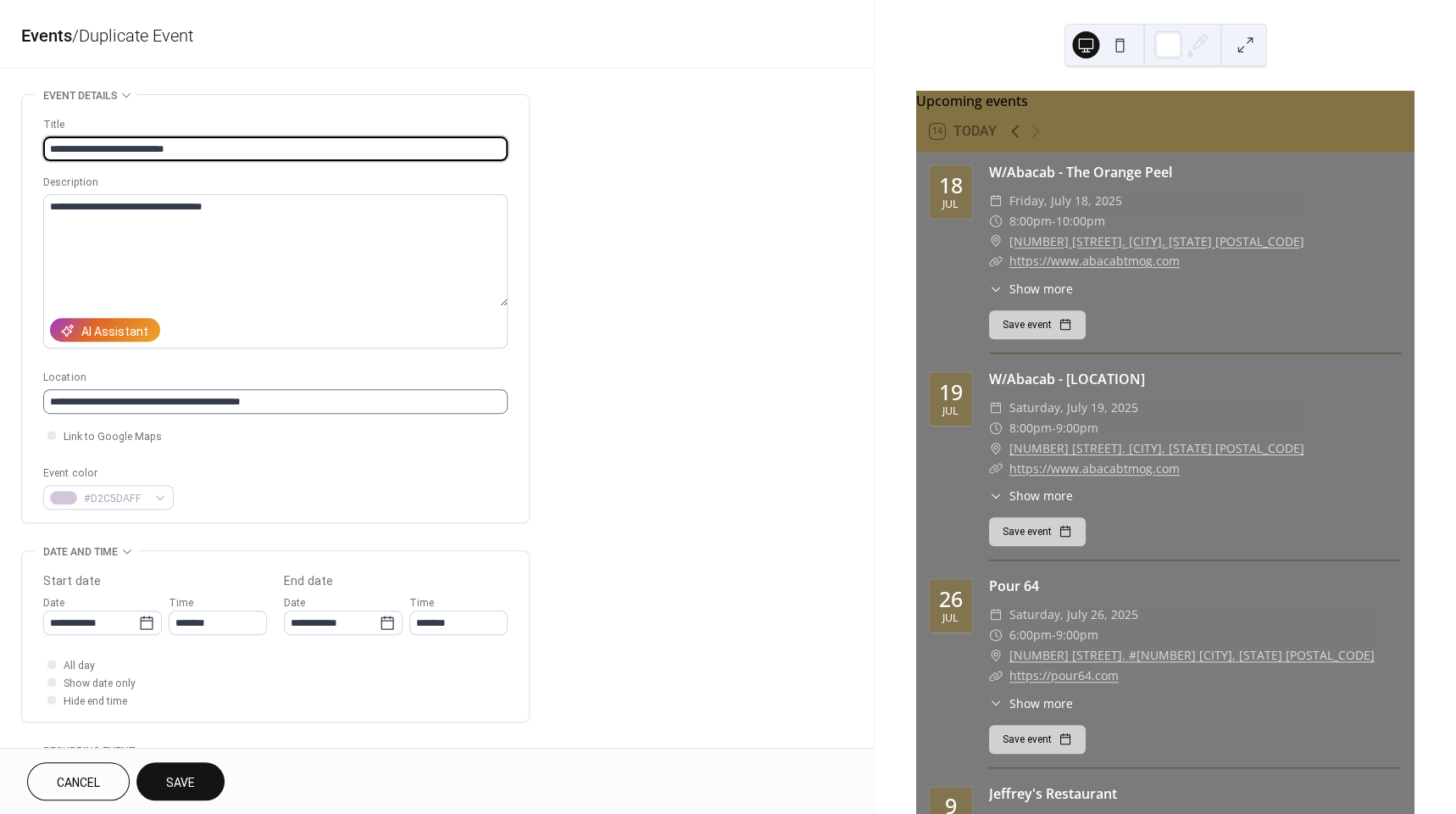 type on "**********" 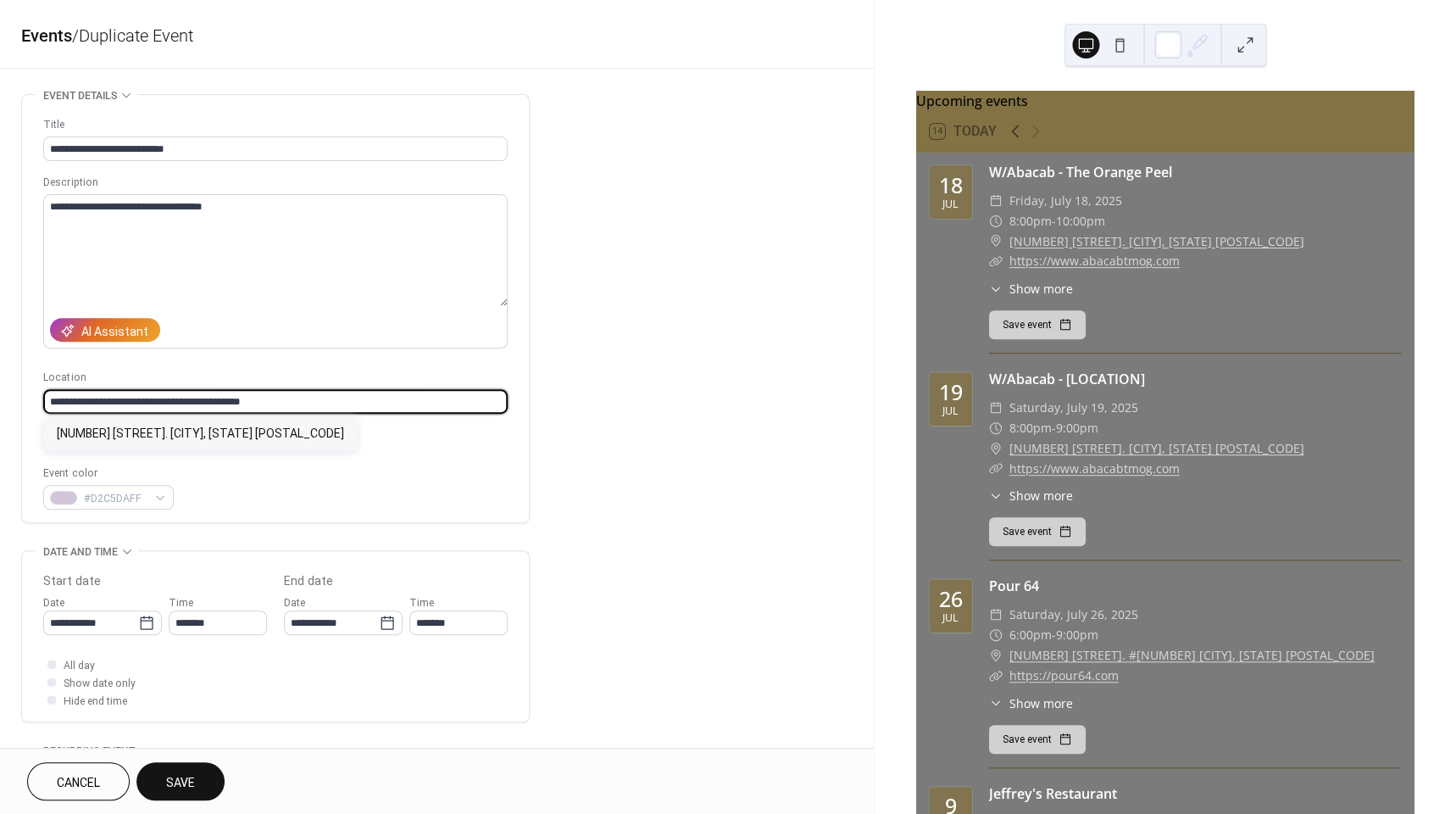 click on "**********" at bounding box center (275, 401) 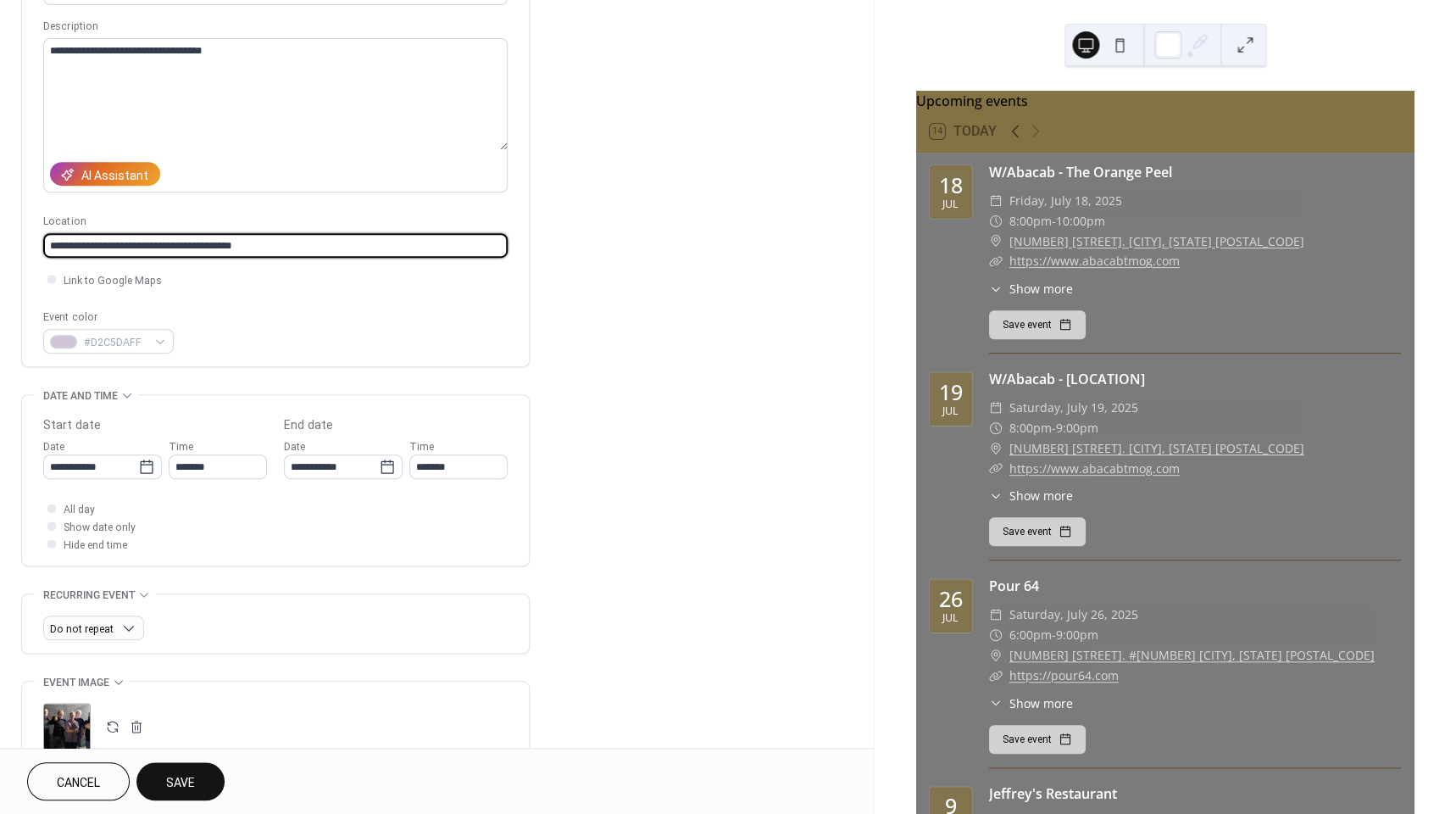 scroll, scrollTop: 215, scrollLeft: 0, axis: vertical 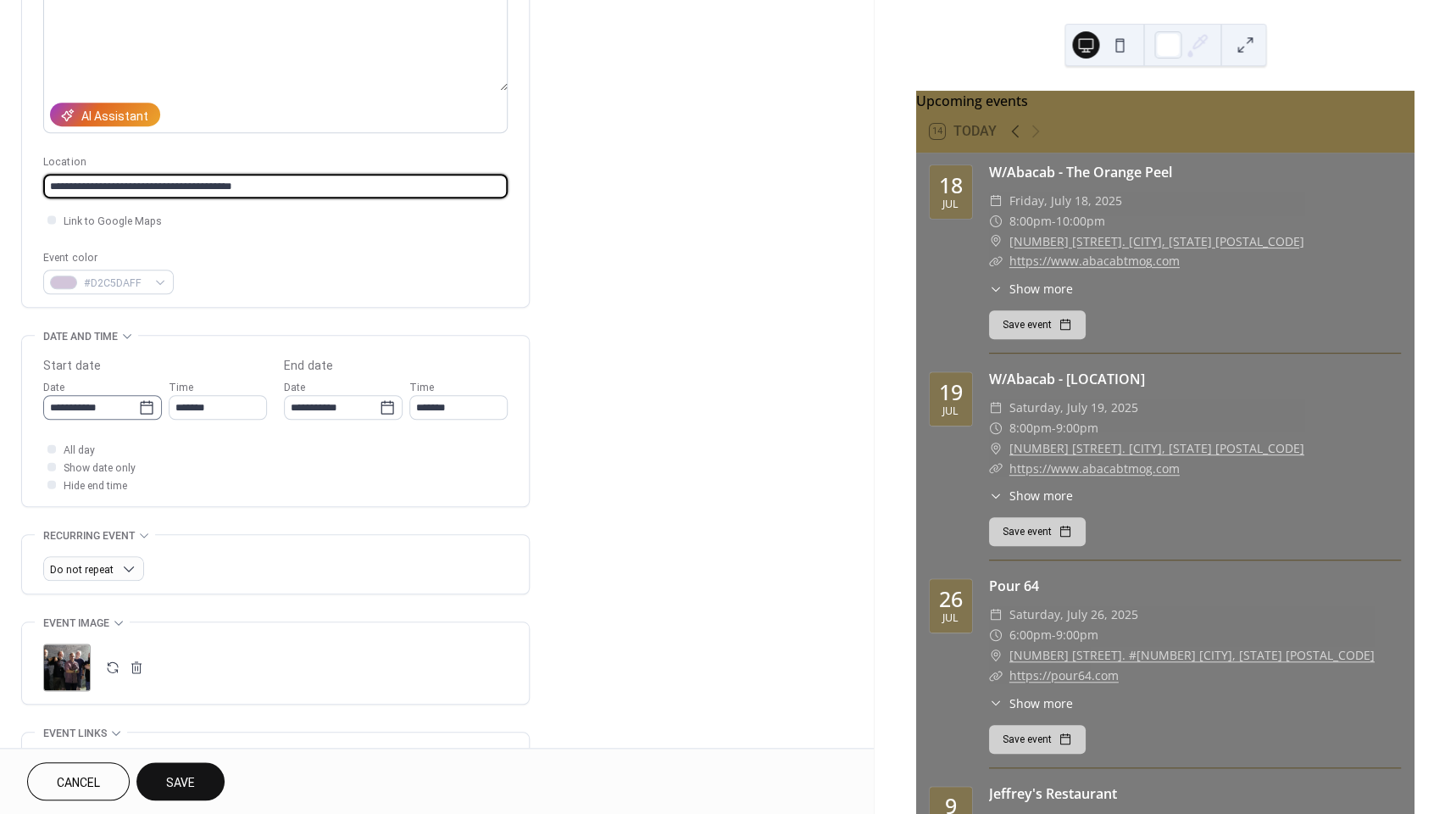 type on "**********" 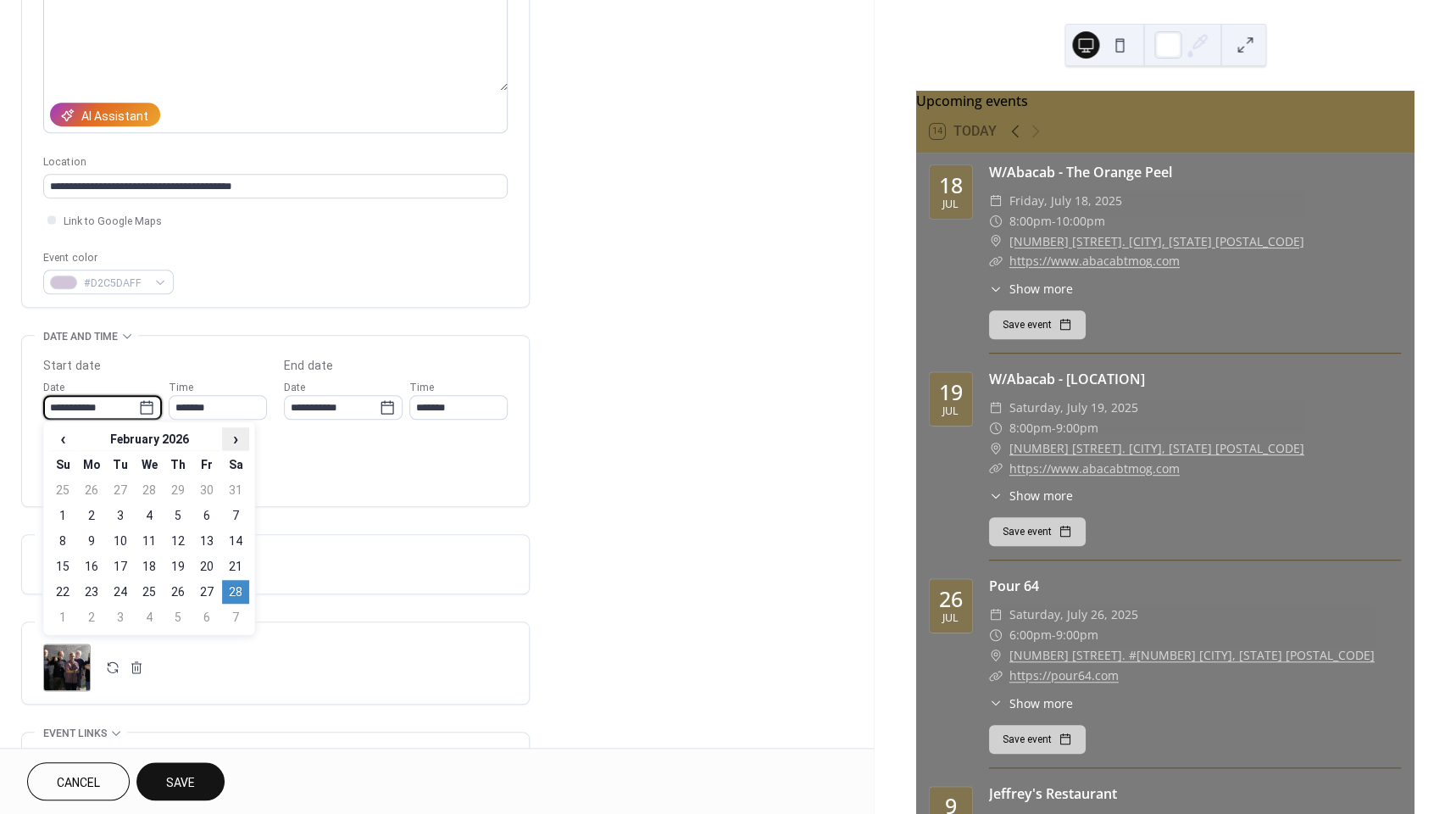 click on "›" at bounding box center [236, 438] 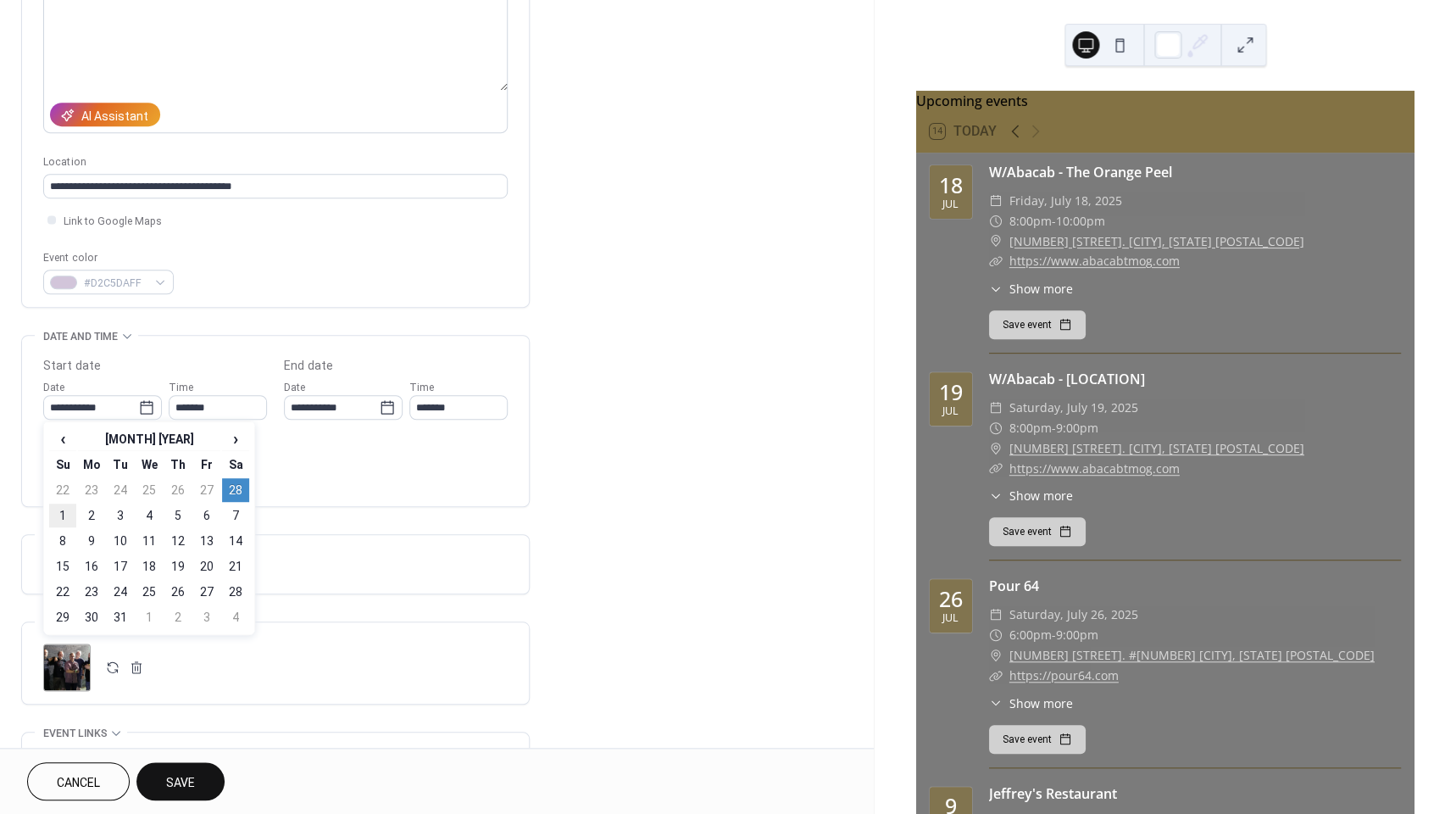 click on "1" at bounding box center (63, 516) 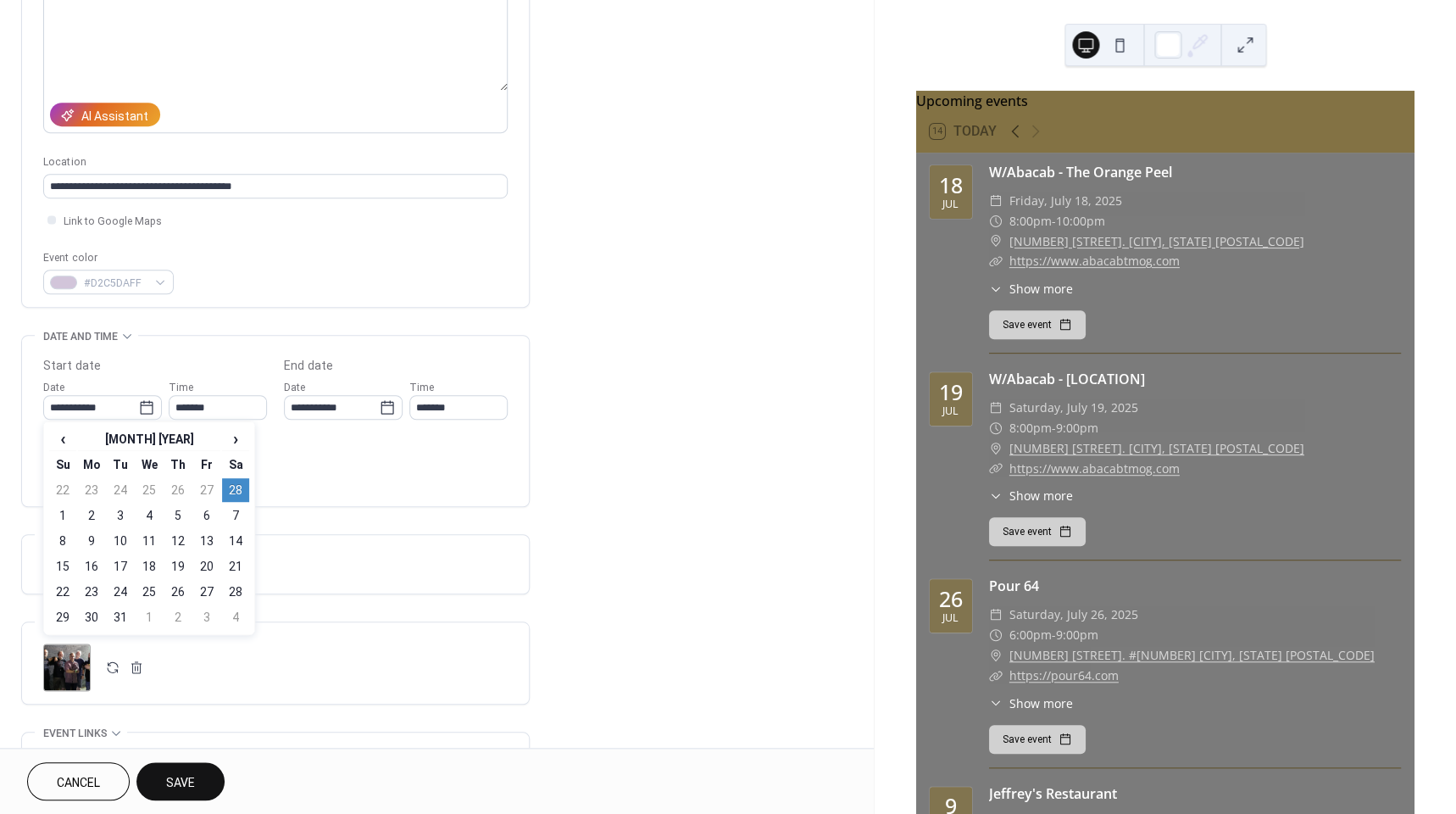 type on "**********" 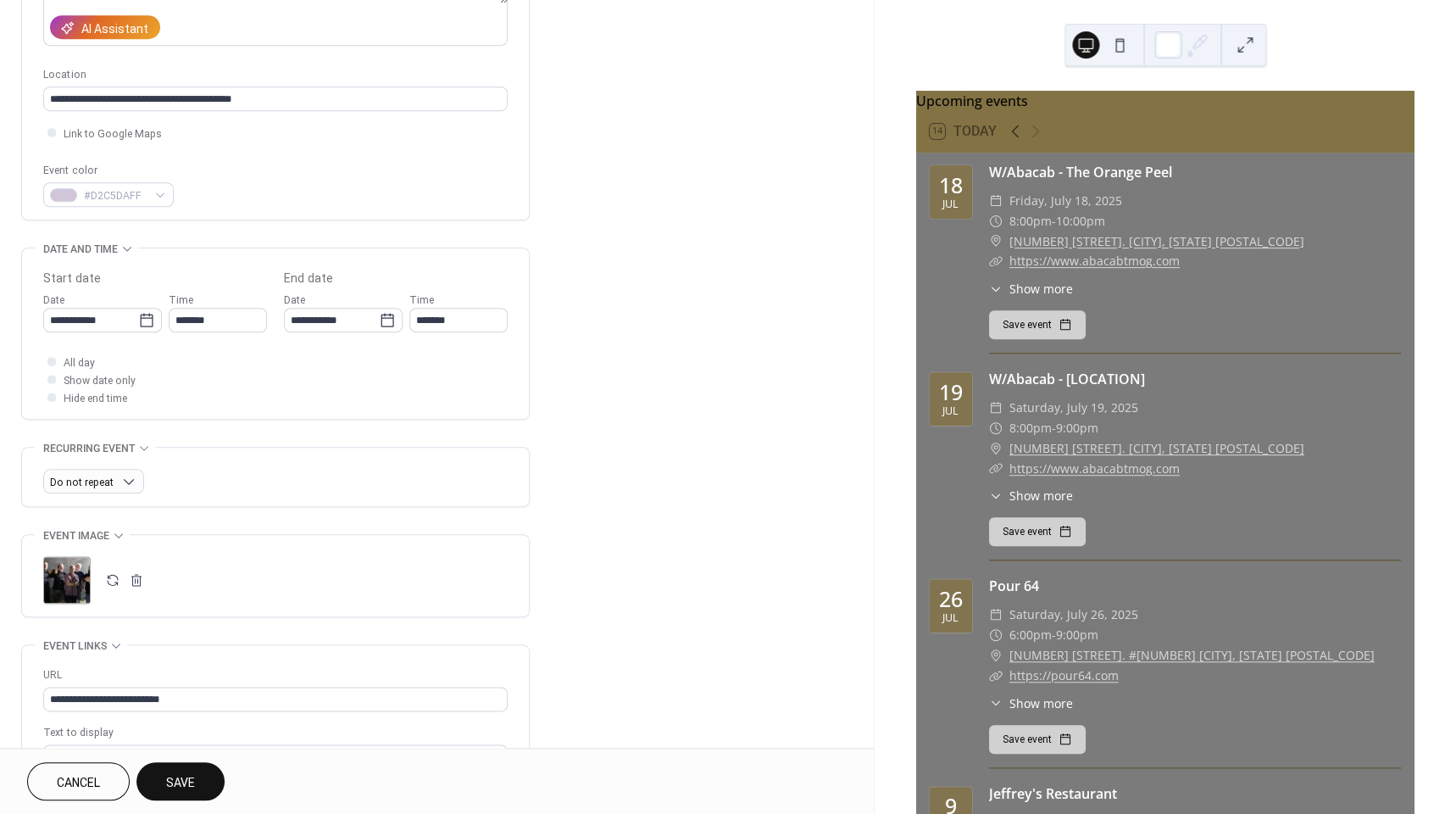 scroll, scrollTop: 505, scrollLeft: 0, axis: vertical 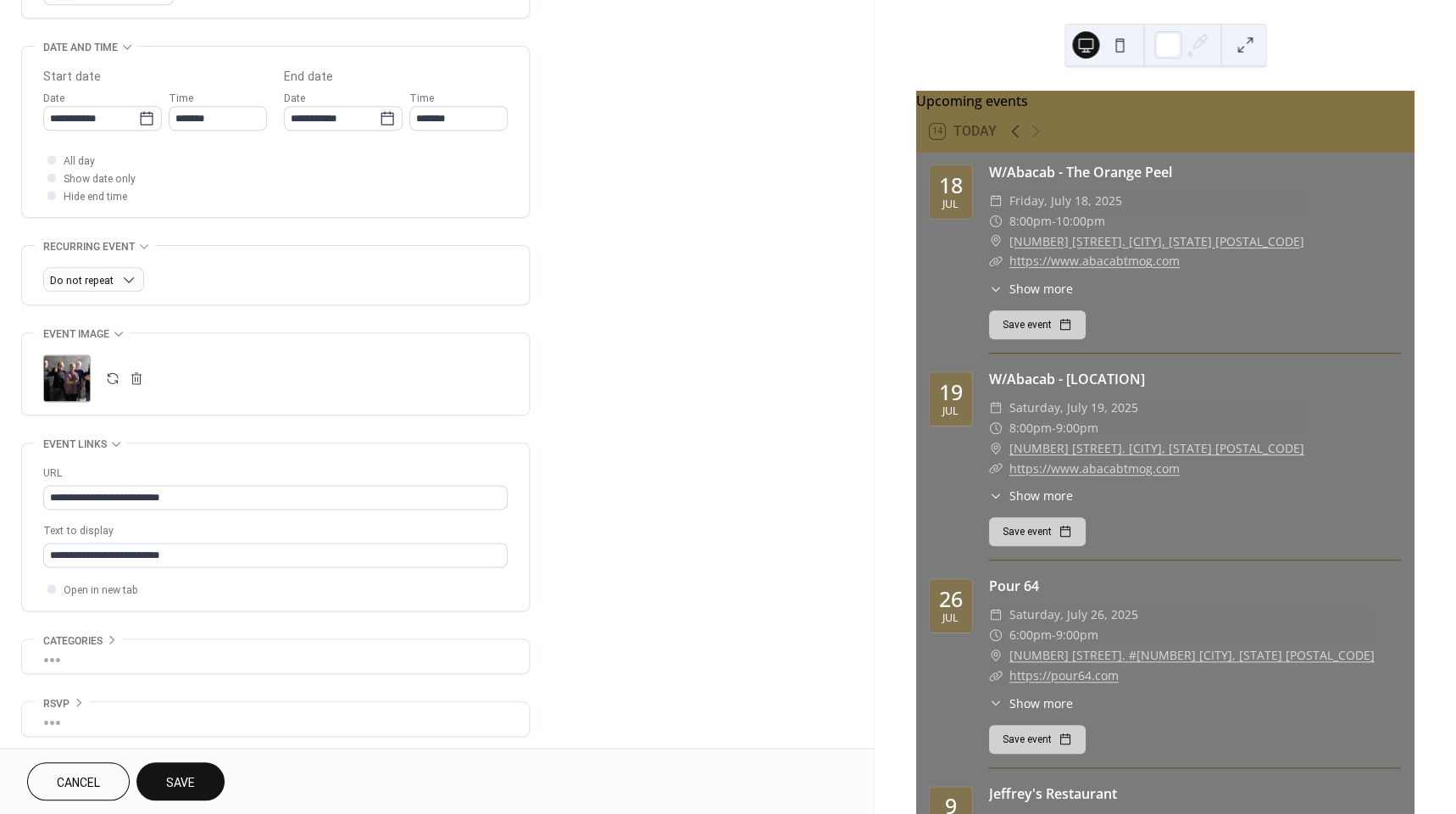 click on "Save" at bounding box center (181, 783) 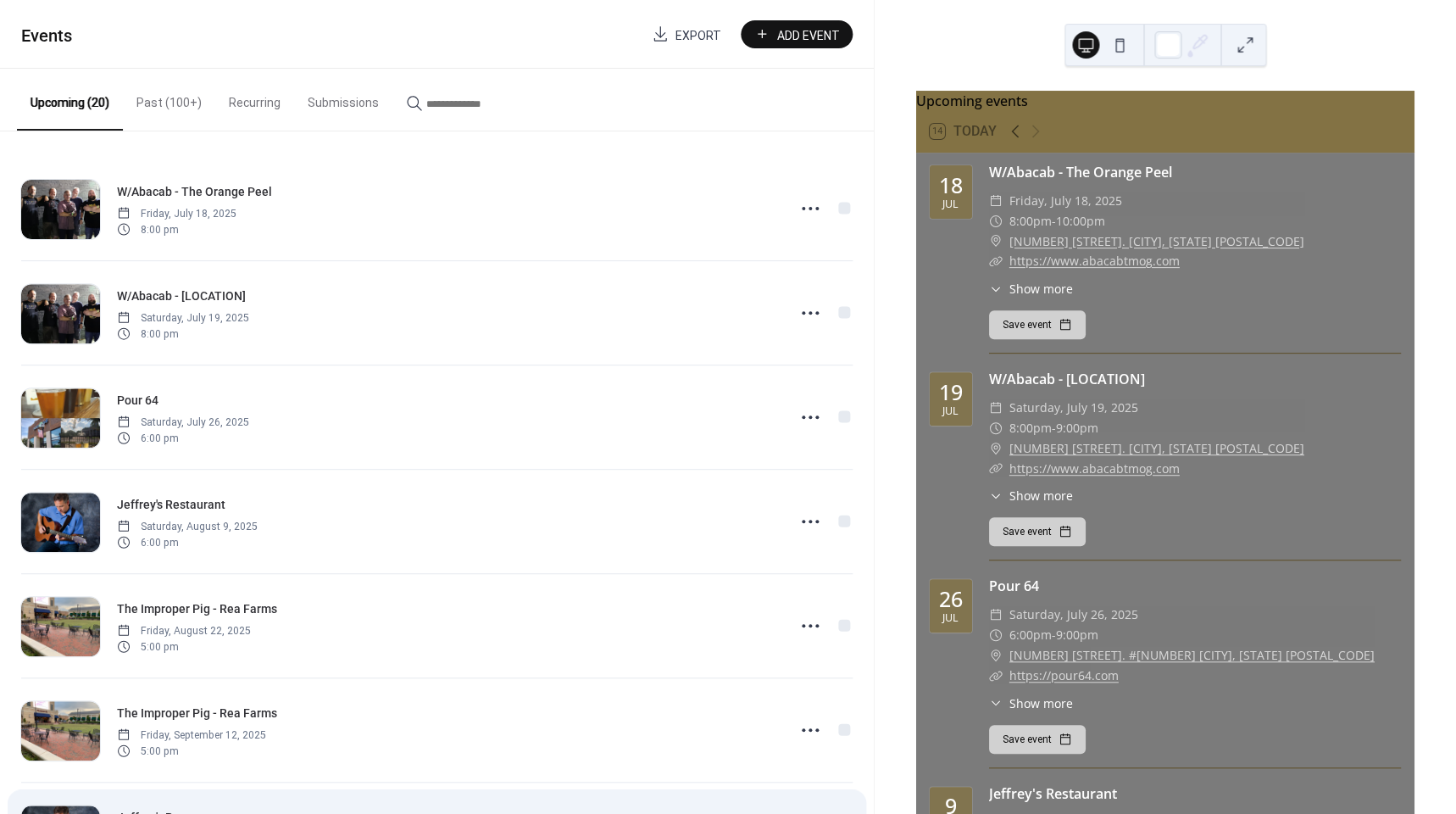 scroll, scrollTop: 0, scrollLeft: 0, axis: both 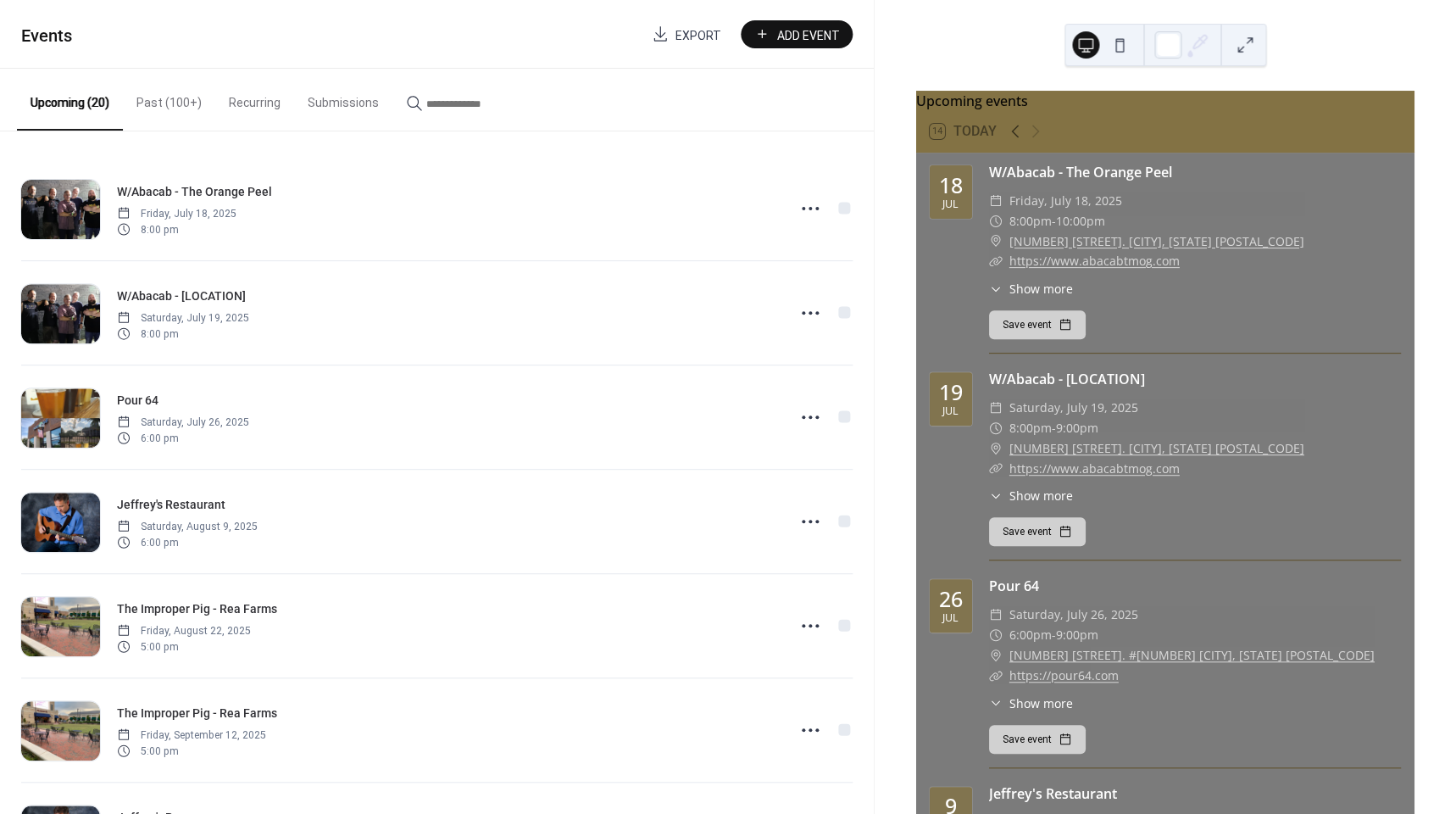 click on "Past (100+)" at bounding box center [169, 98] 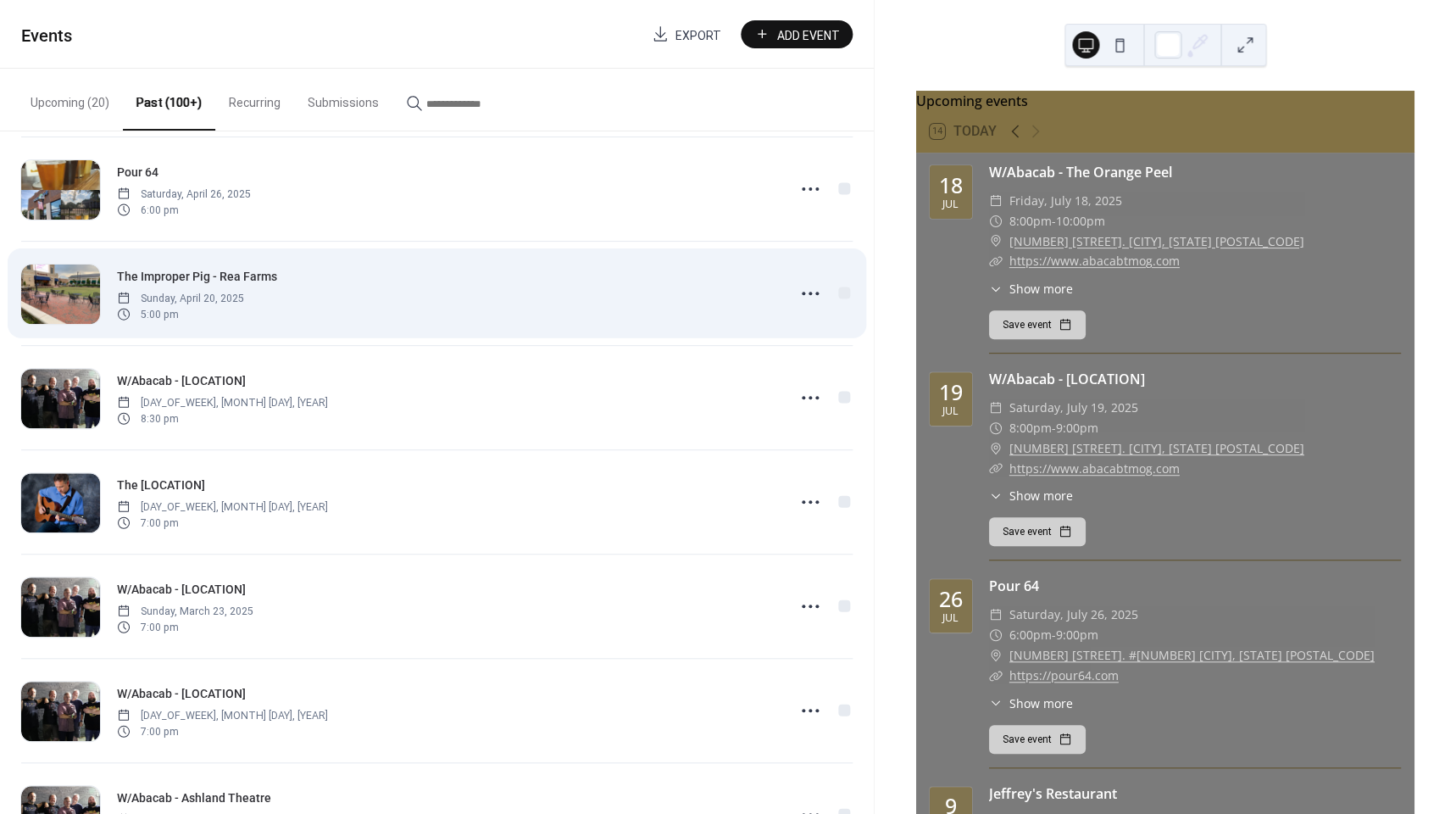 scroll, scrollTop: 1926, scrollLeft: 0, axis: vertical 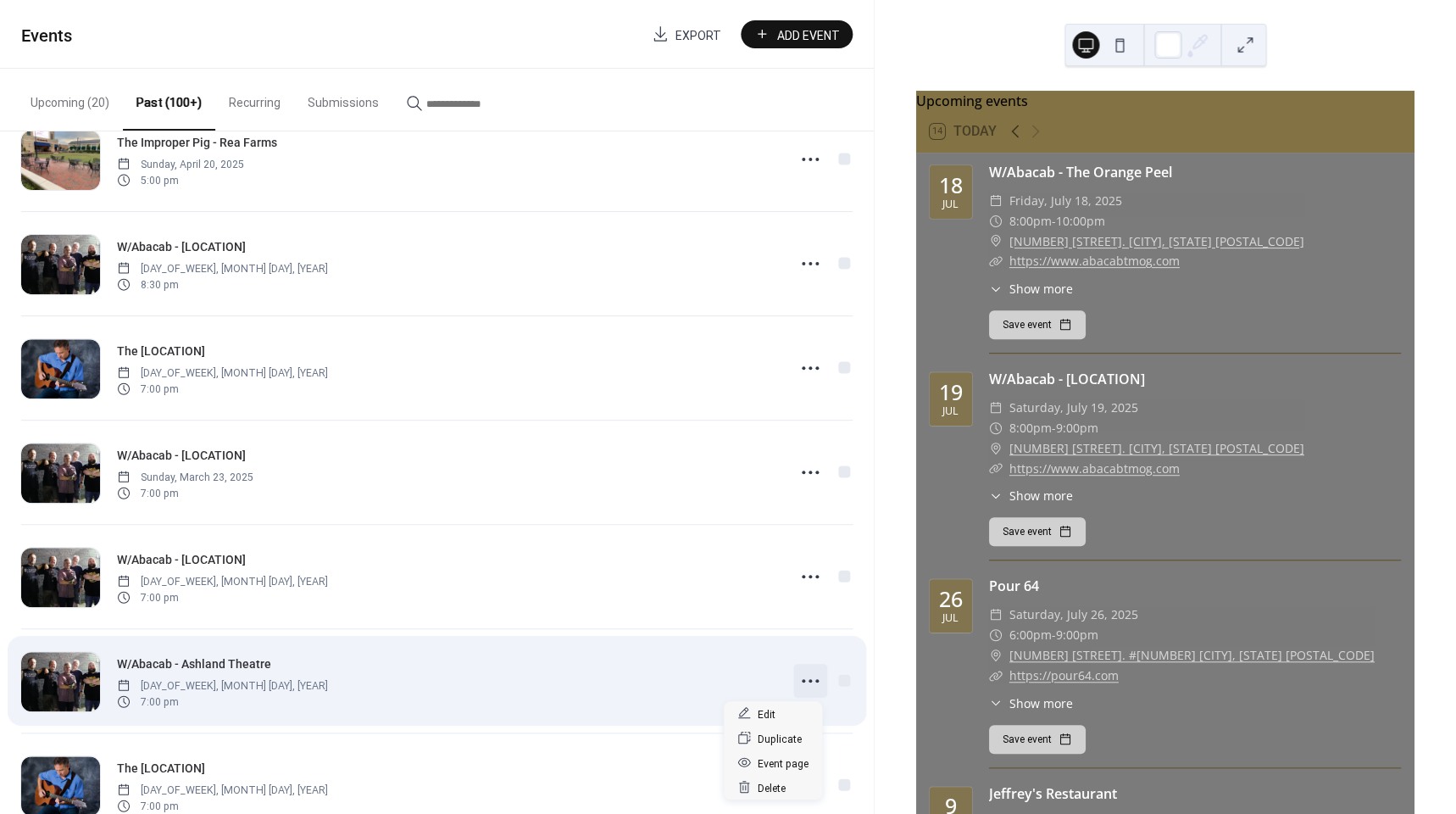 click 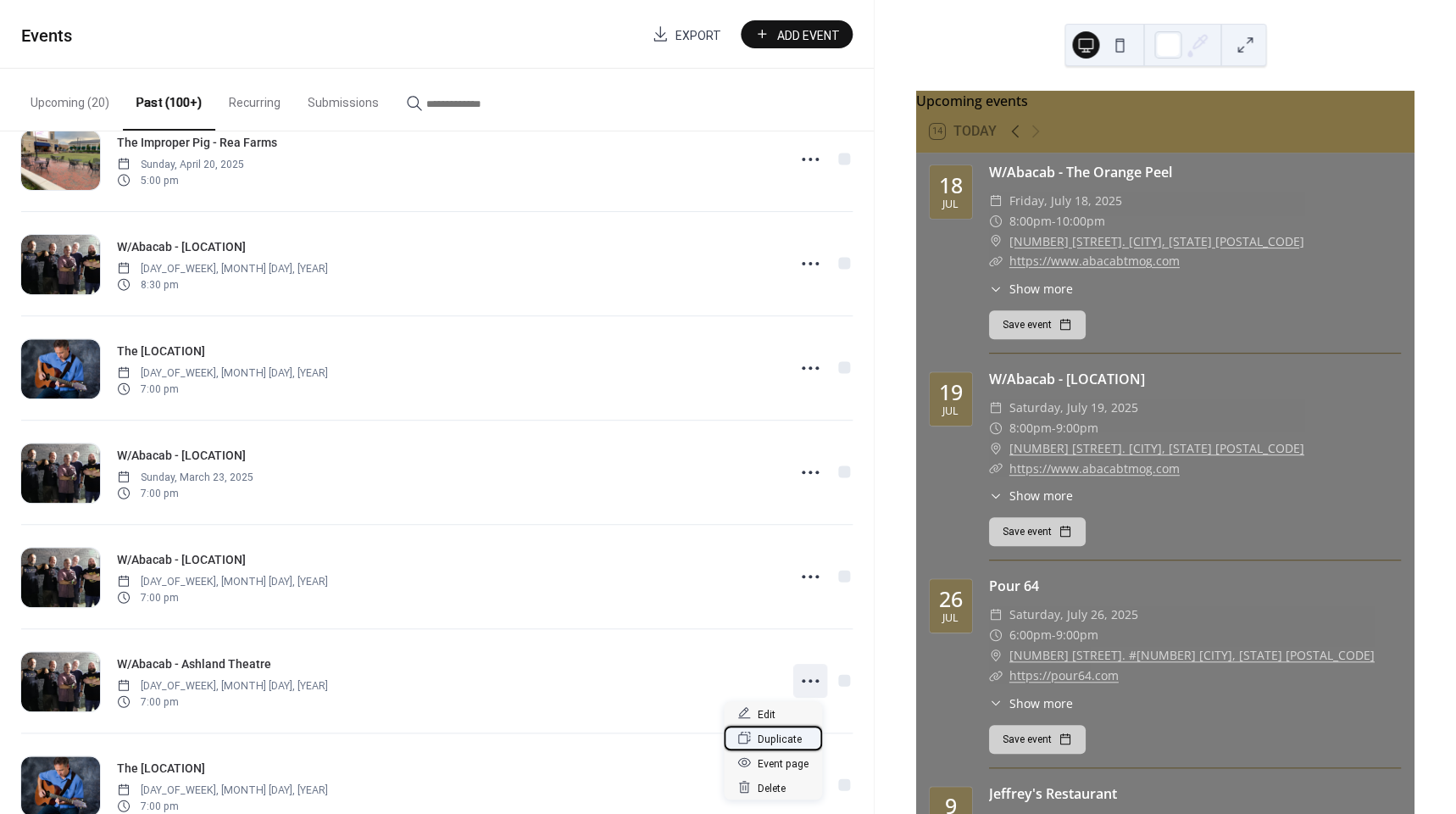 click on "Duplicate" at bounding box center [780, 739] 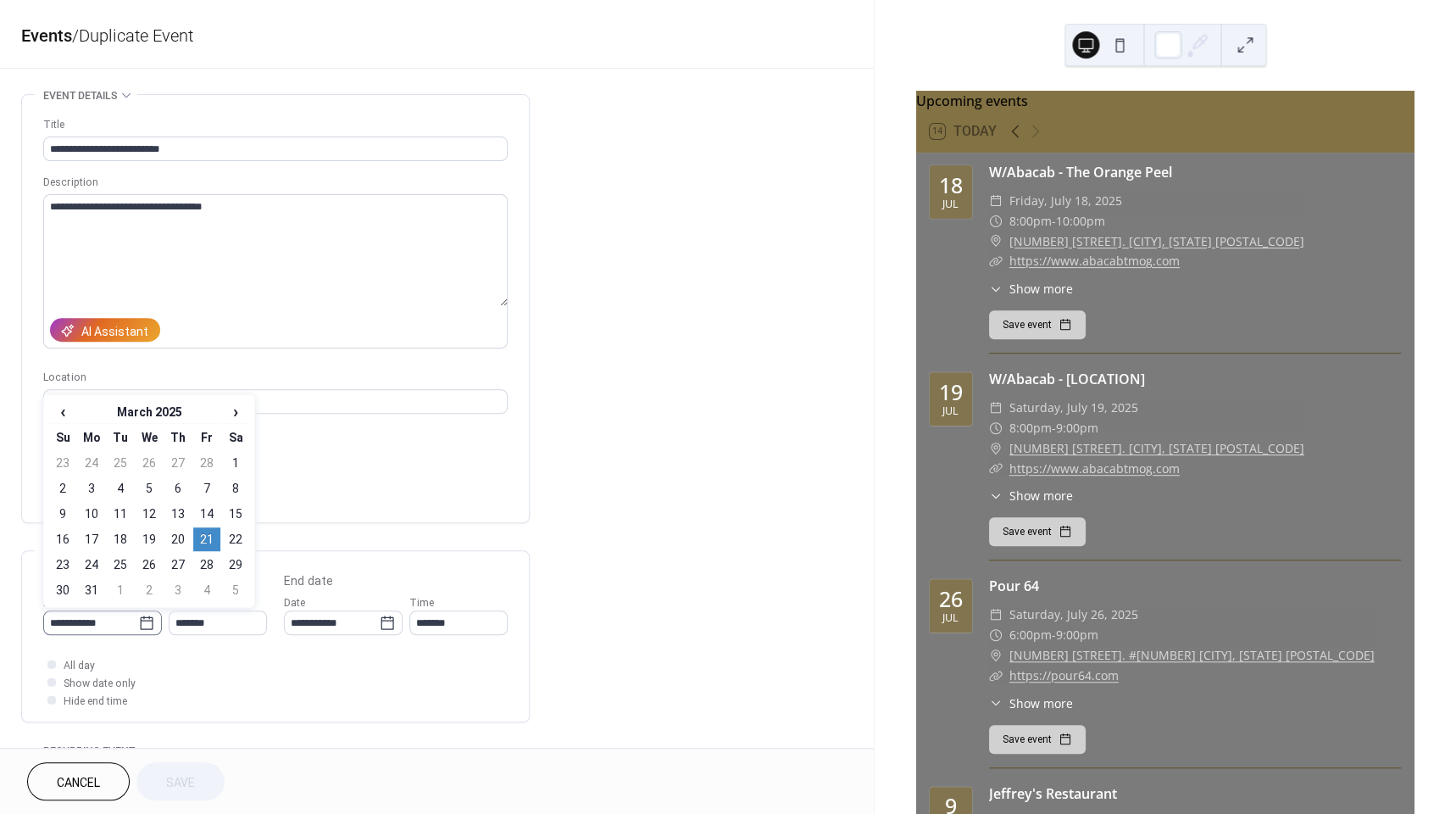 click 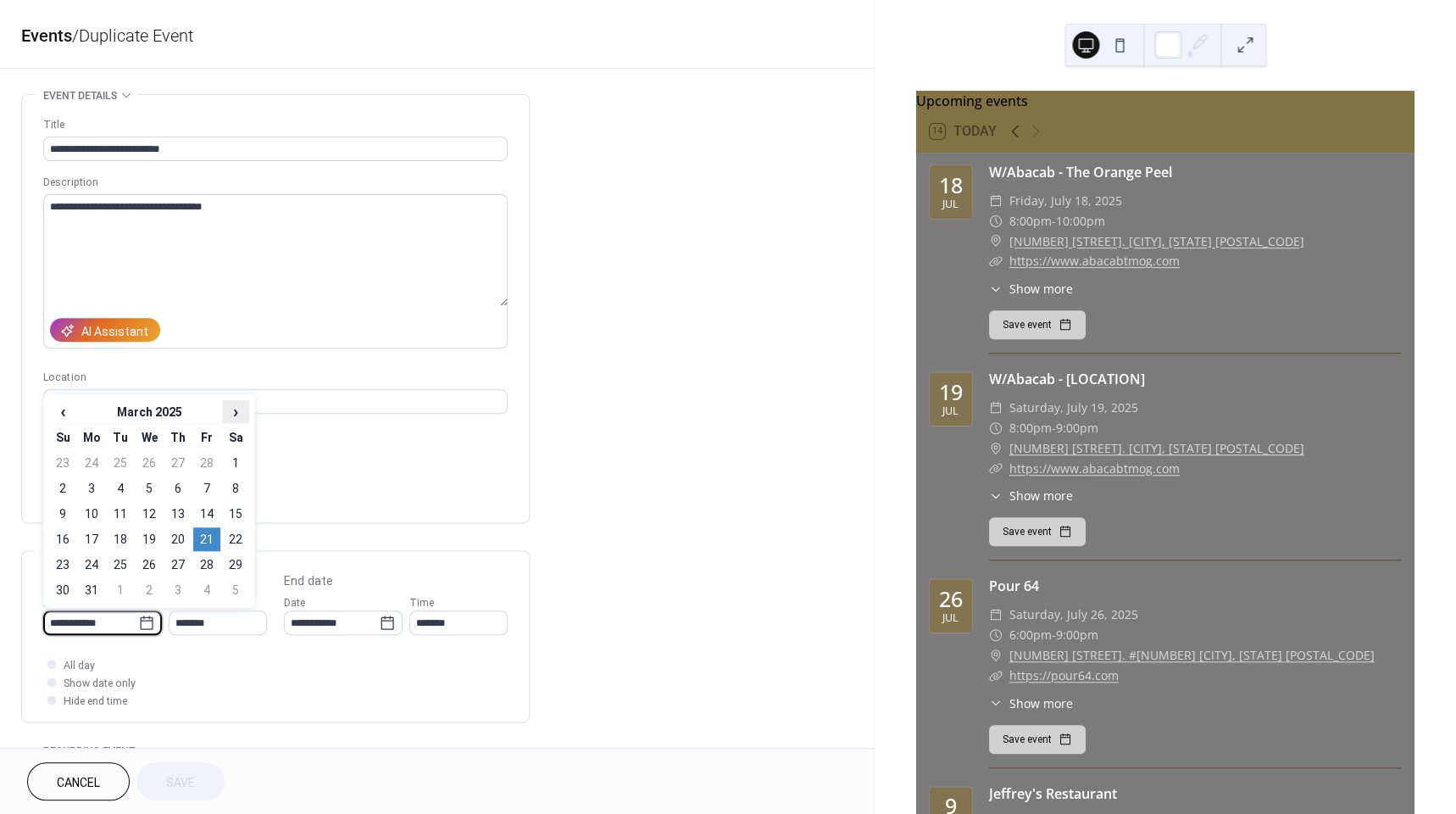 click on "›" at bounding box center (236, 411) 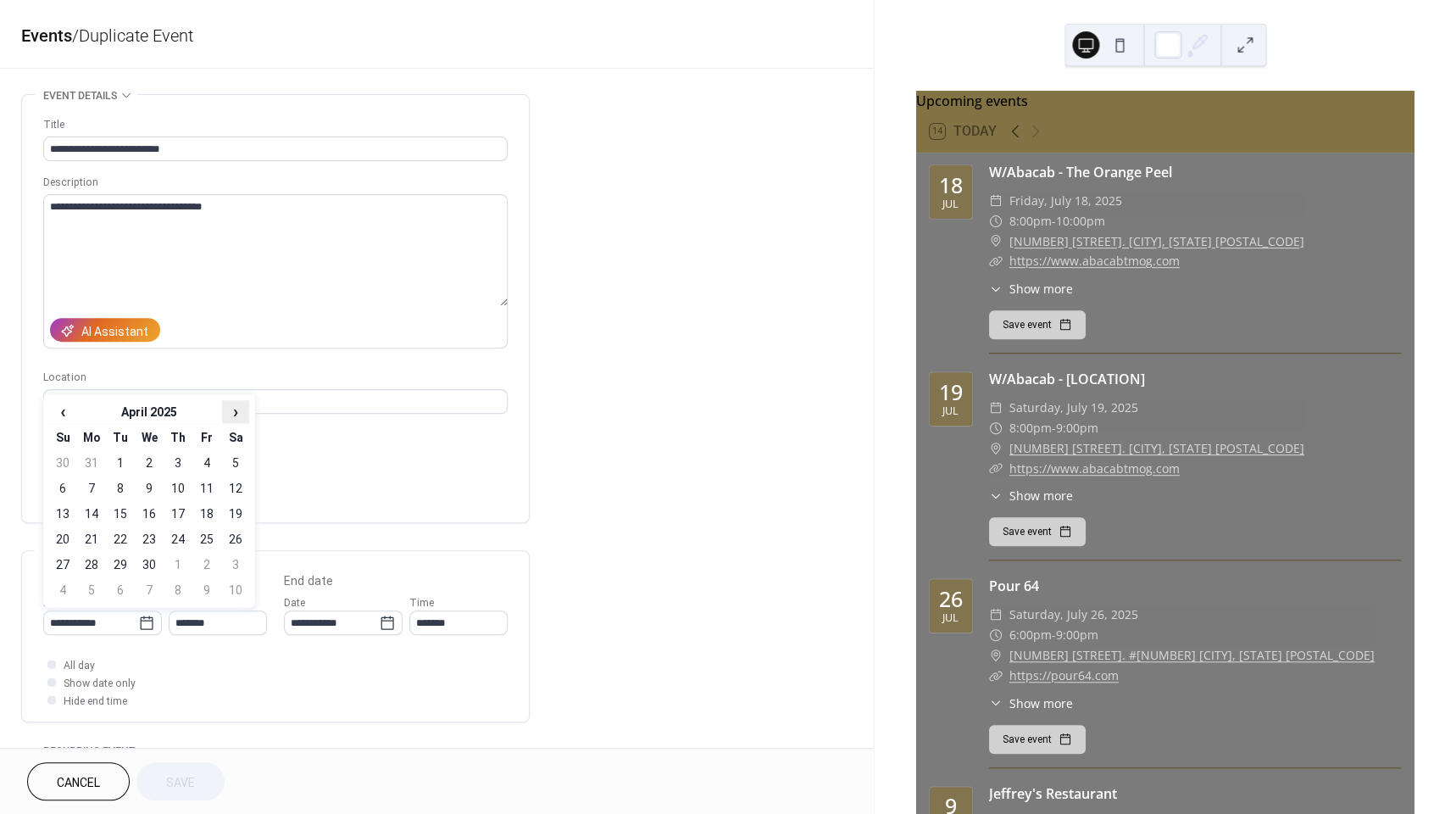click on "›" at bounding box center (236, 411) 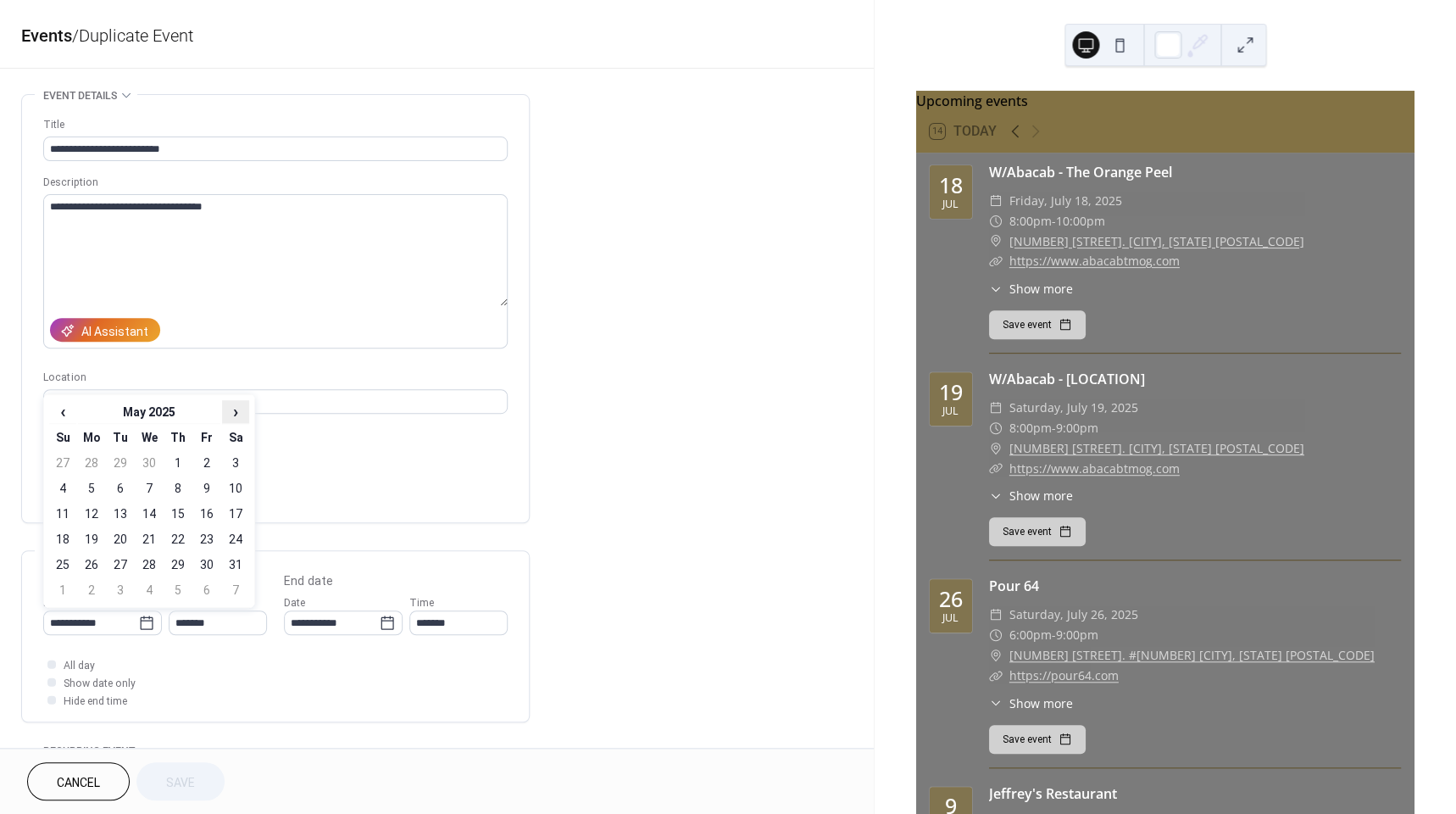 click on "›" at bounding box center [236, 411] 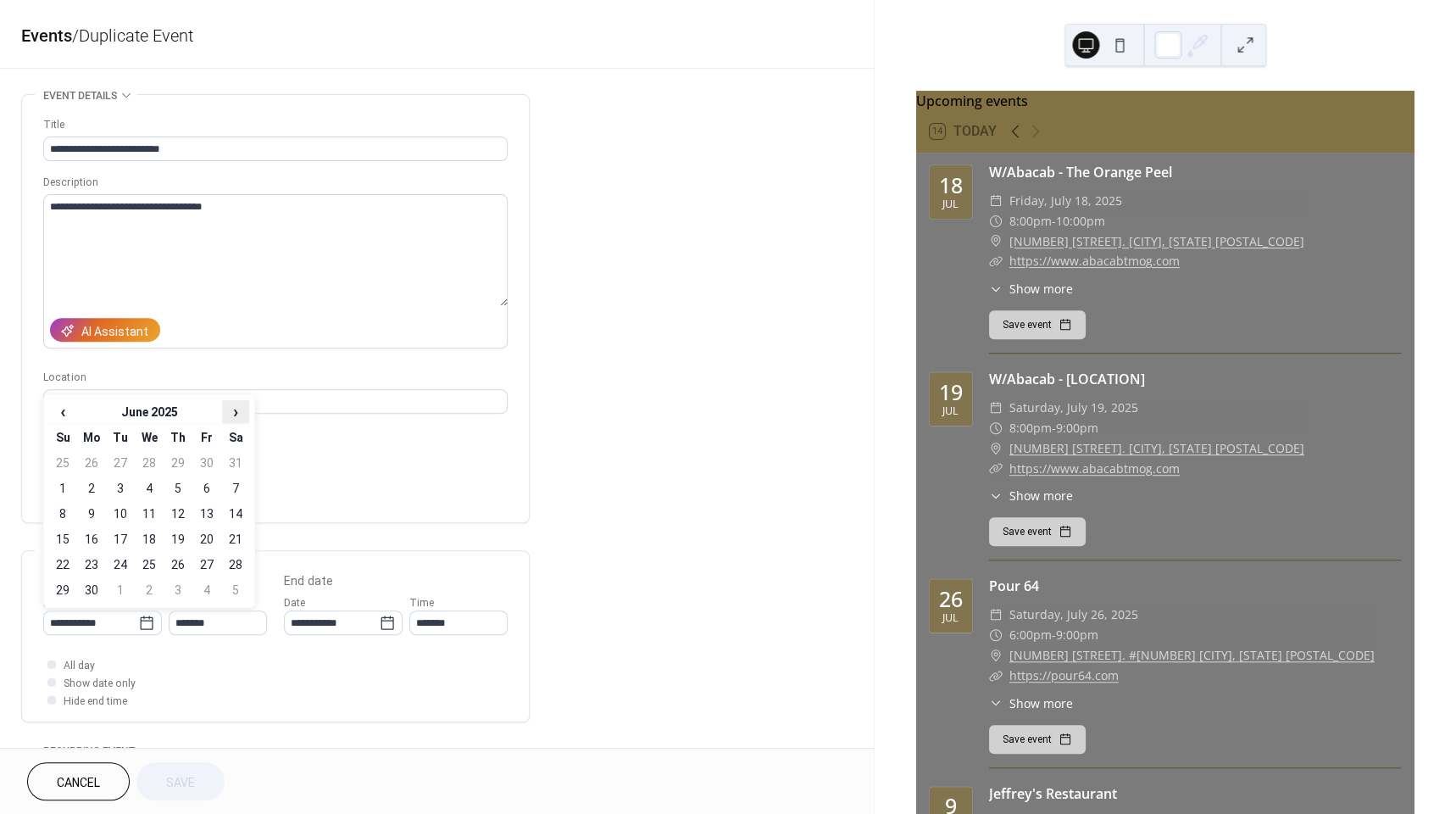 click on "›" at bounding box center [236, 411] 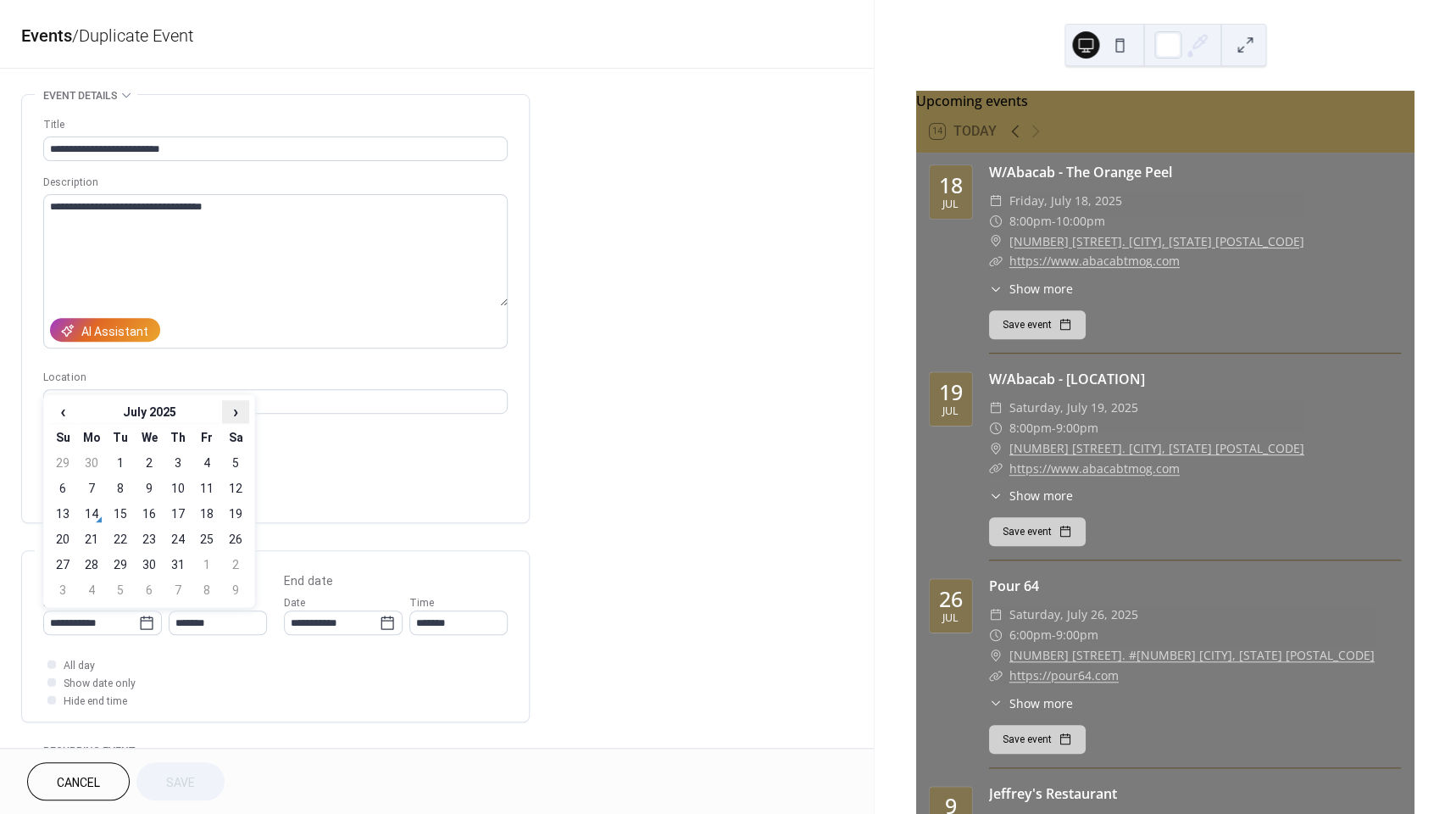 click on "›" at bounding box center [236, 411] 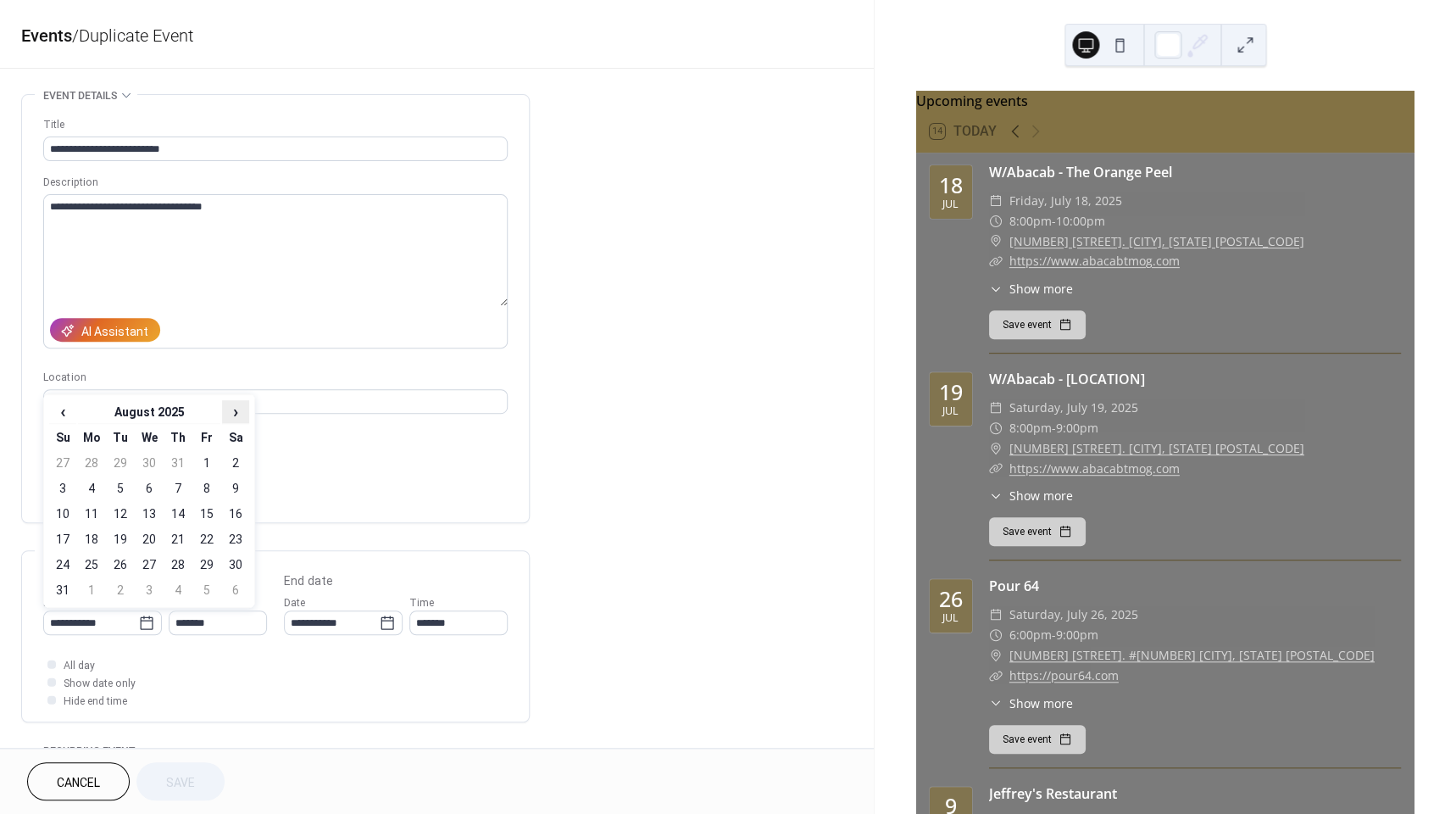 click on "›" at bounding box center [236, 411] 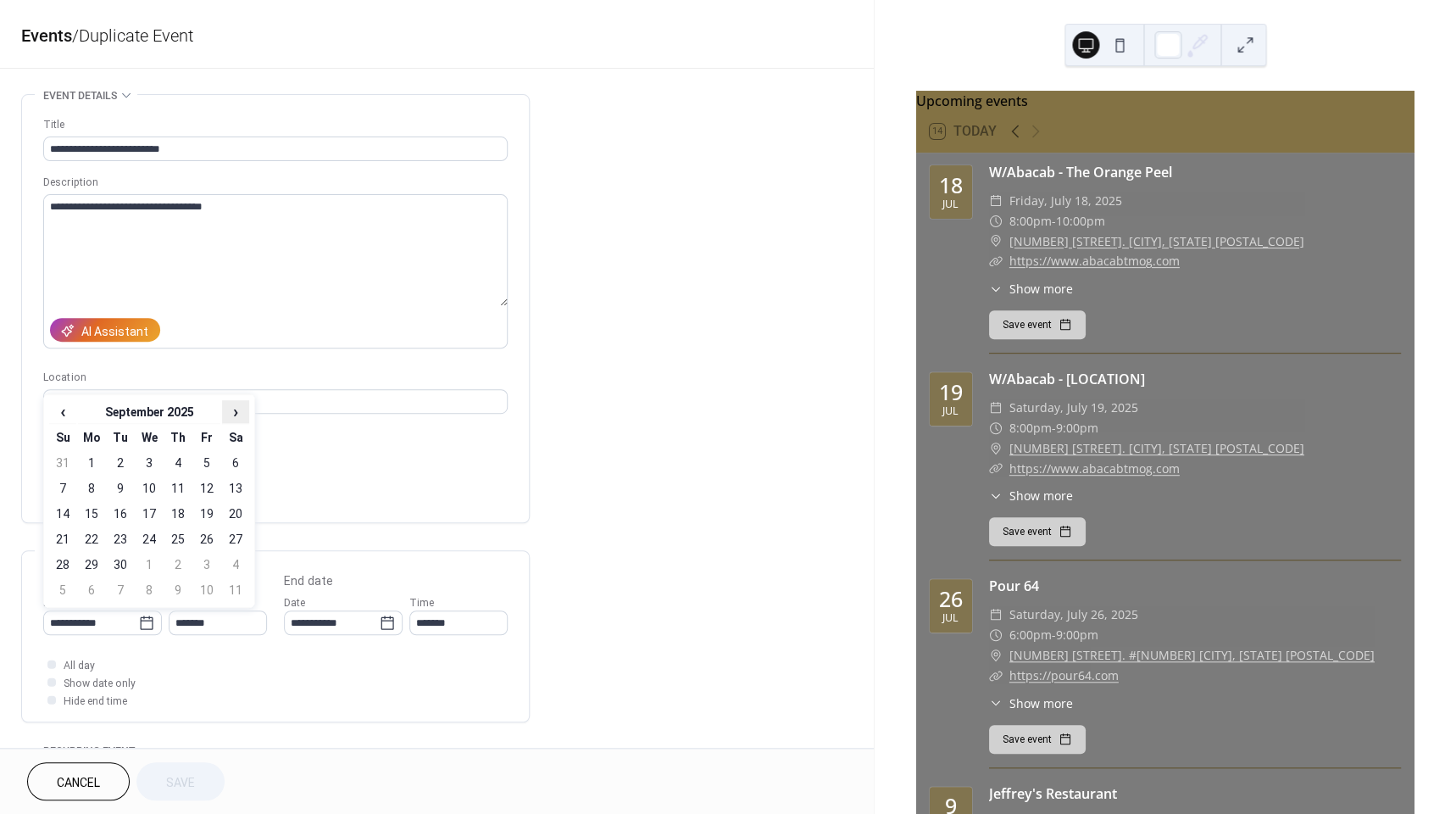 click on "›" at bounding box center [236, 411] 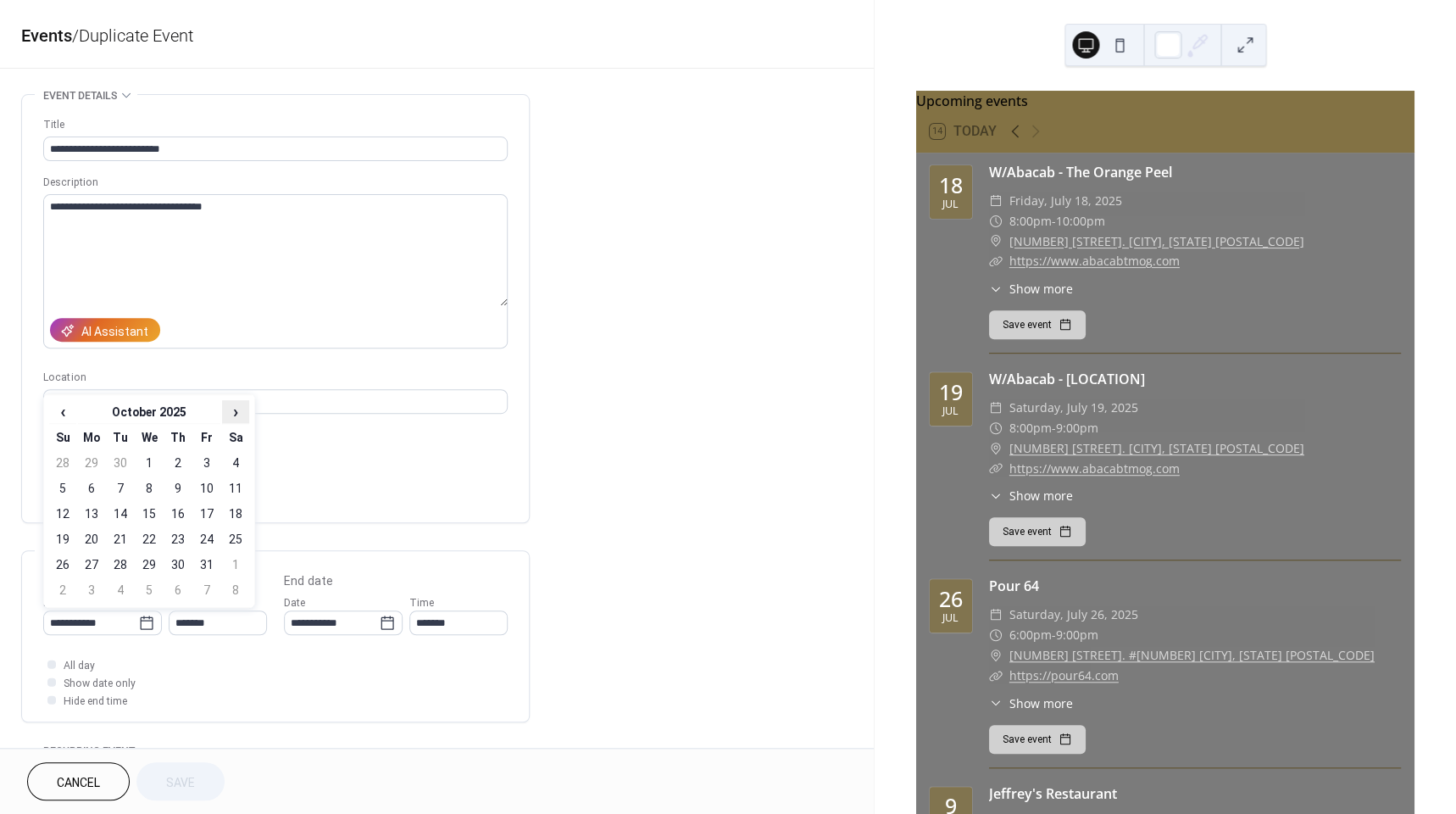 click on "›" at bounding box center (236, 411) 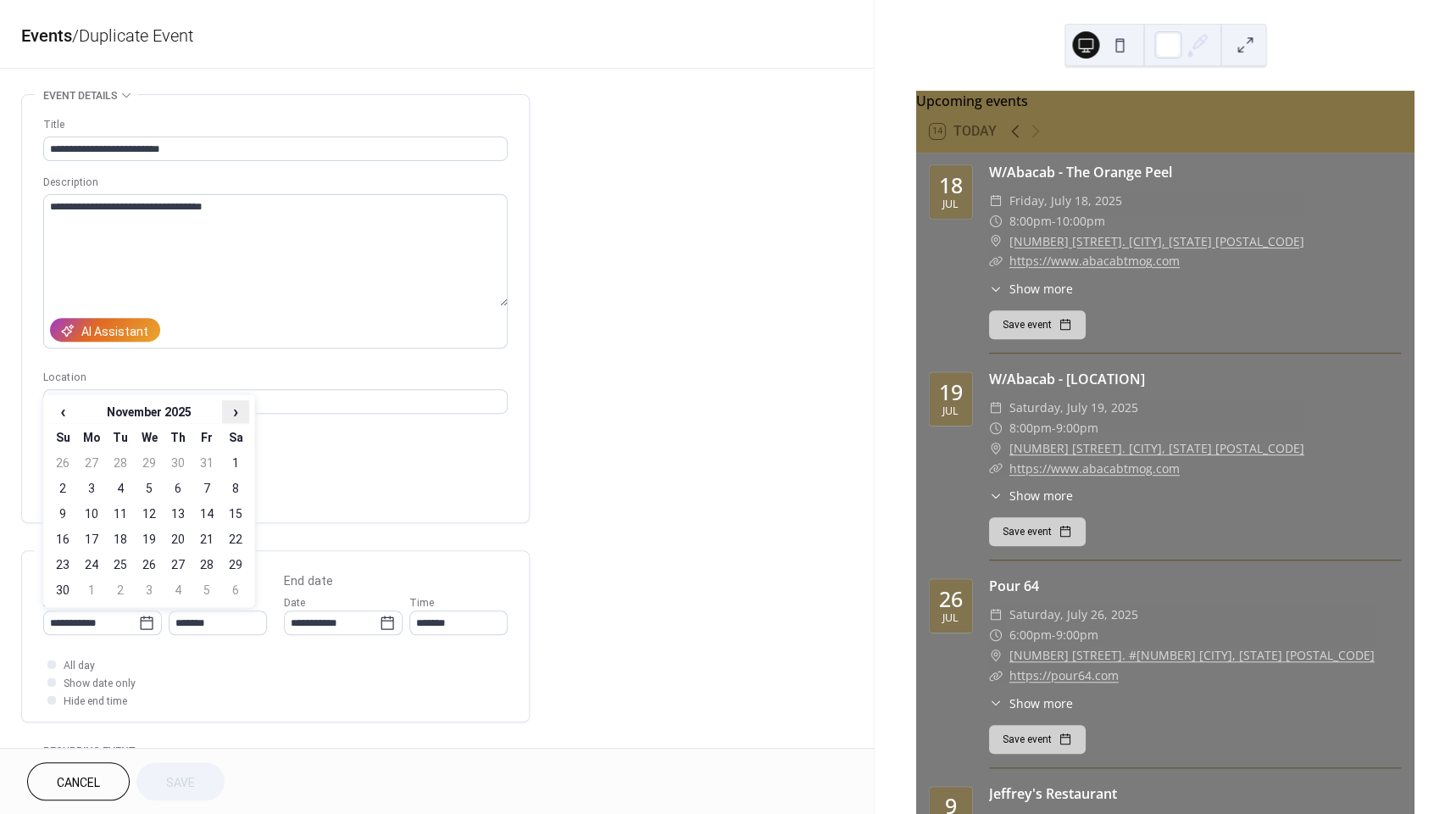 click on "›" at bounding box center (236, 411) 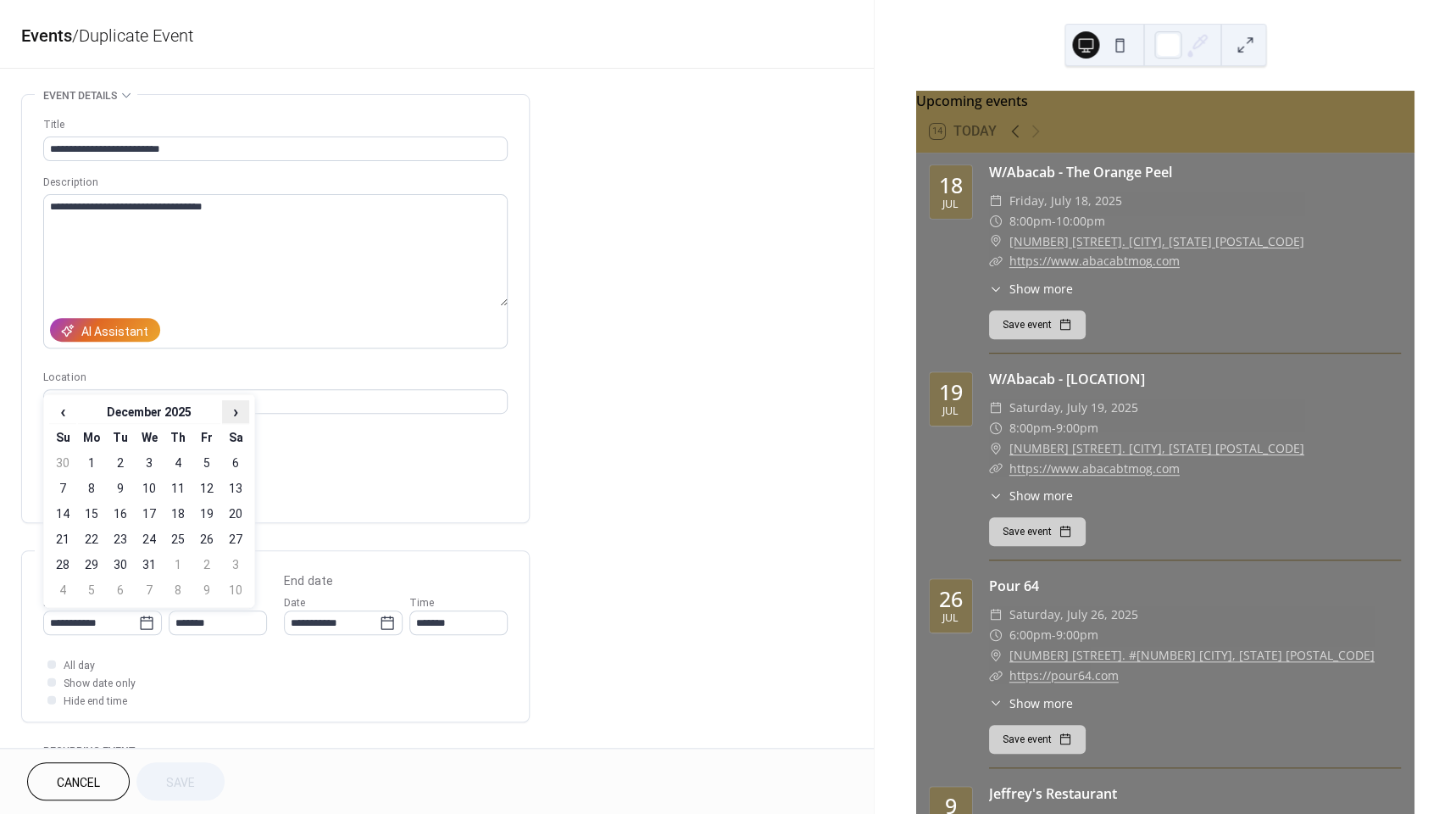 click on "›" at bounding box center (236, 411) 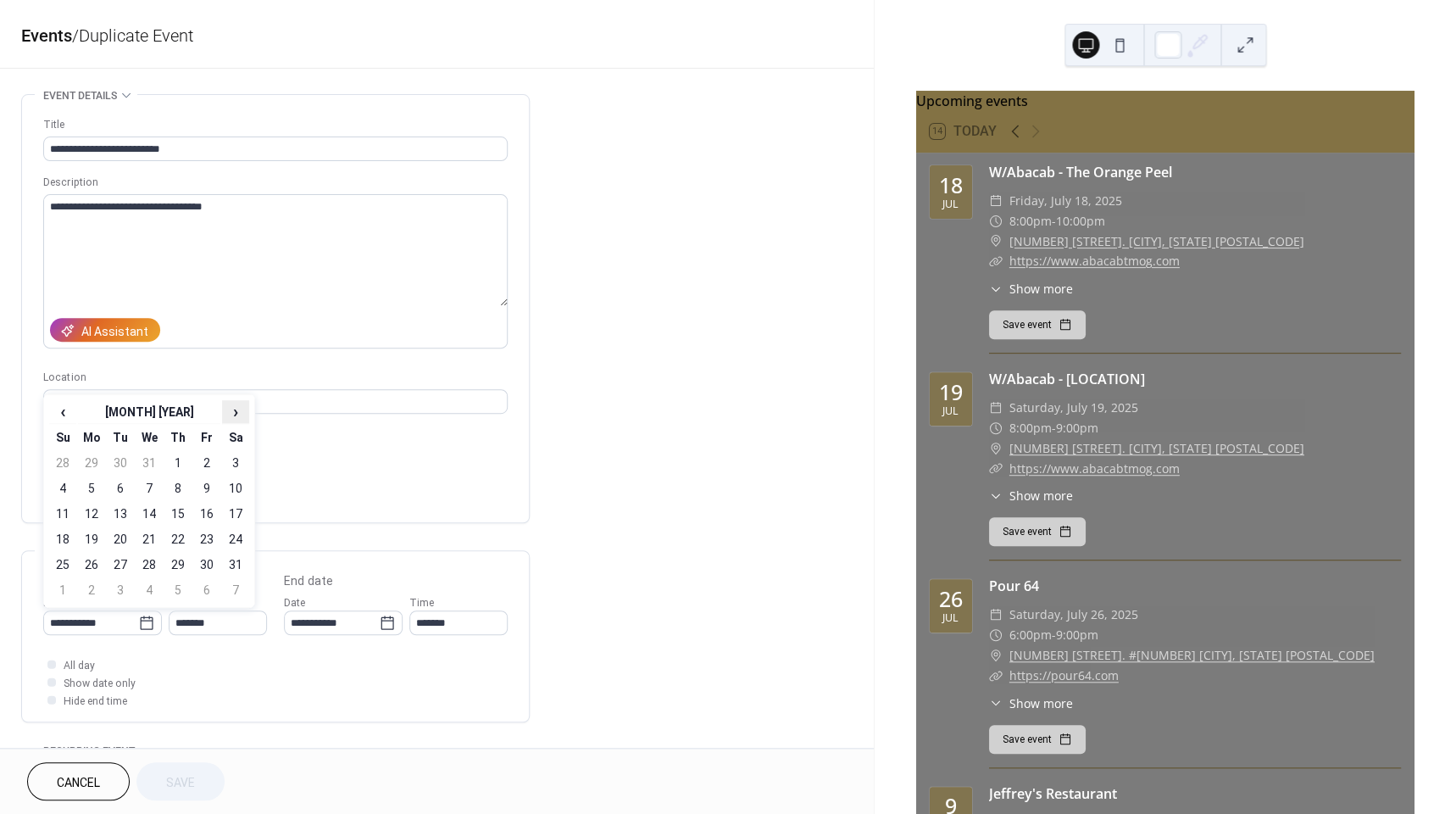 click on "›" at bounding box center (236, 411) 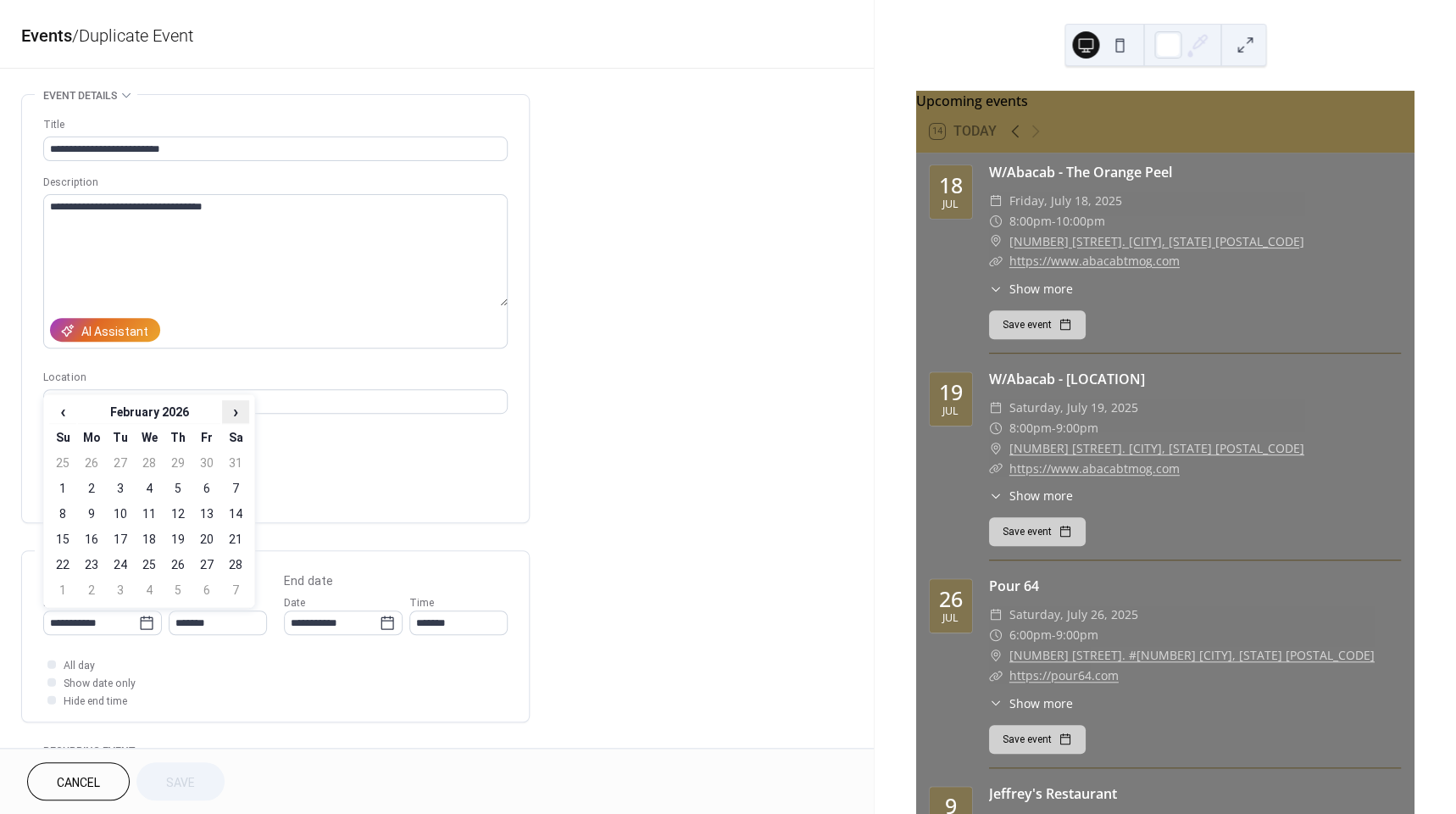 click on "›" at bounding box center (236, 411) 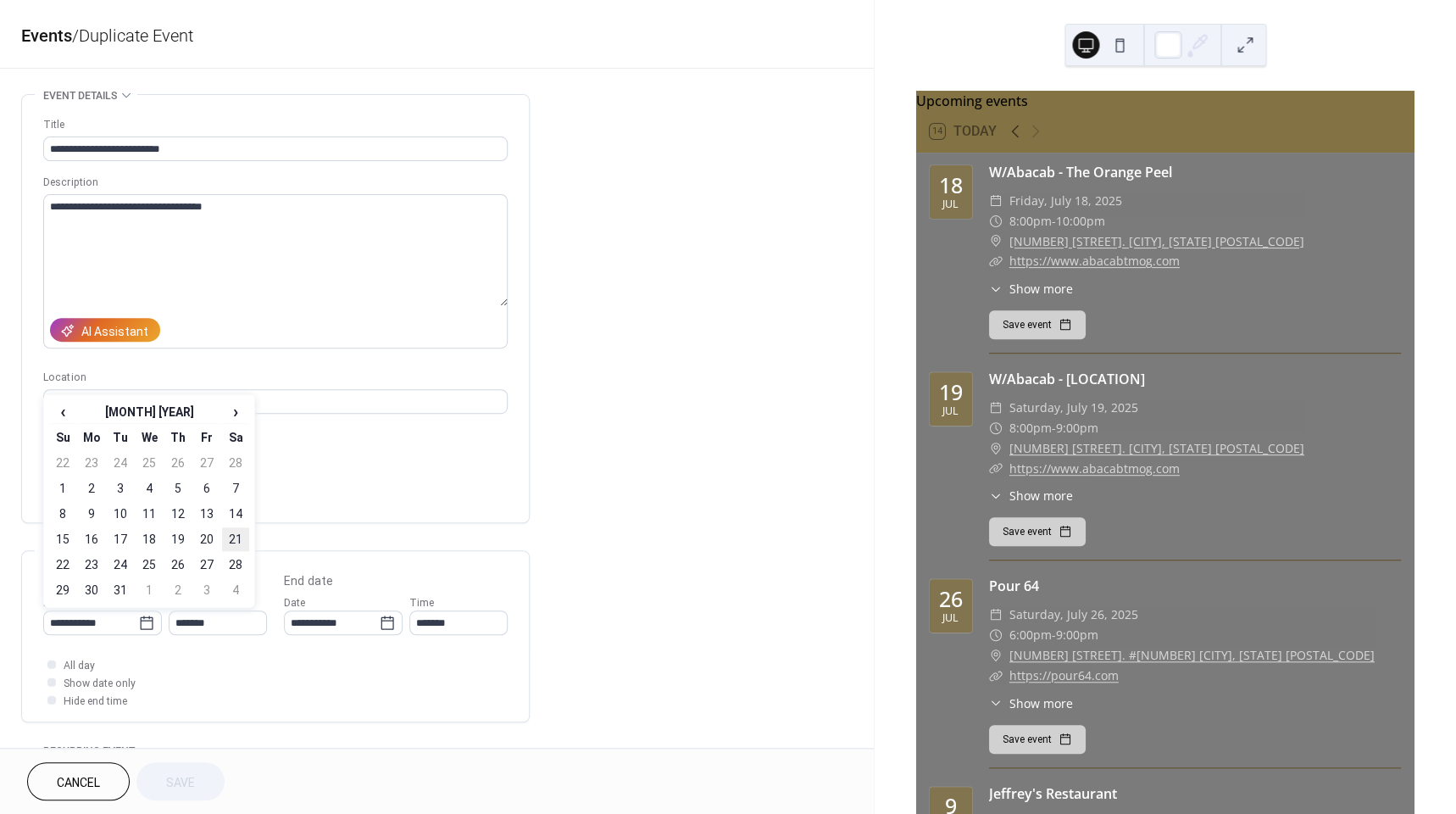 click on "21" at bounding box center (236, 539) 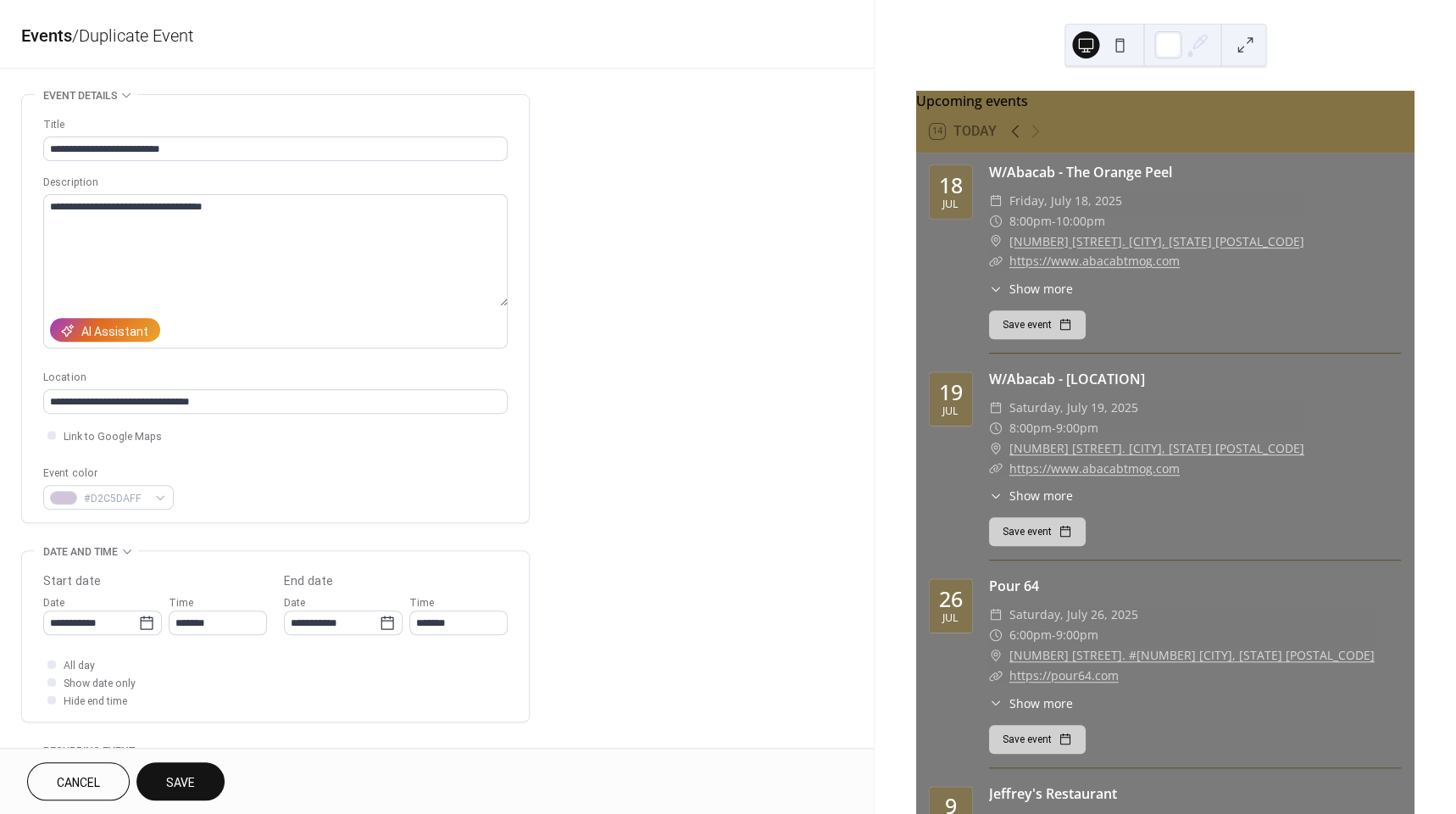 type on "**********" 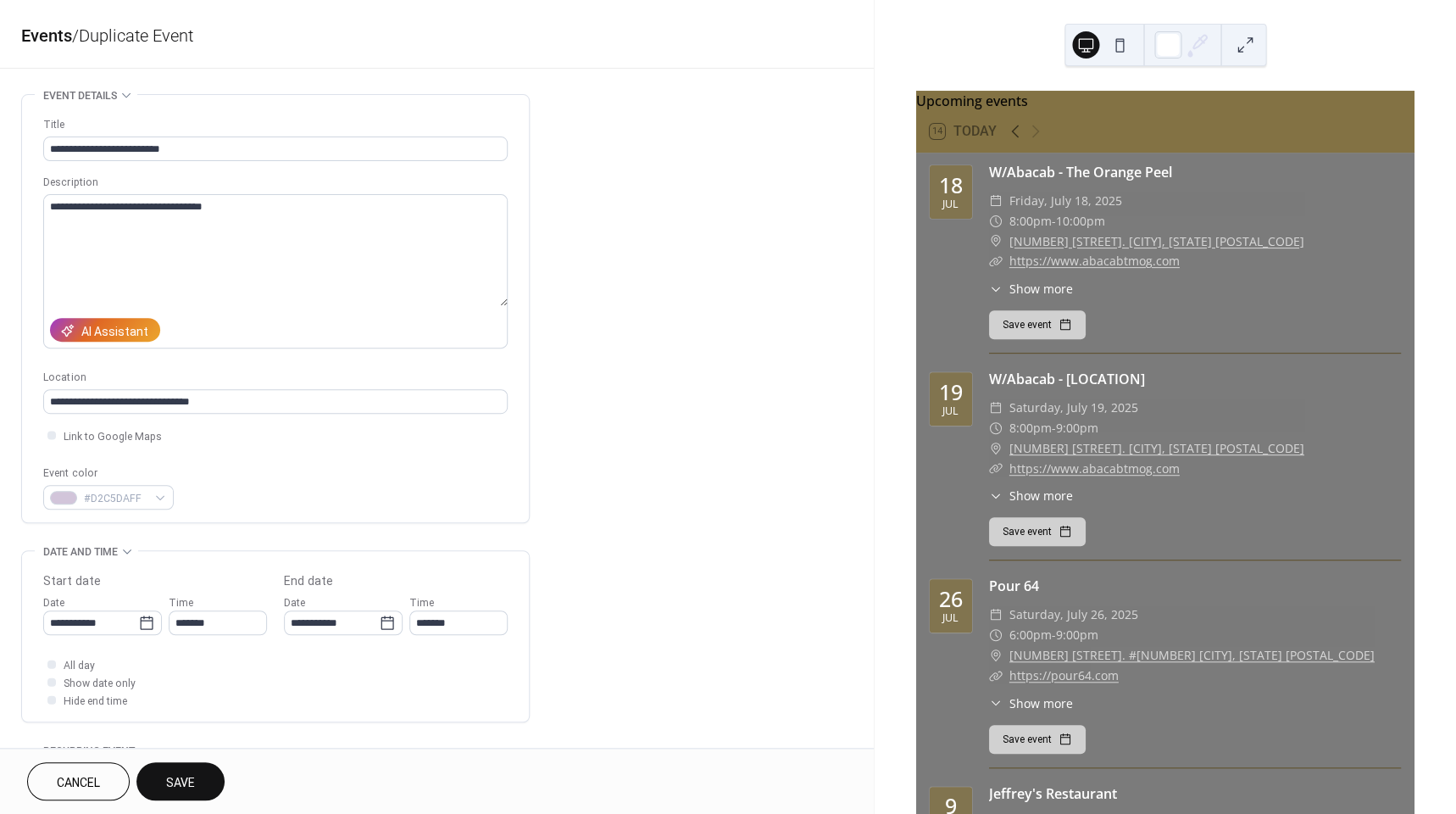 type on "**********" 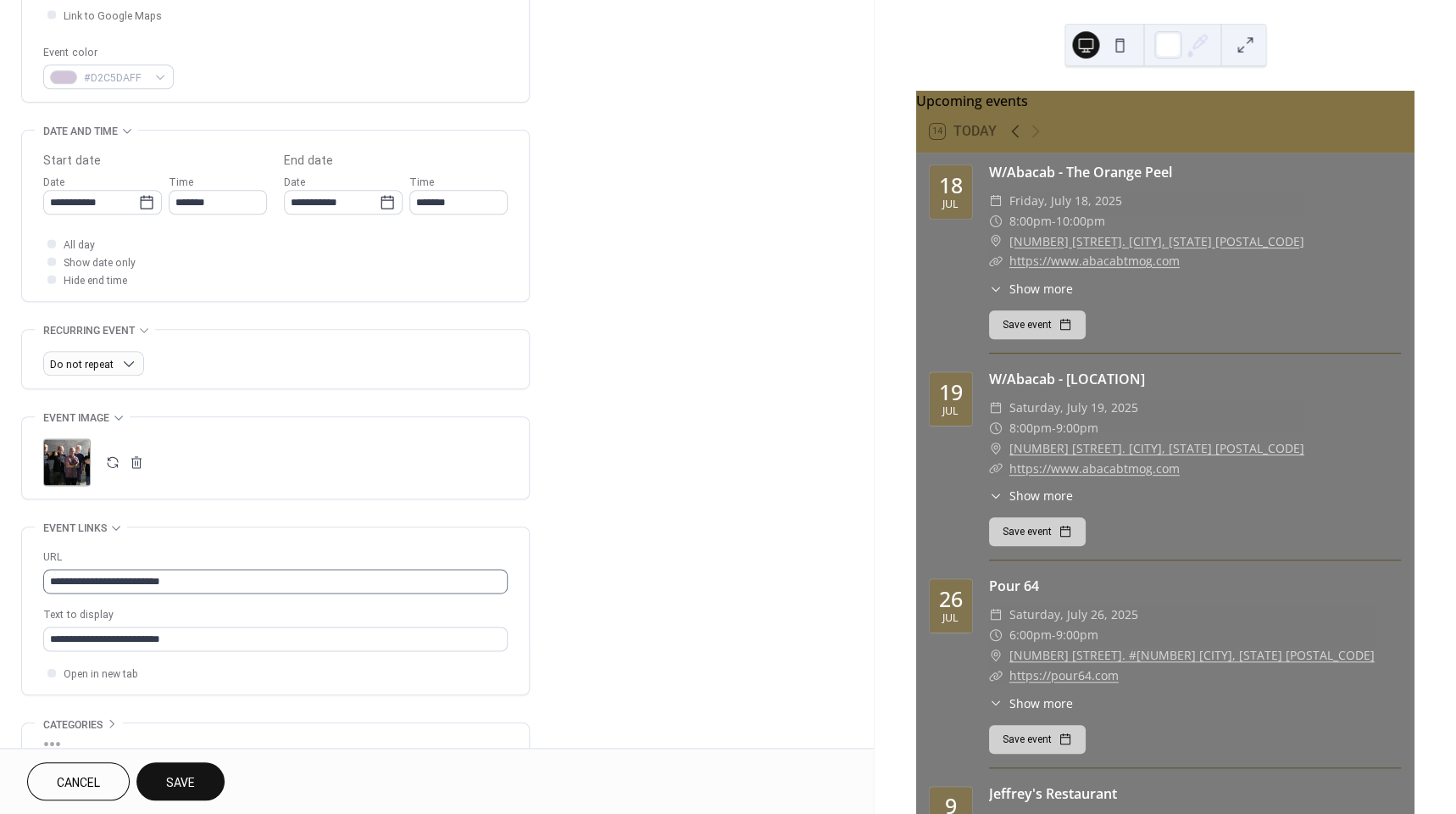 scroll, scrollTop: 423, scrollLeft: 0, axis: vertical 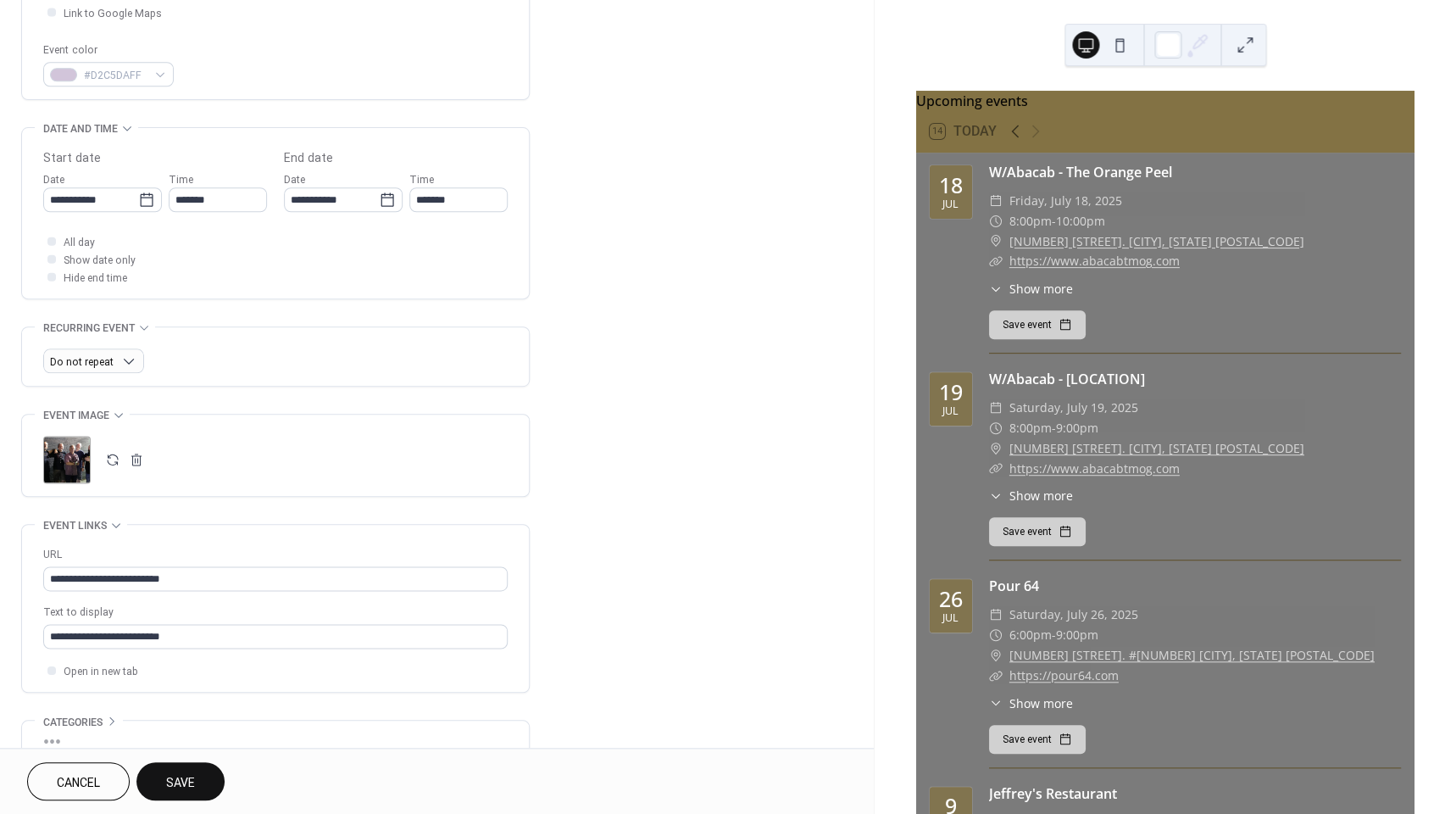 click on "Save" at bounding box center (181, 783) 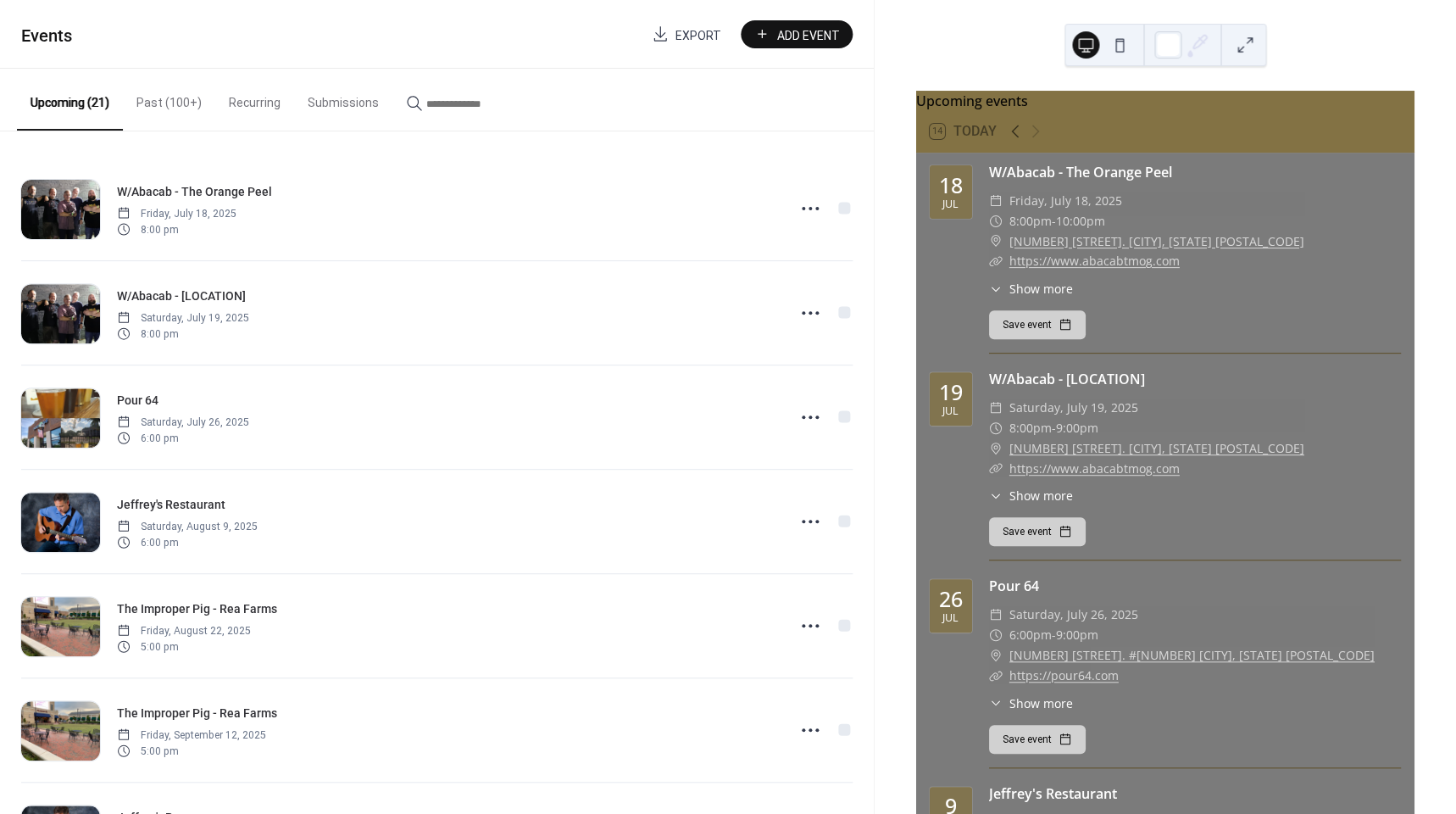 click on "Past (100+)" at bounding box center [169, 98] 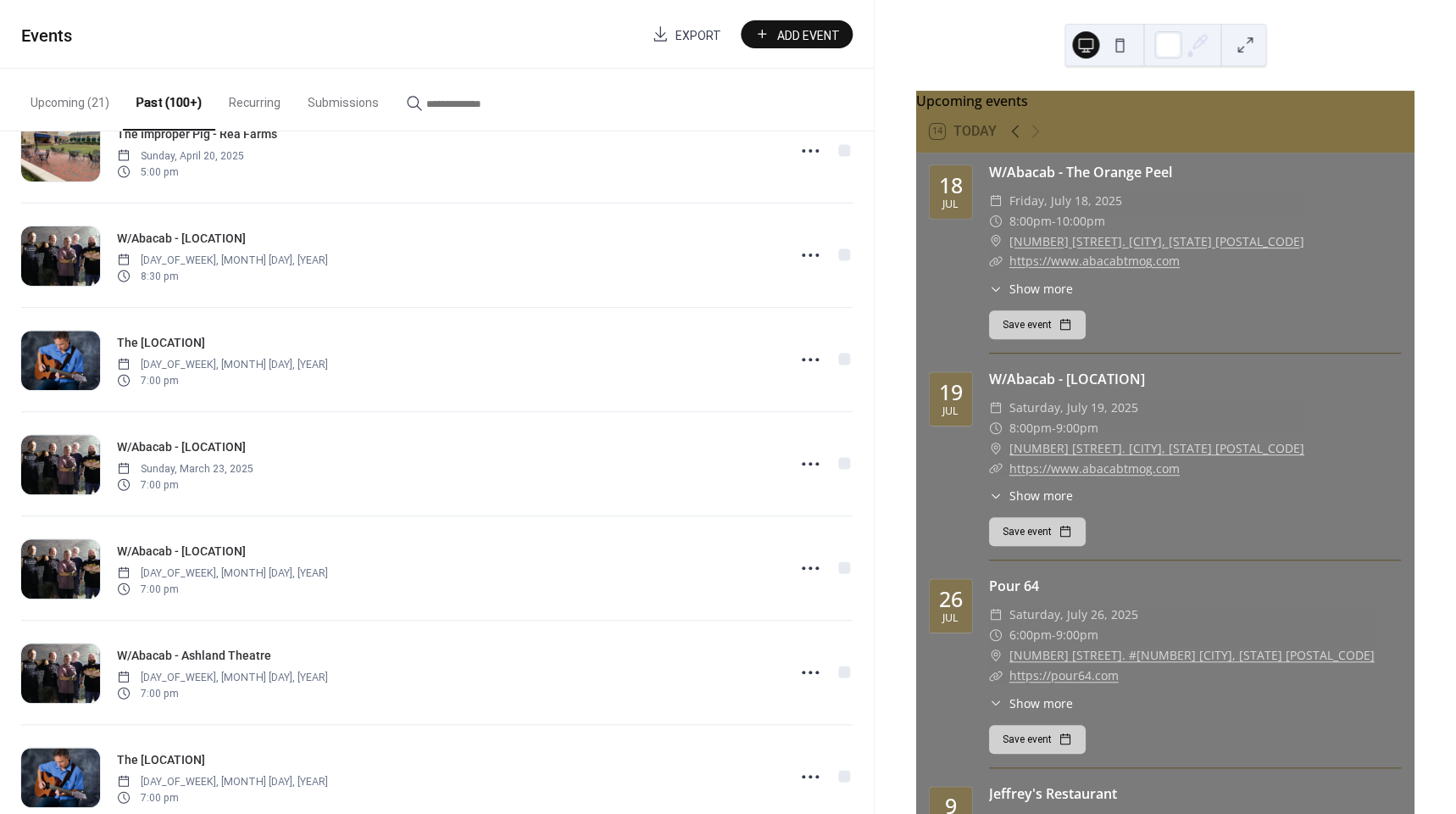scroll, scrollTop: 1936, scrollLeft: 0, axis: vertical 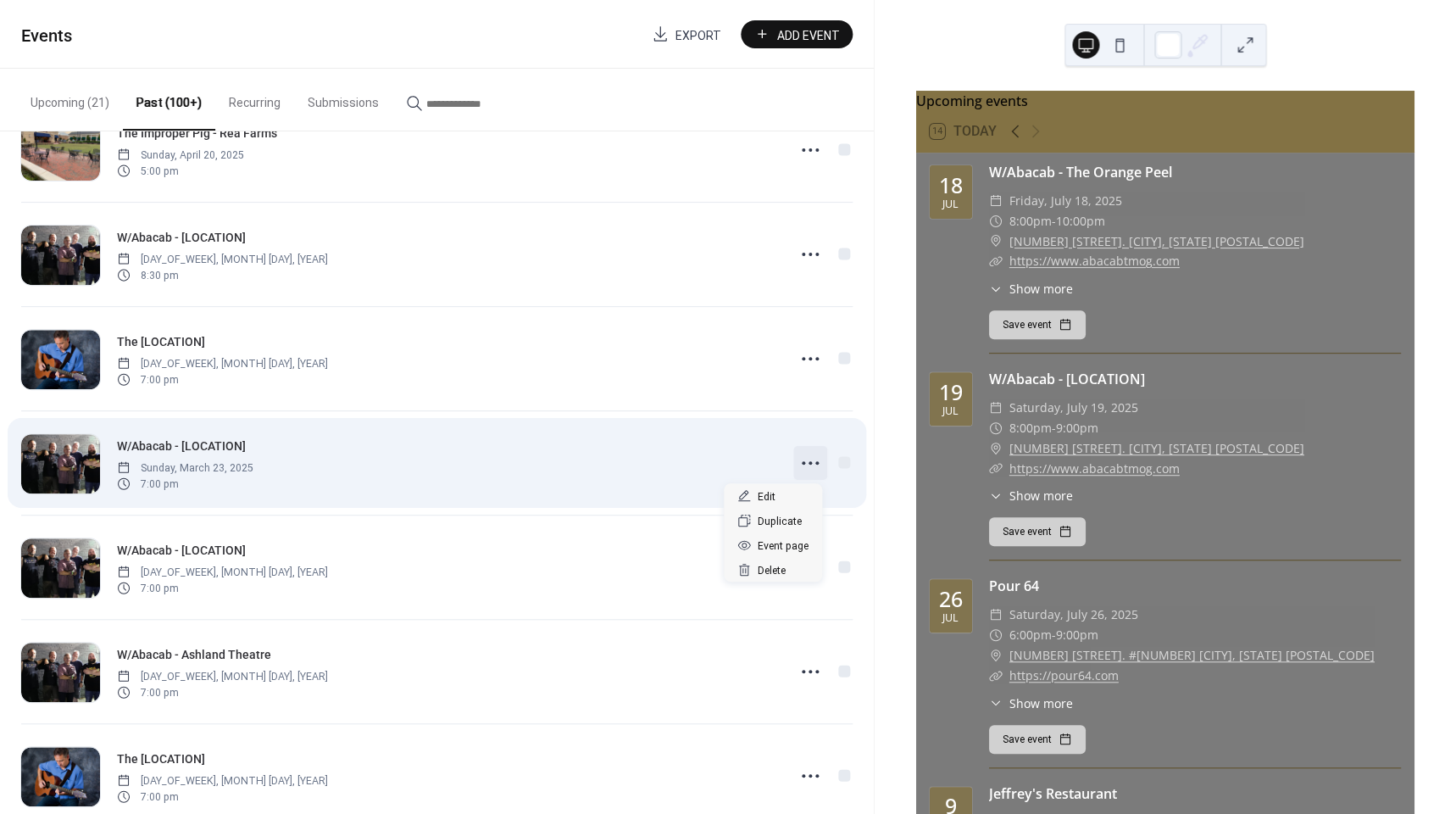 click 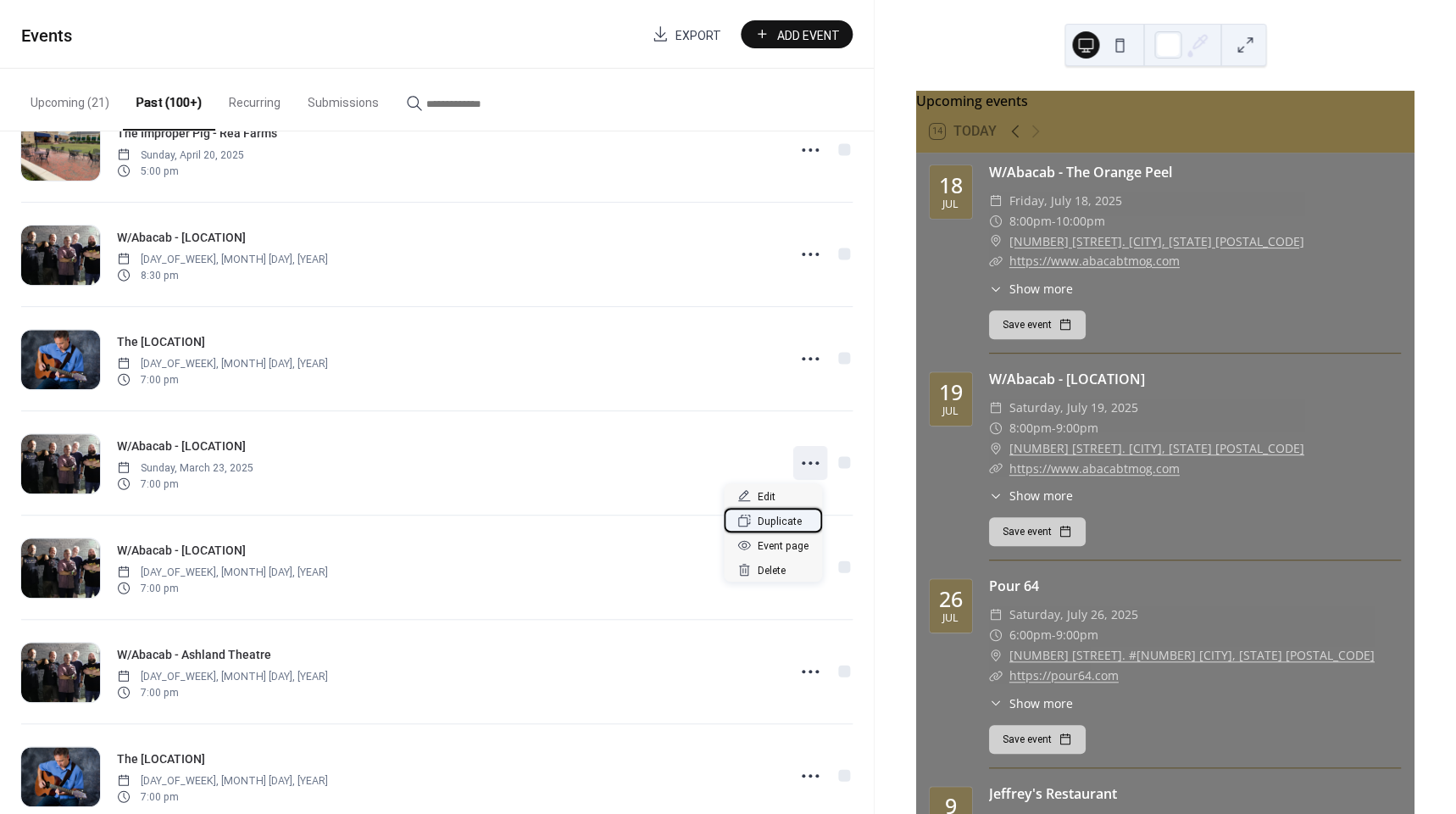 click on "Duplicate" at bounding box center (780, 521) 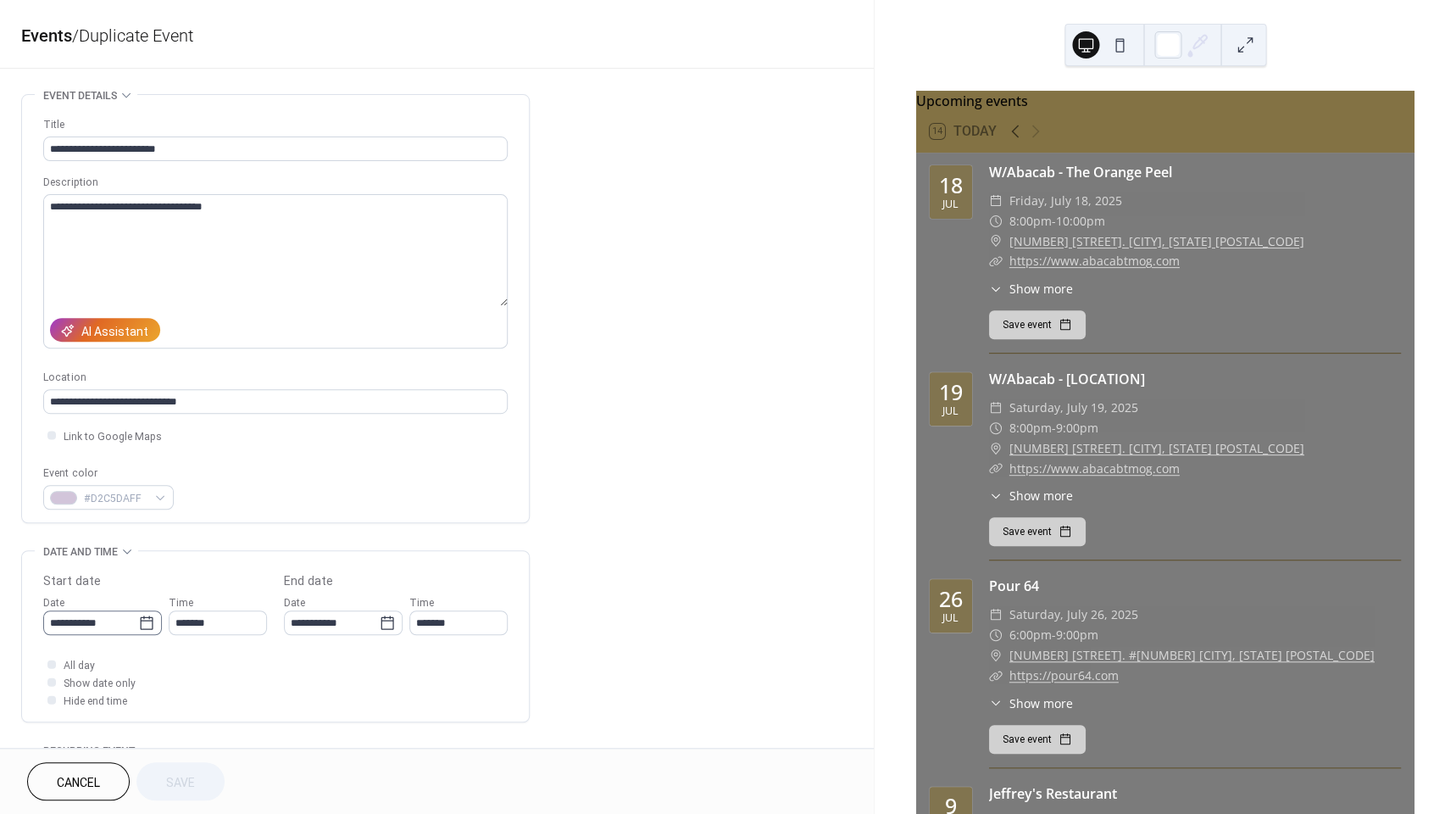 click 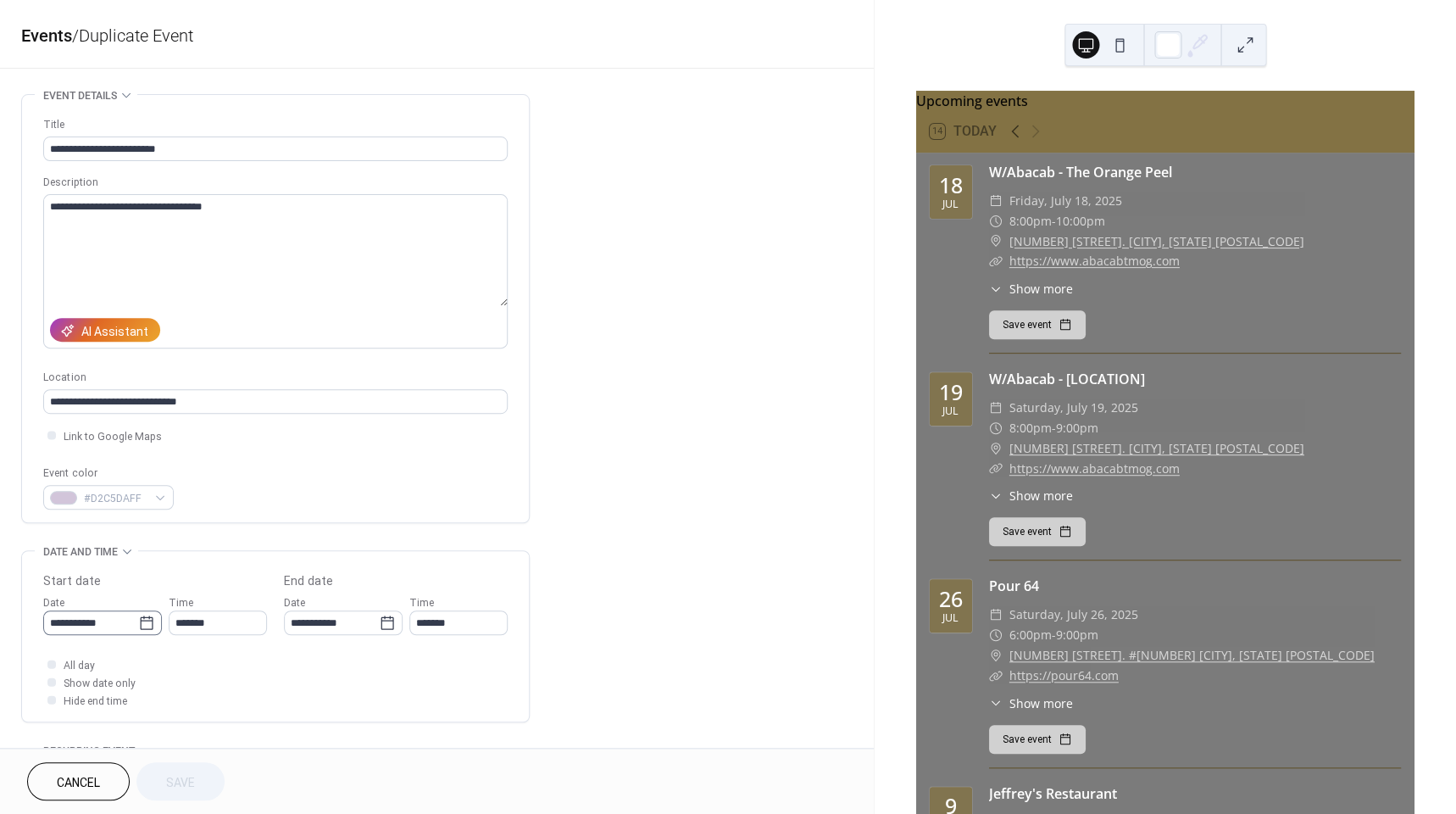 click on "**********" at bounding box center [91, 622] 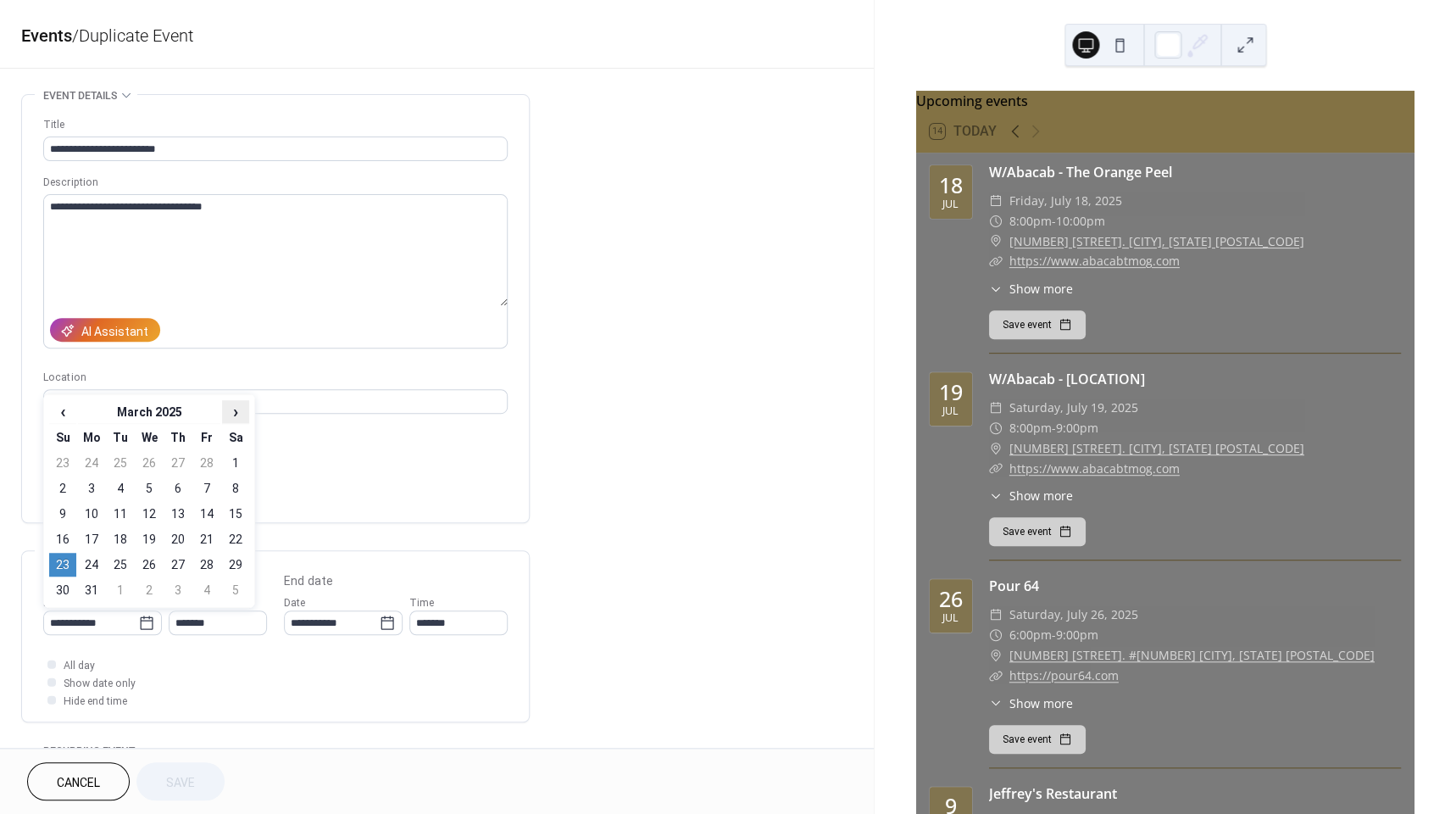 click on "›" at bounding box center (236, 411) 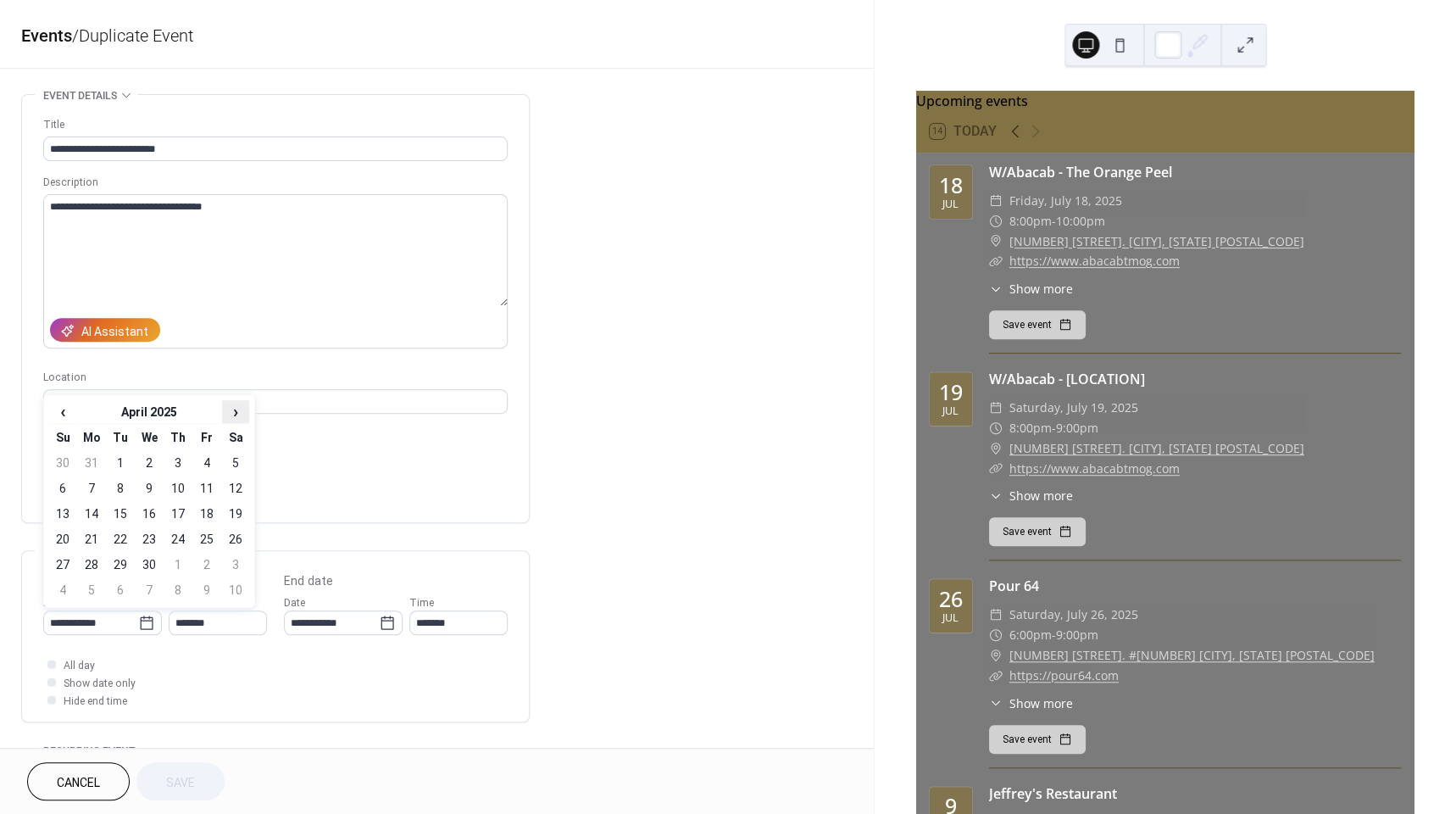 click on "›" at bounding box center [236, 411] 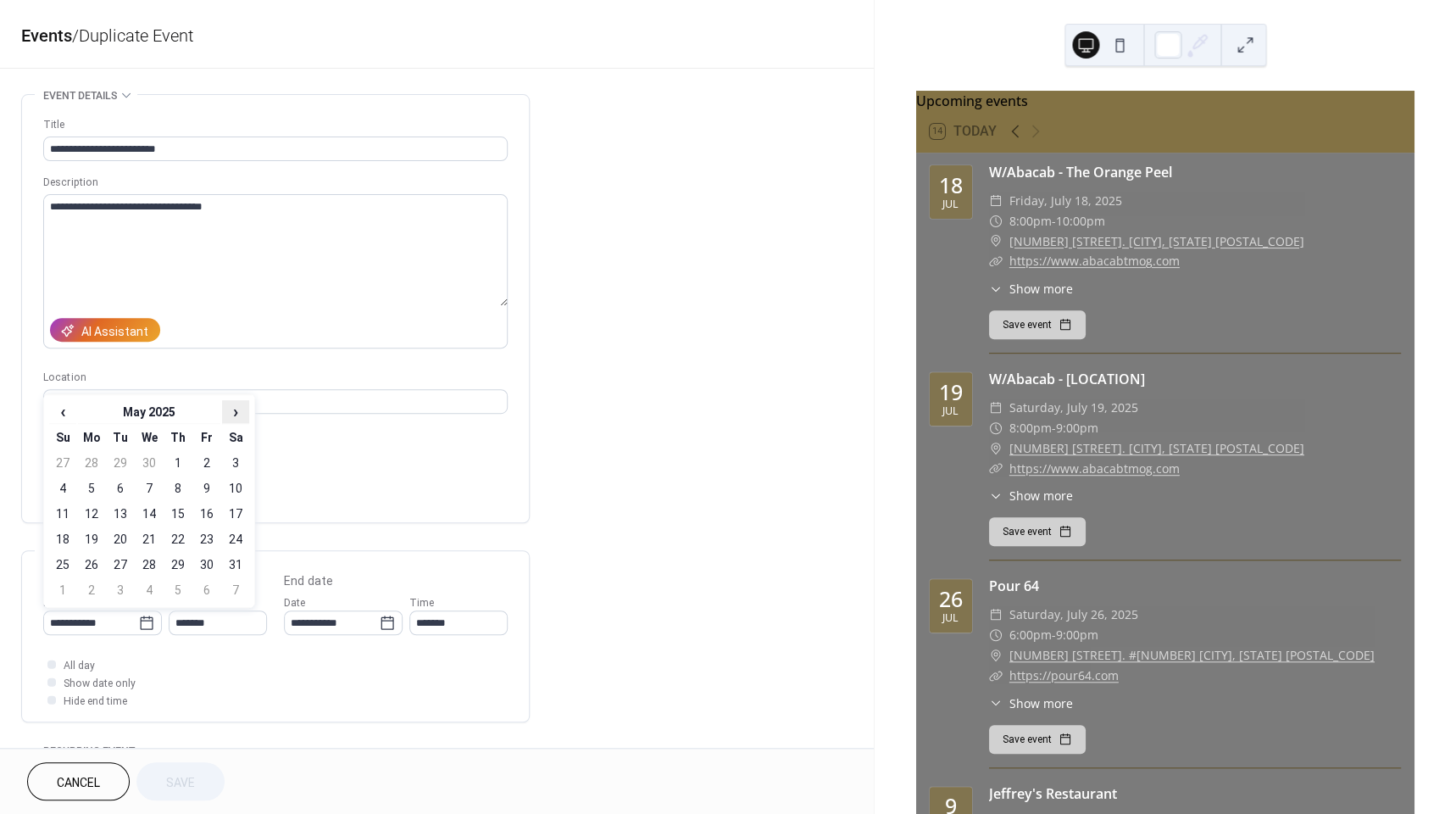 click on "›" at bounding box center [236, 411] 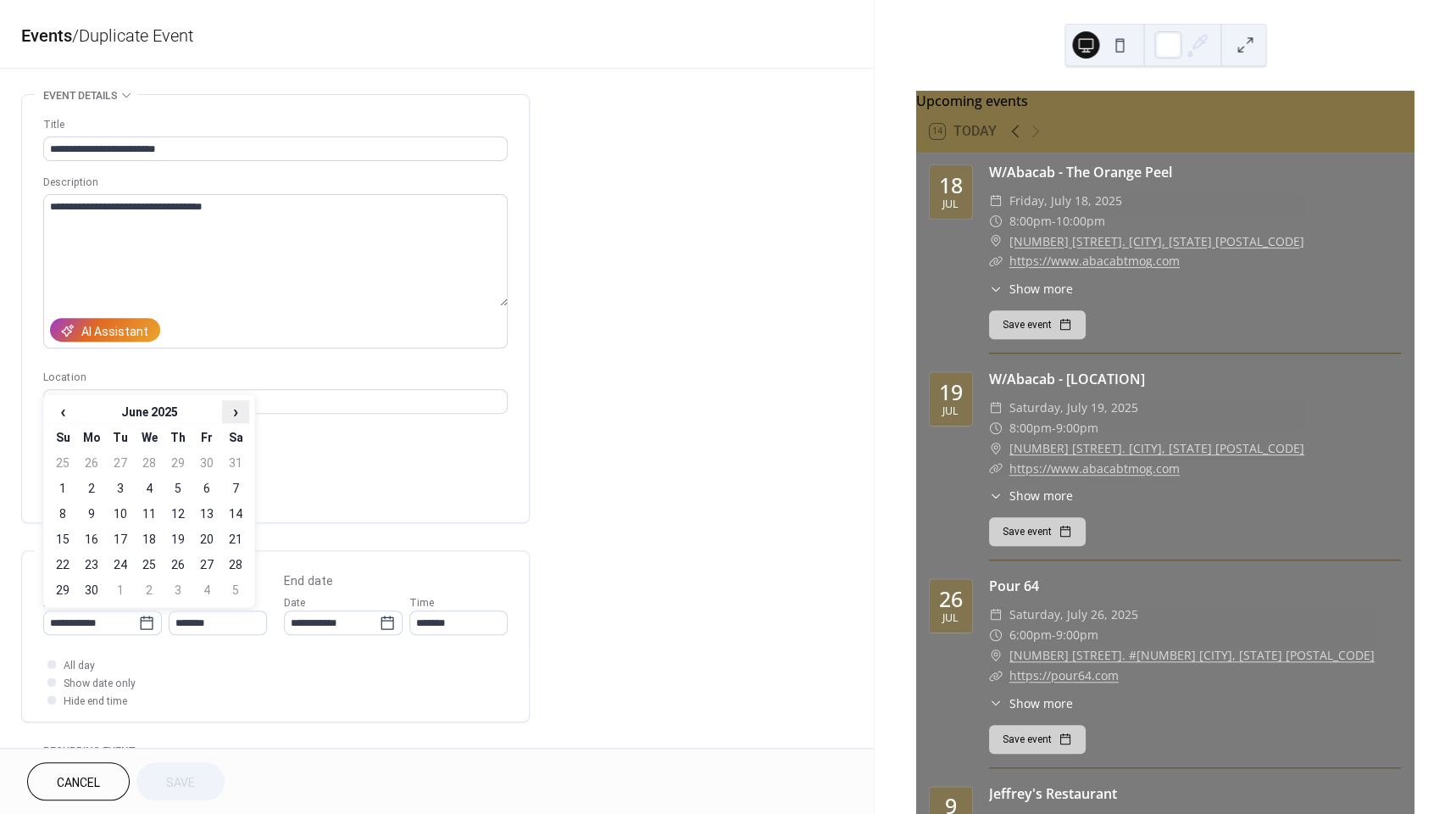 click on "›" at bounding box center [236, 411] 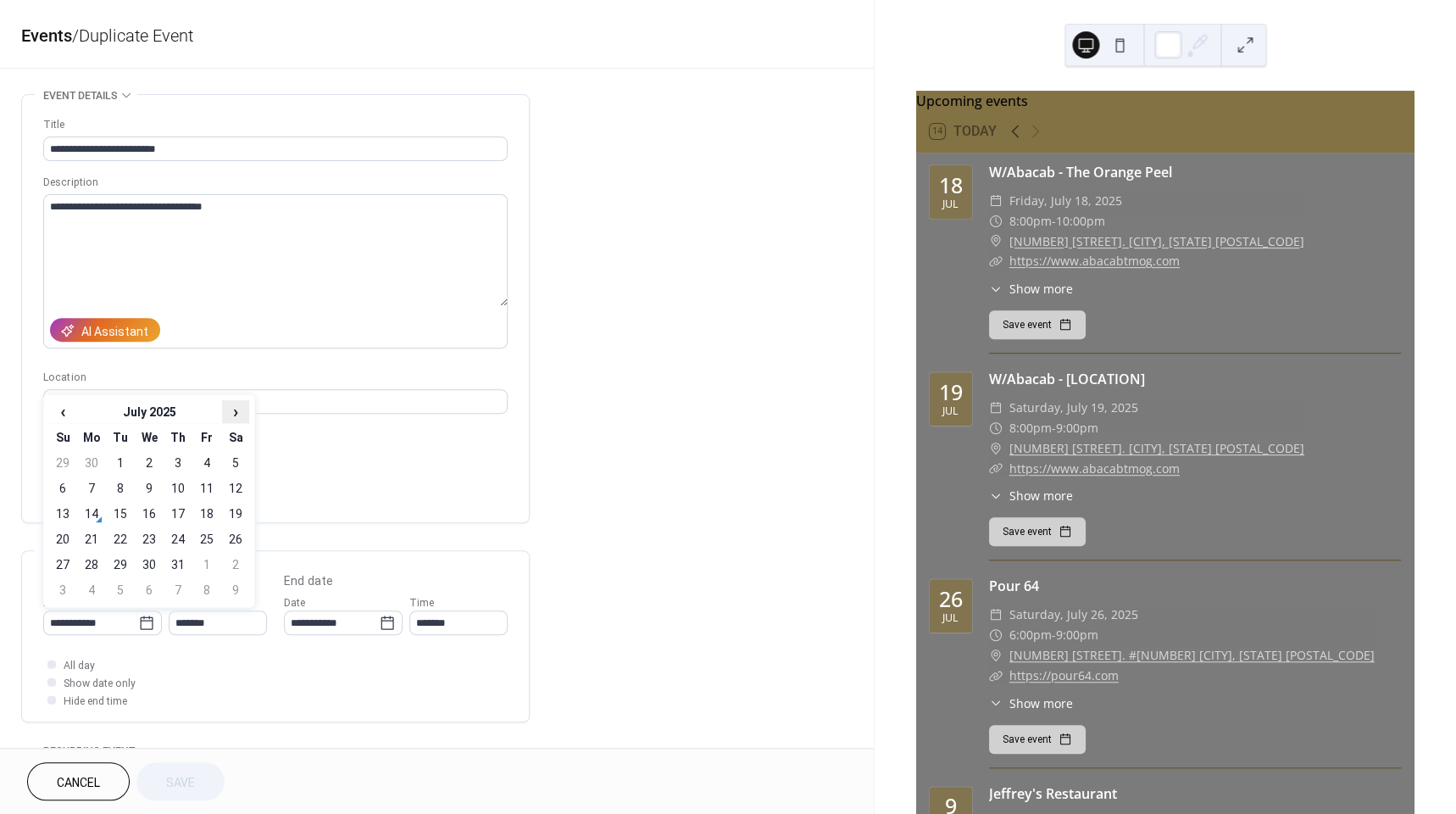 click on "›" at bounding box center (236, 411) 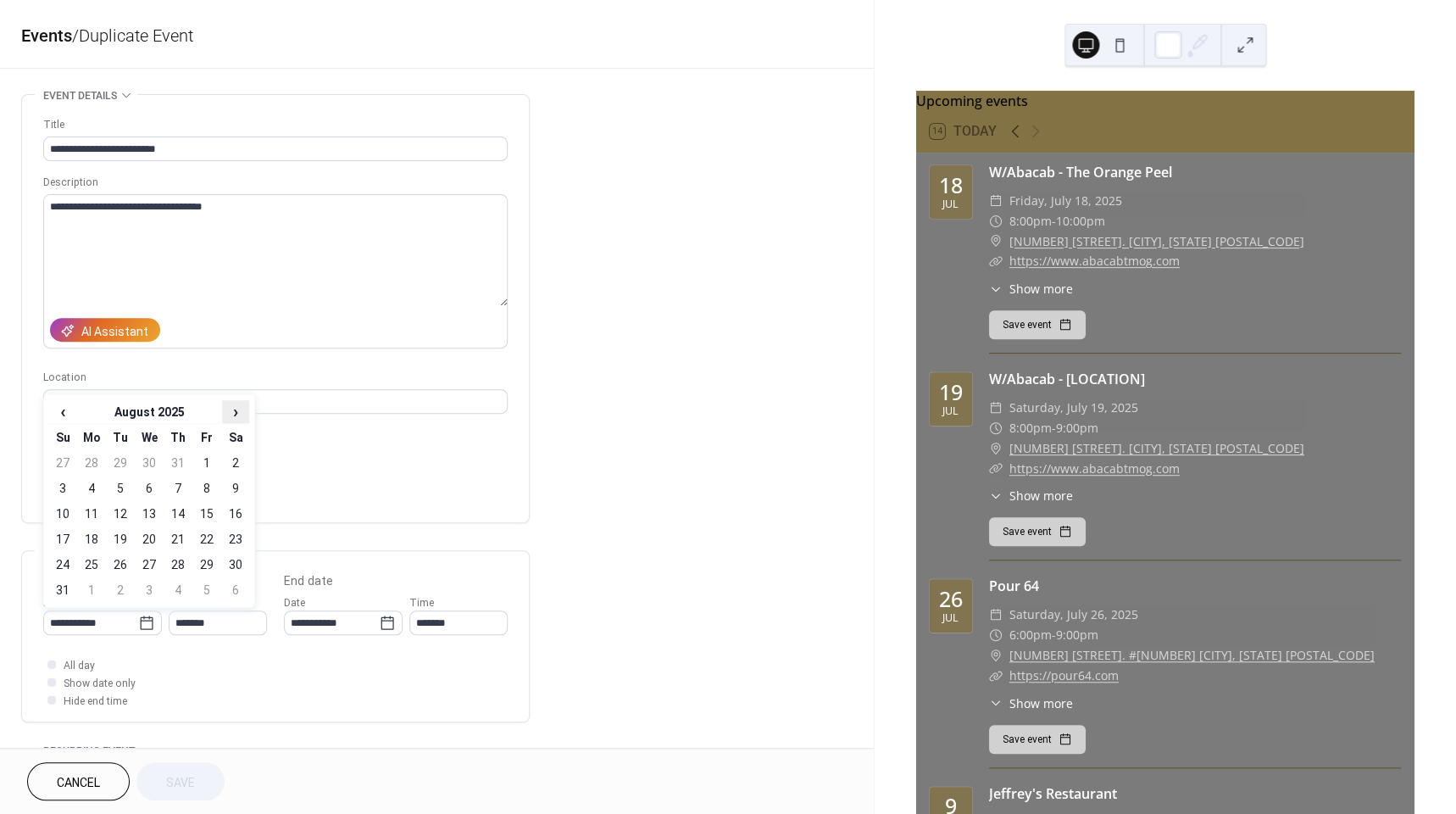 click on "›" at bounding box center [236, 411] 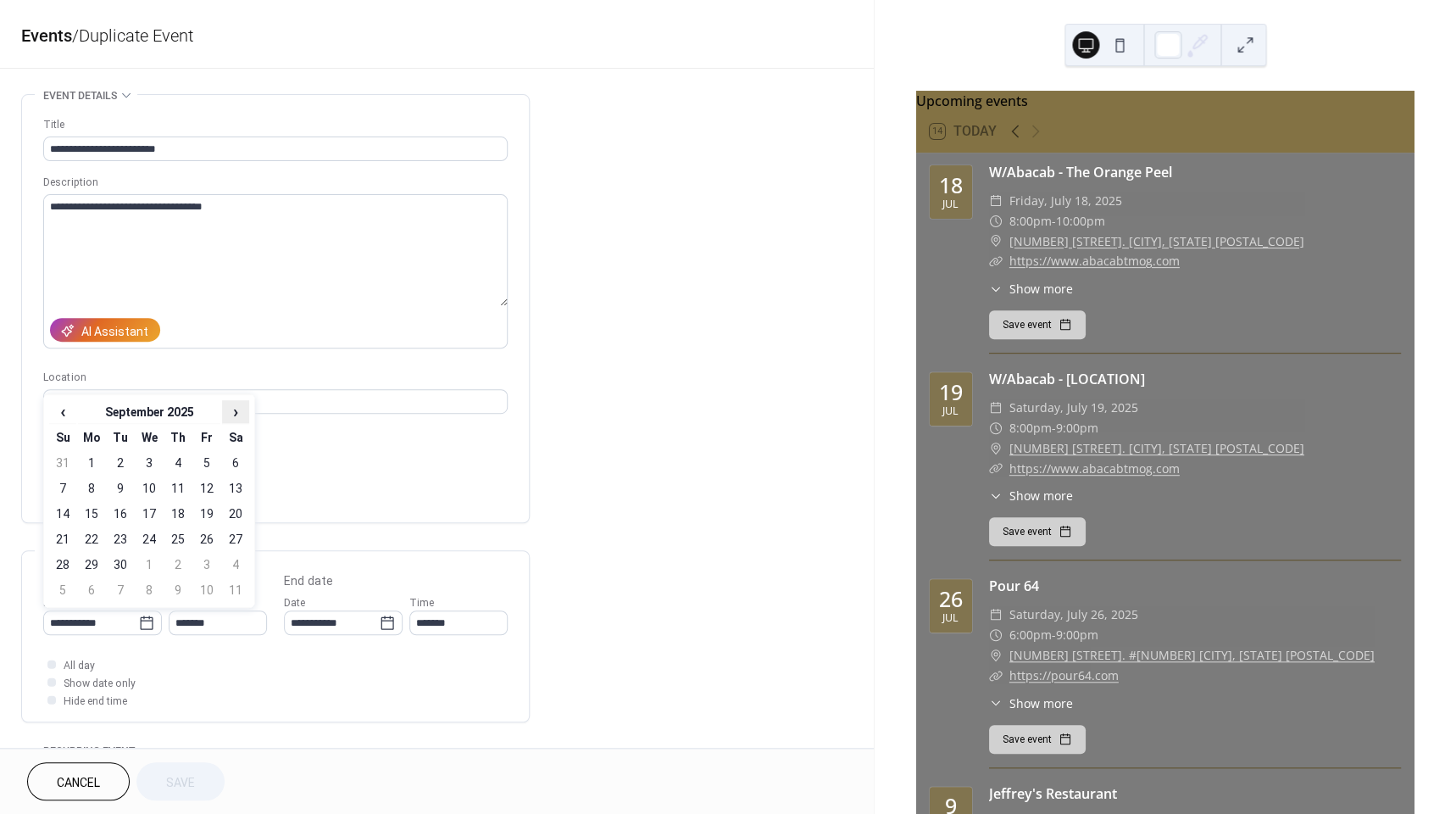 click on "›" at bounding box center [236, 411] 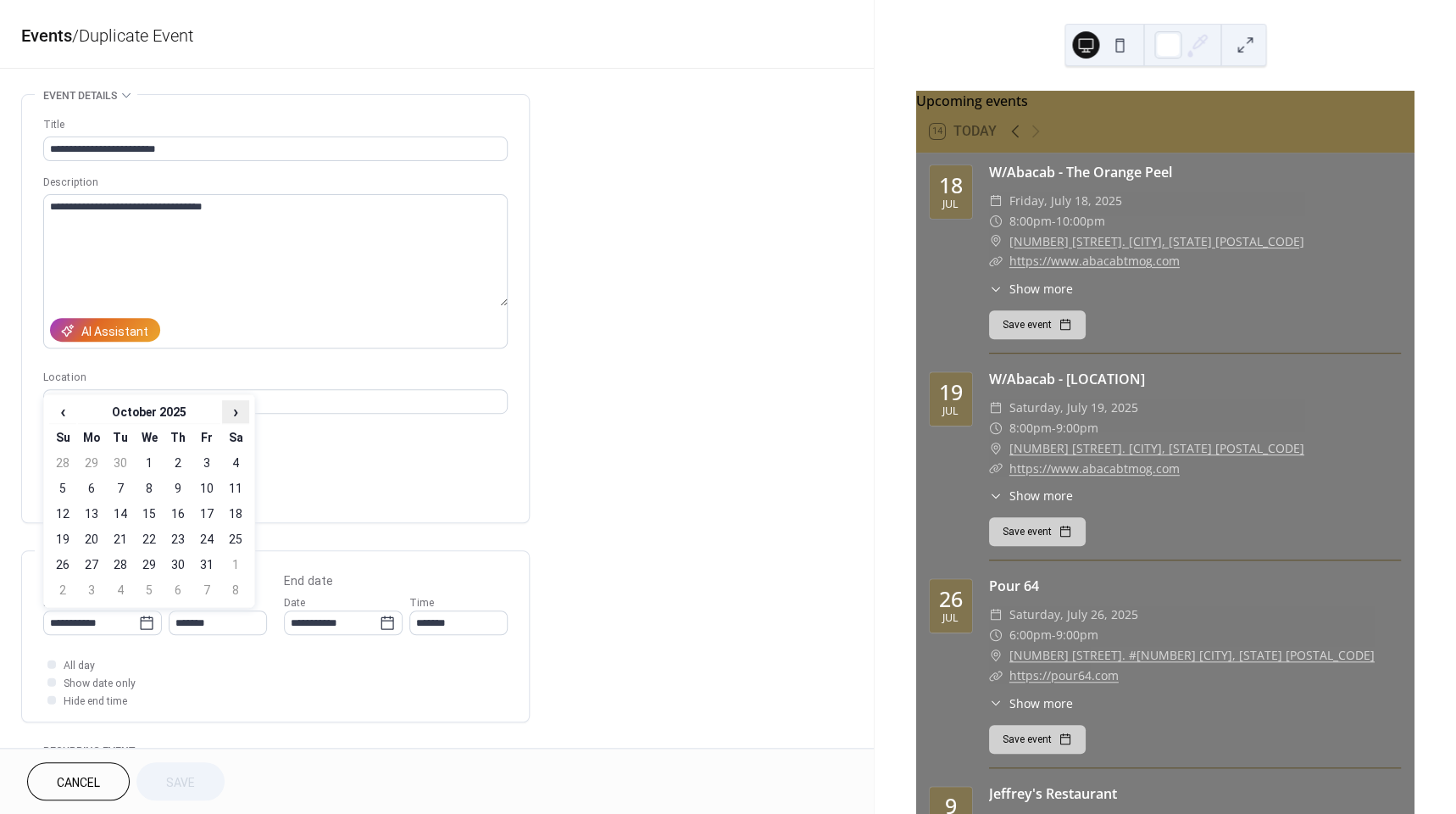 click on "›" at bounding box center [236, 411] 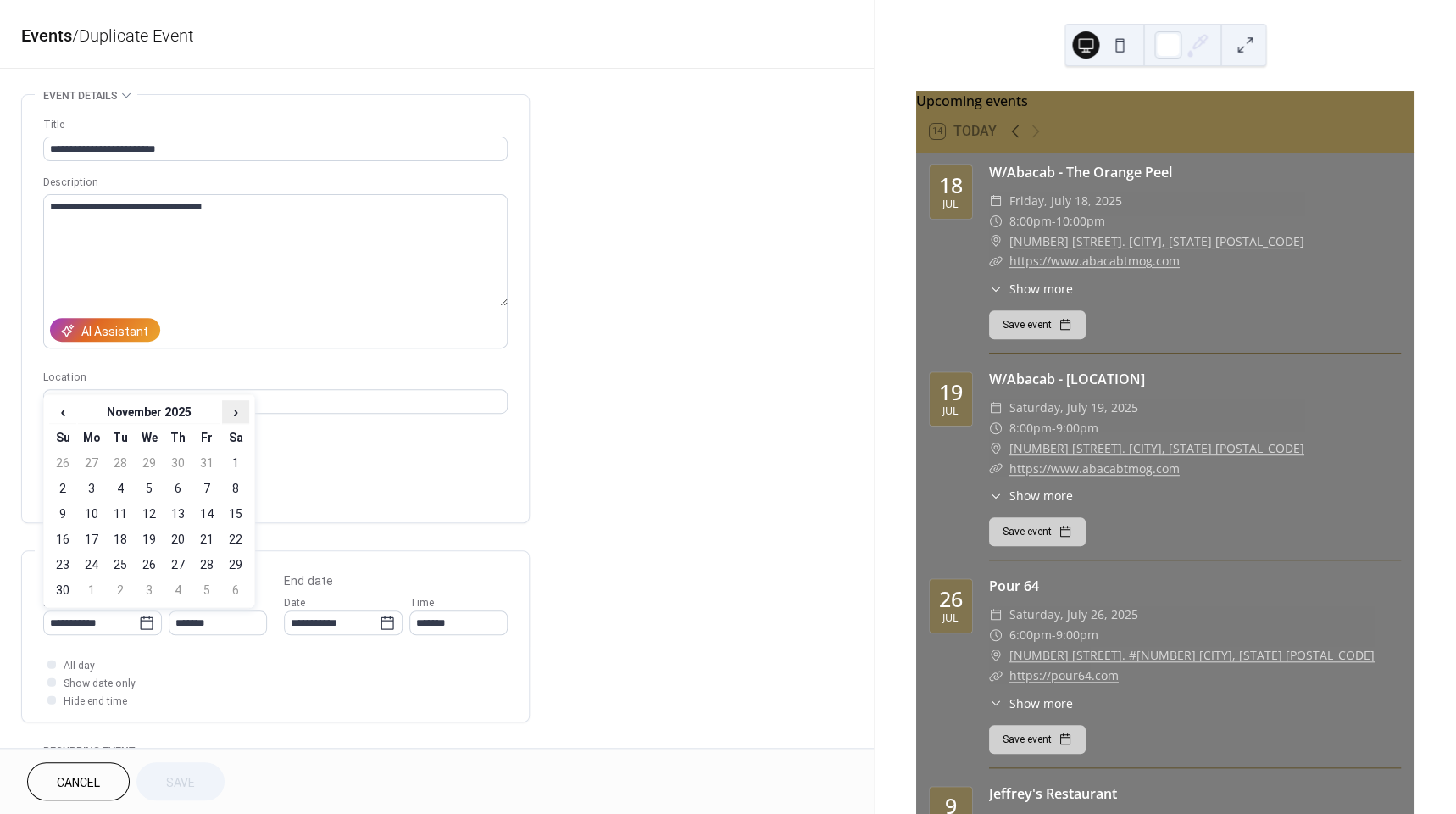 click on "›" at bounding box center (236, 411) 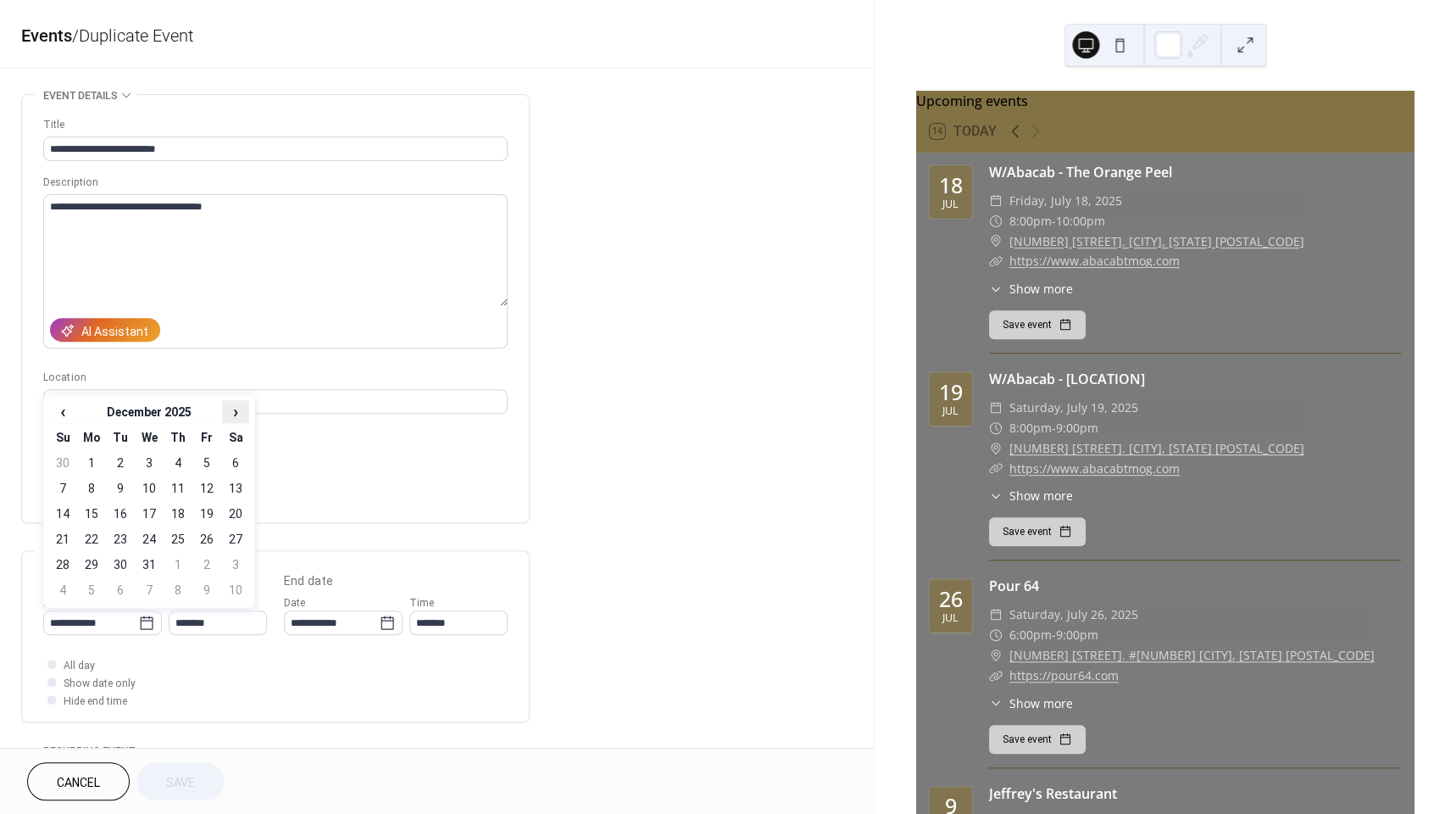 click on "›" at bounding box center [236, 411] 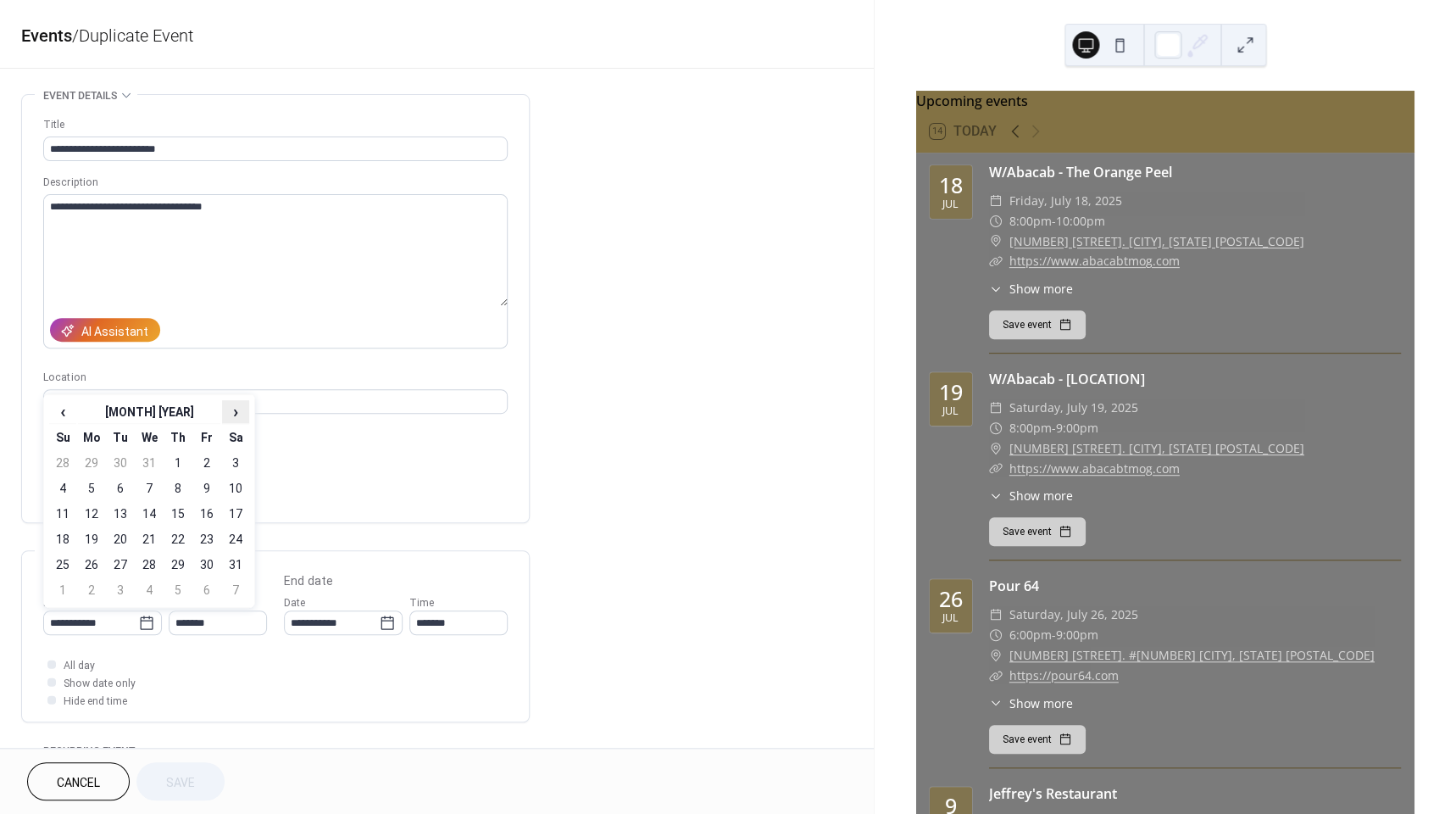click on "›" at bounding box center [236, 411] 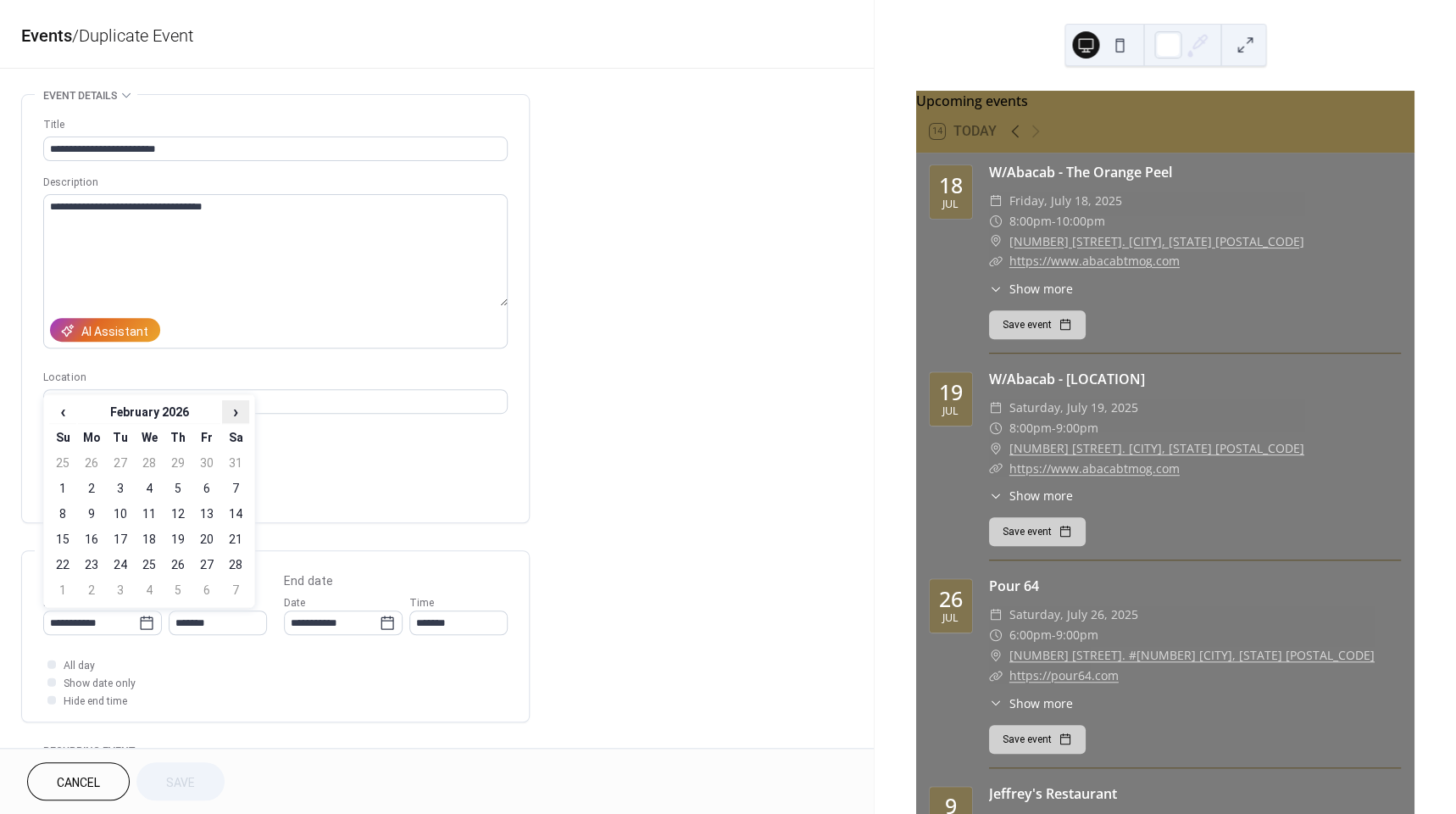 click on "›" at bounding box center (236, 411) 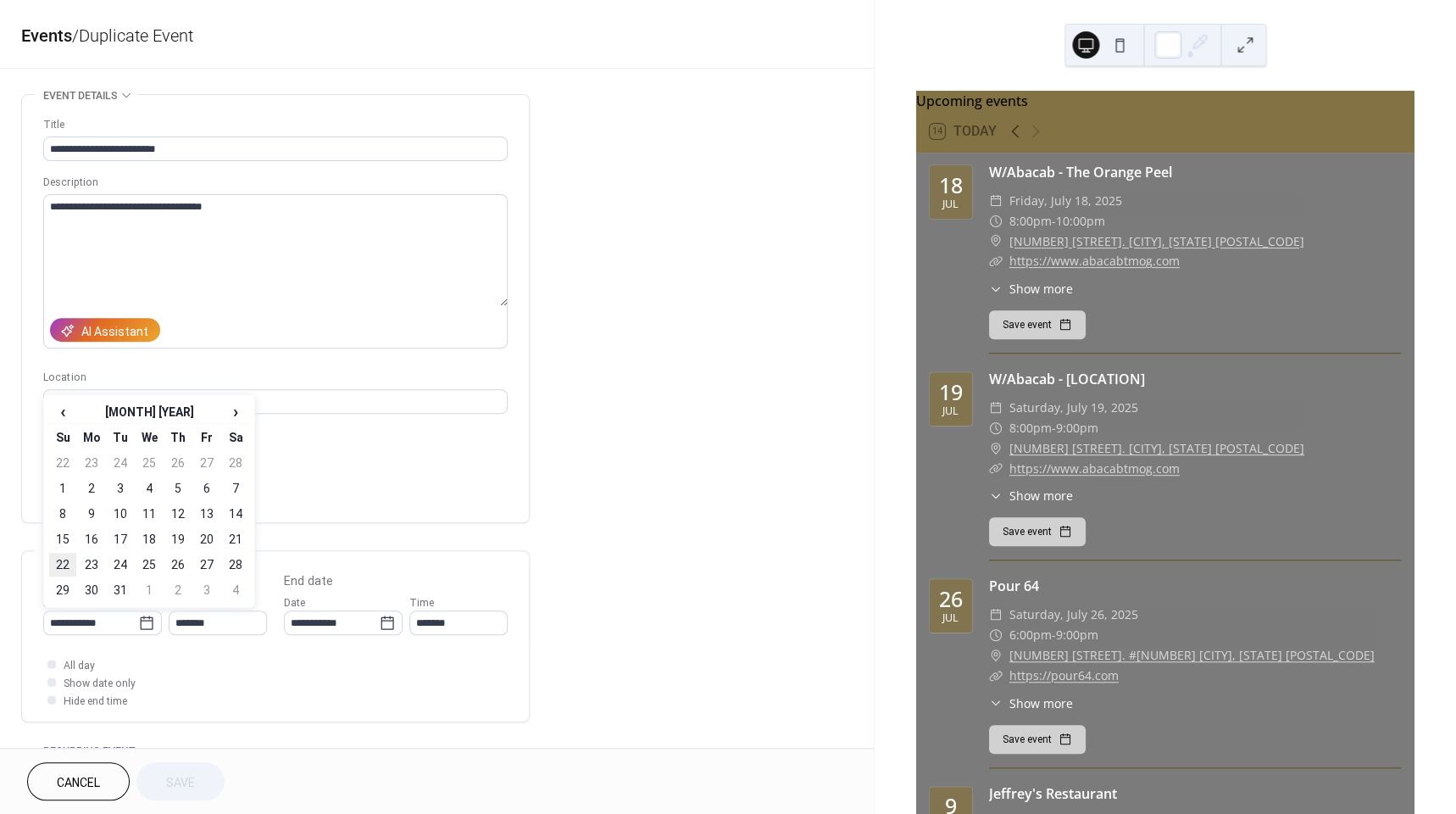 click on "22" at bounding box center [63, 565] 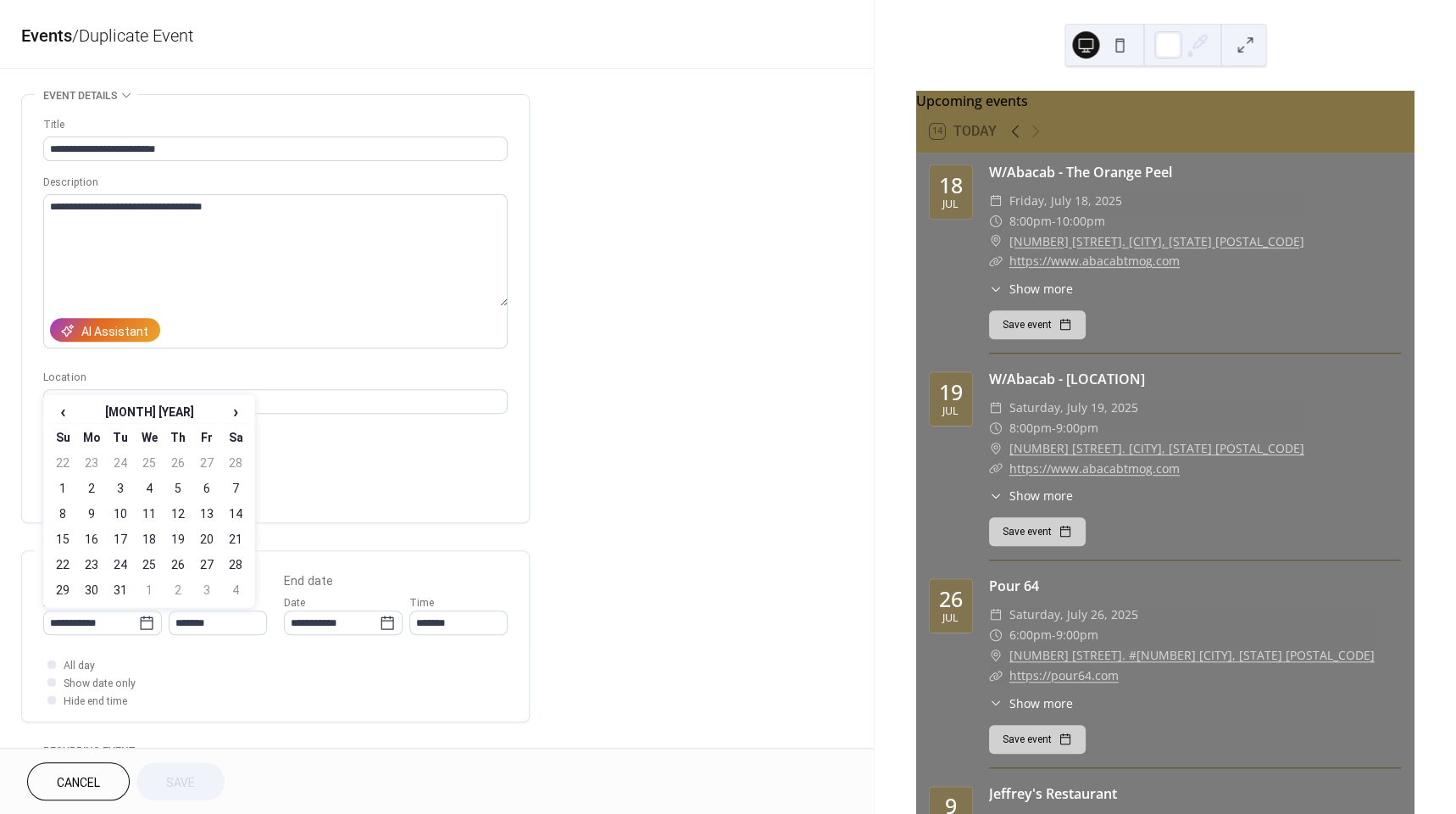 type on "**********" 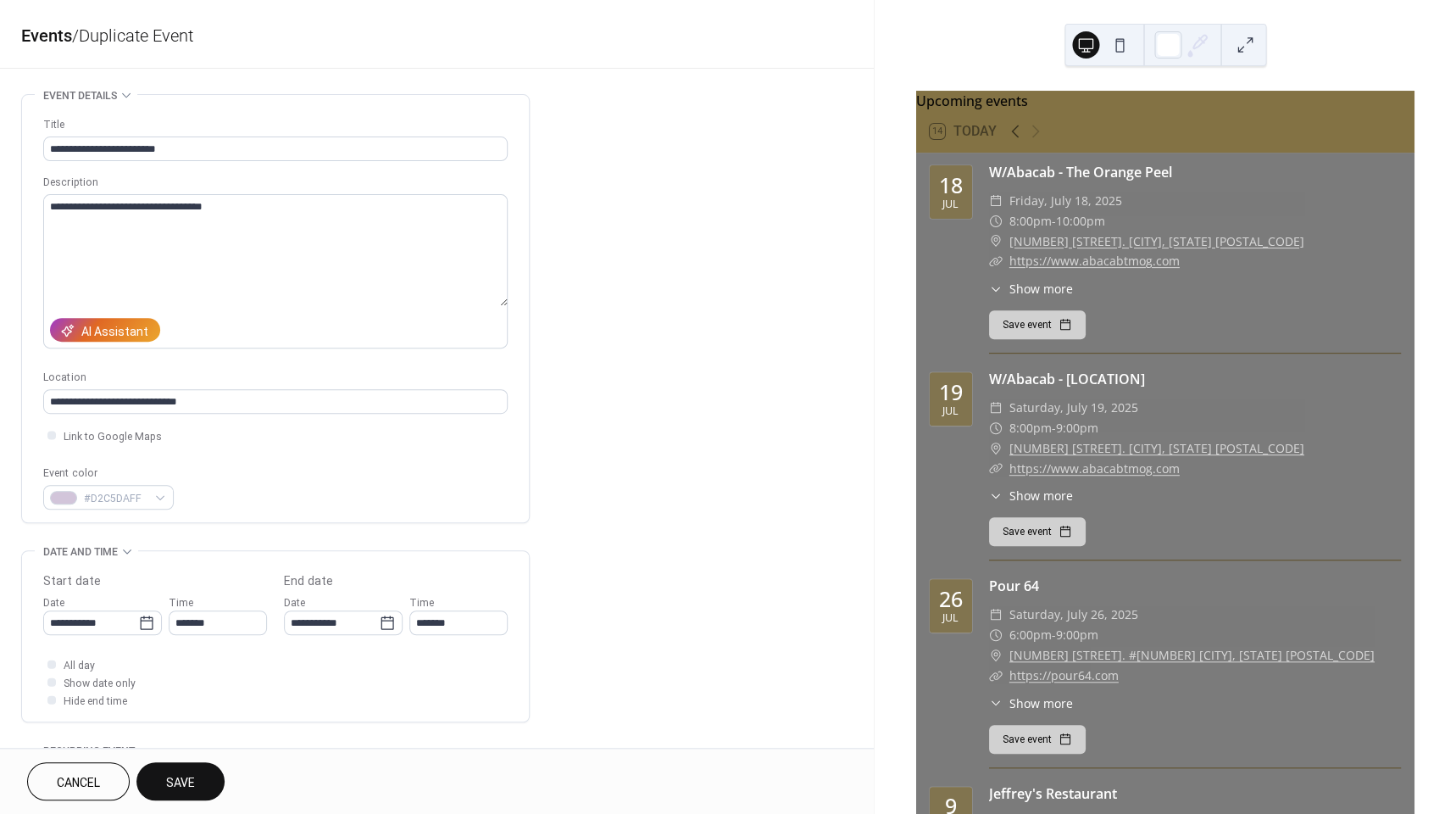 click on "Save" at bounding box center [181, 783] 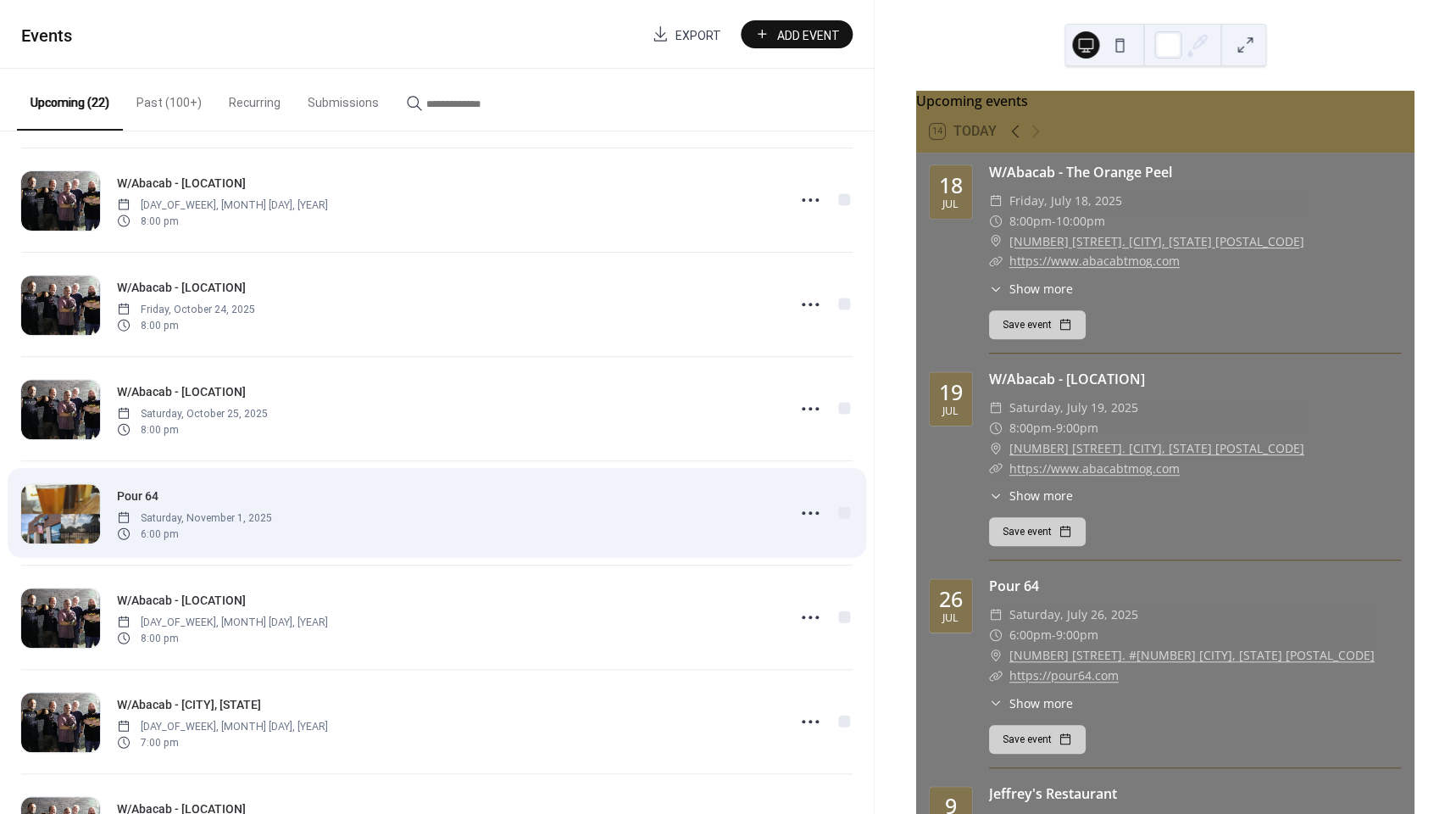 scroll, scrollTop: 1436, scrollLeft: 0, axis: vertical 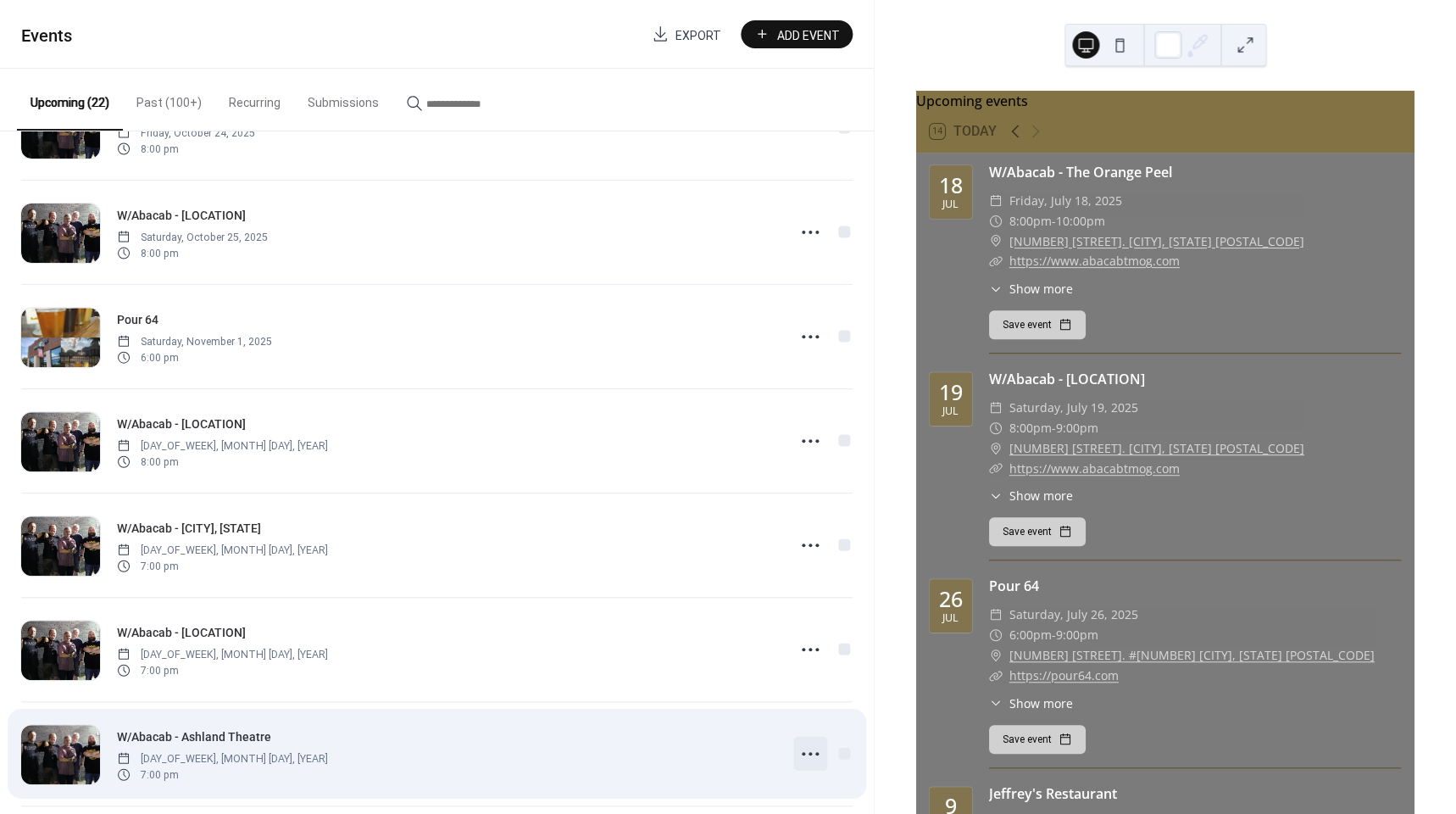 click 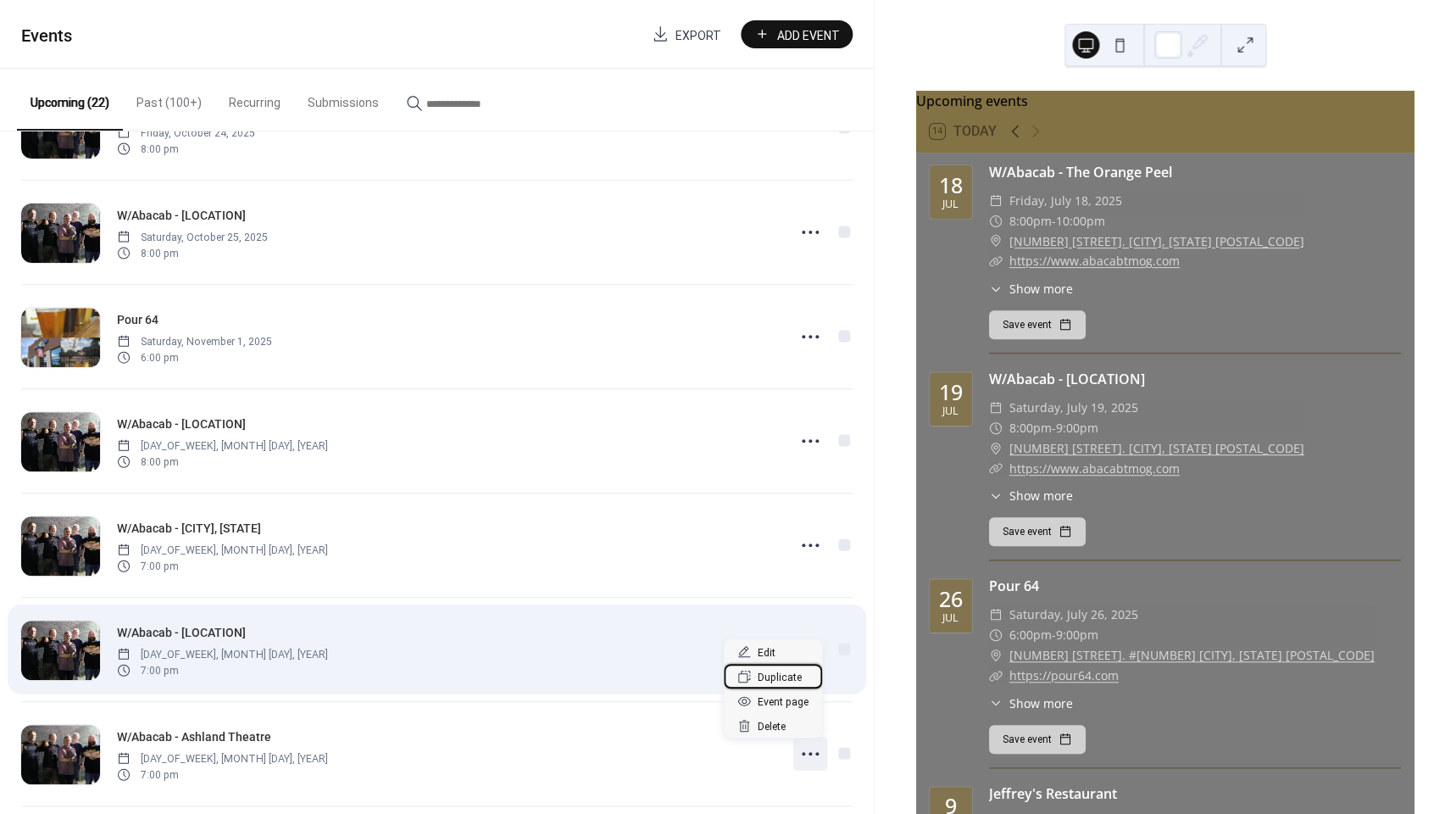 click on "Duplicate" at bounding box center (780, 677) 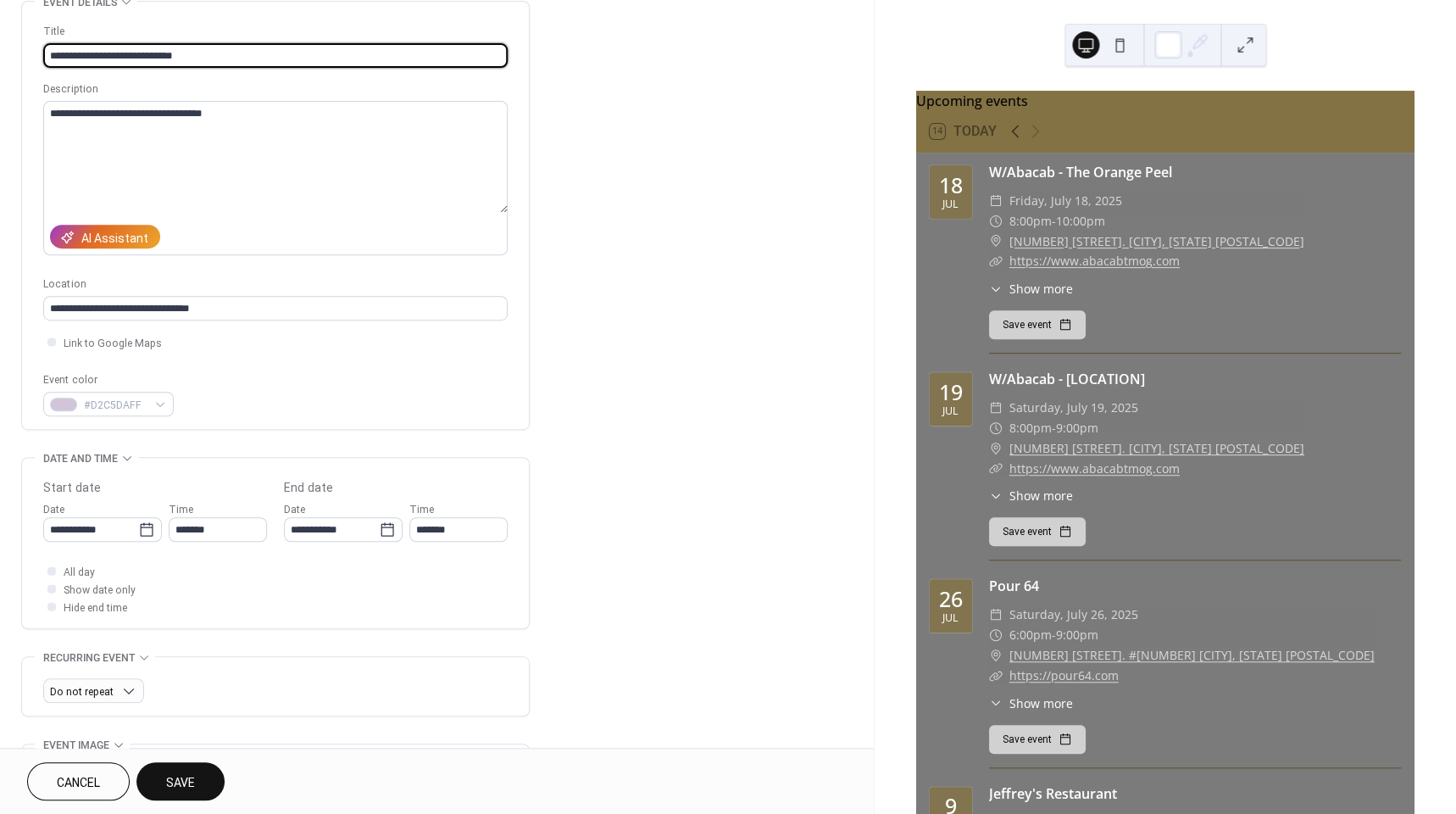 scroll, scrollTop: 95, scrollLeft: 0, axis: vertical 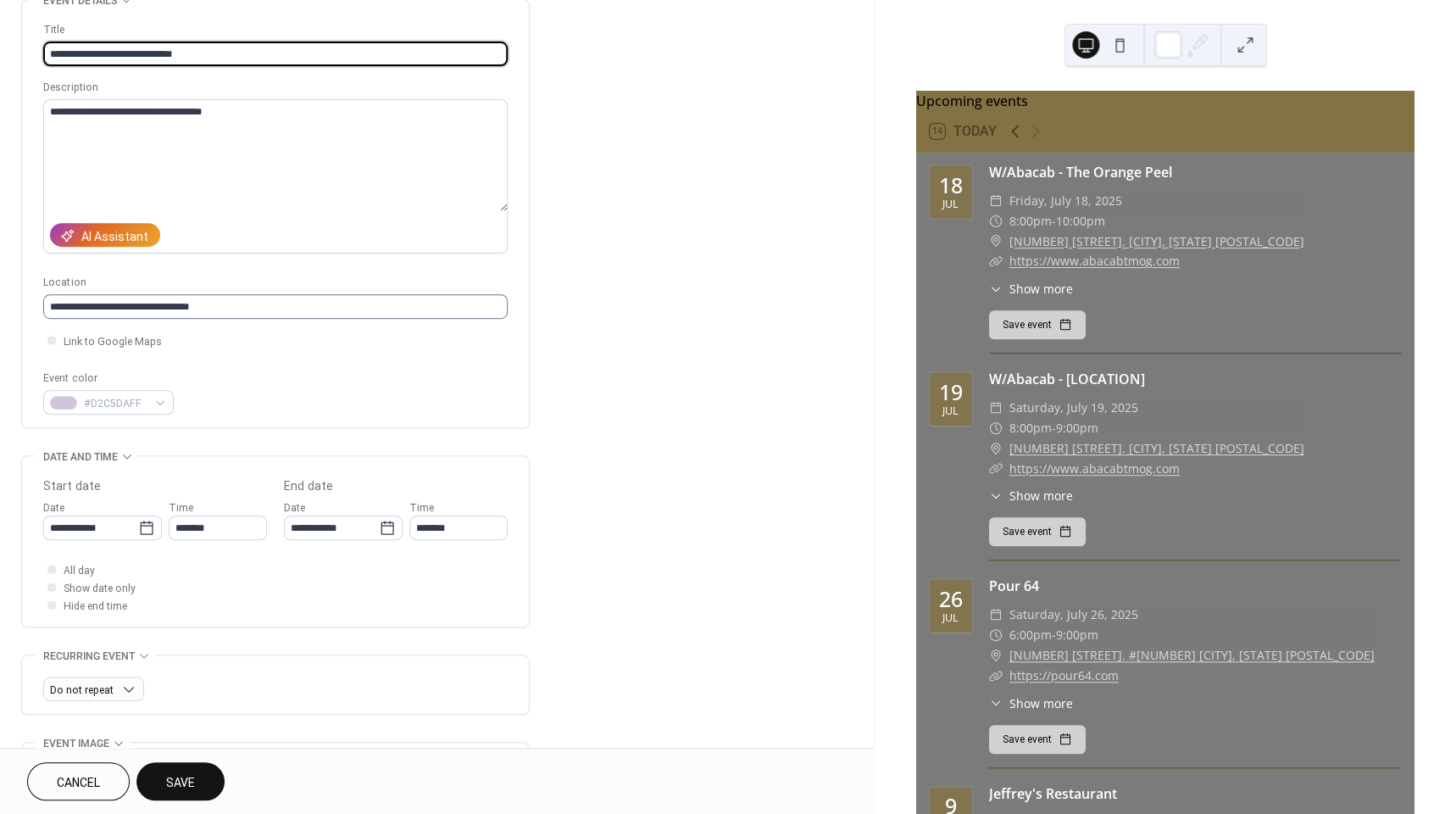 type on "**********" 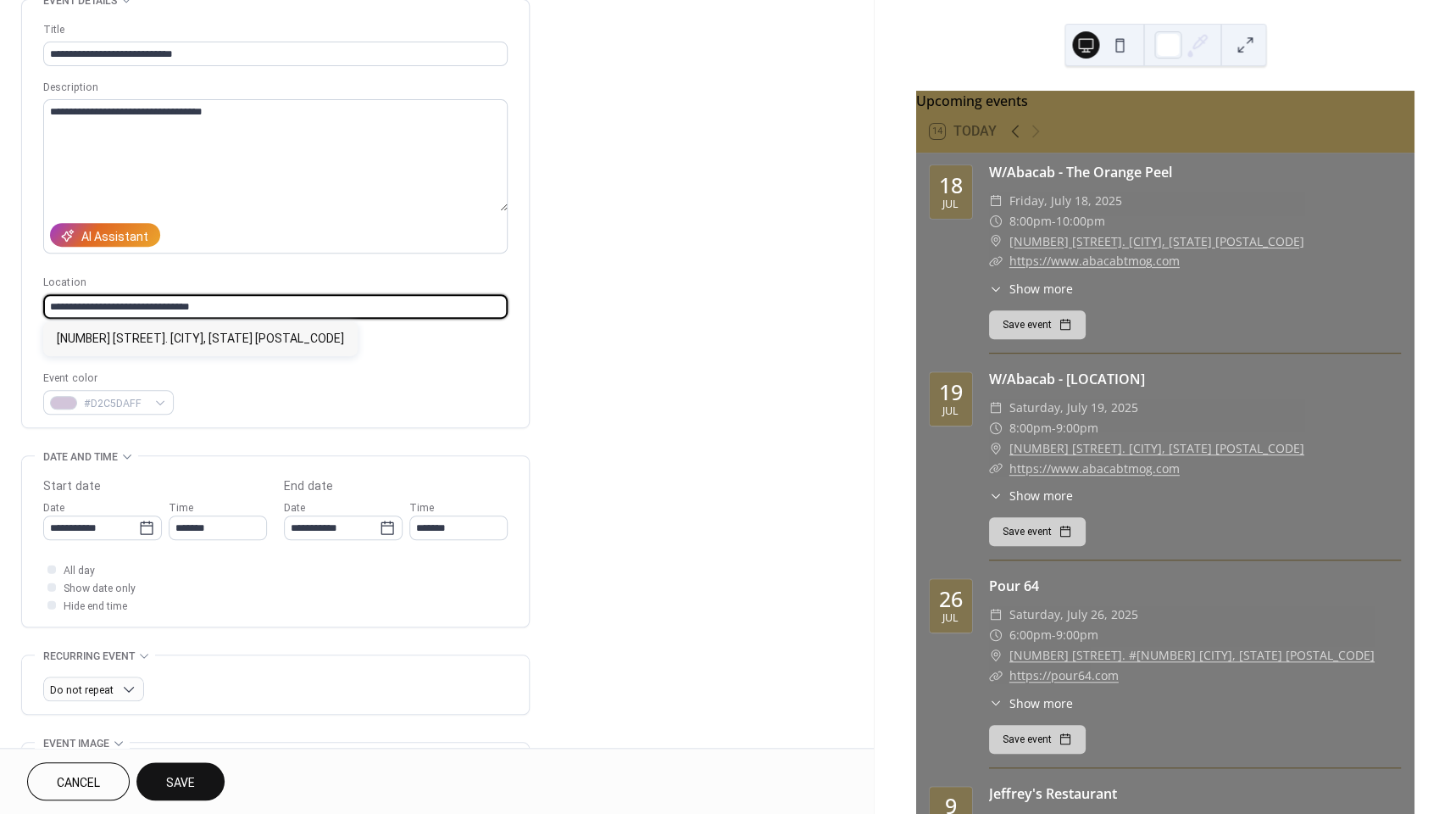 drag, startPoint x: 229, startPoint y: 308, endPoint x: -78, endPoint y: 307, distance: 307.00163 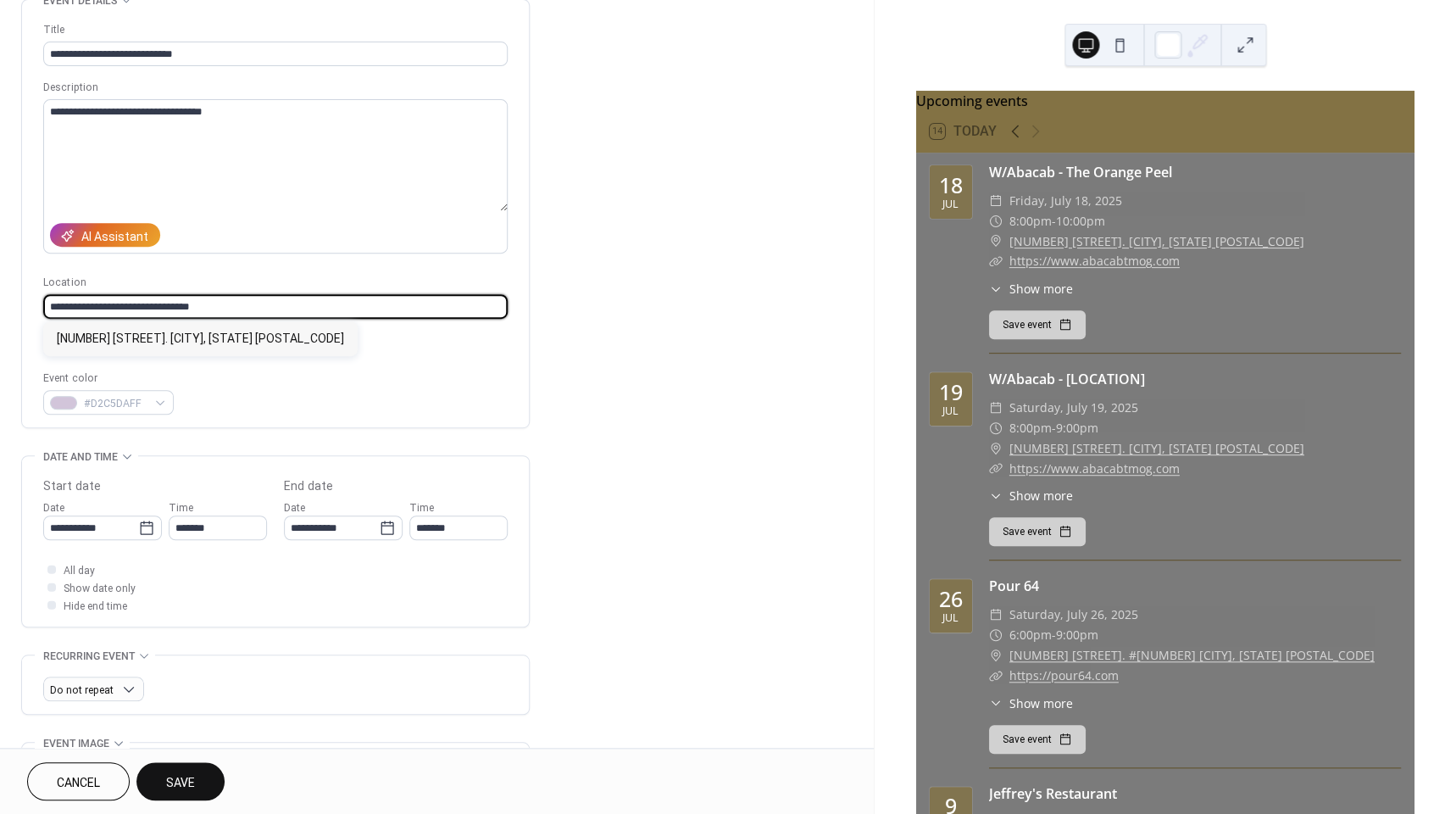 click on "**********" at bounding box center [728, 407] 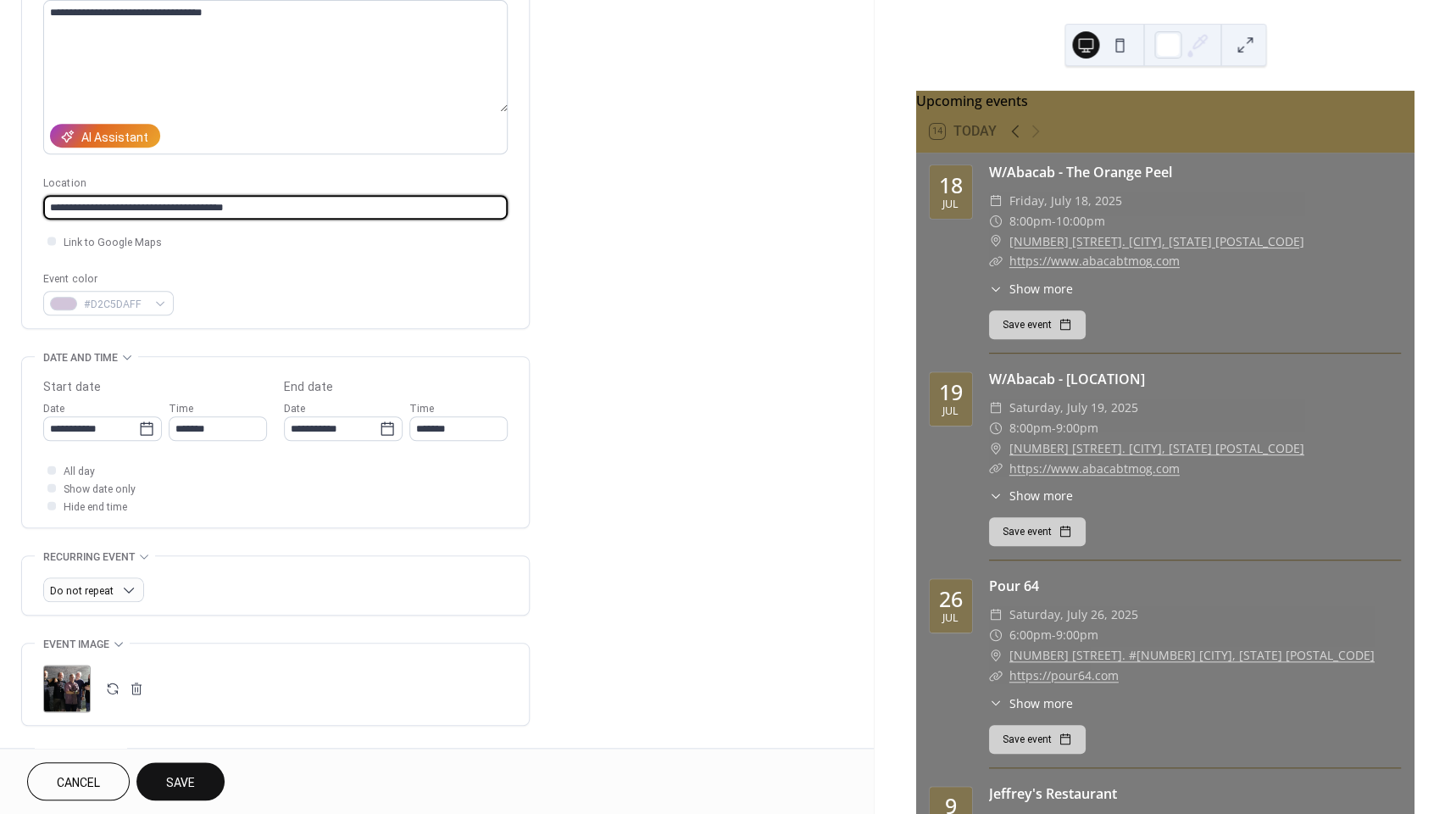 scroll, scrollTop: 209, scrollLeft: 0, axis: vertical 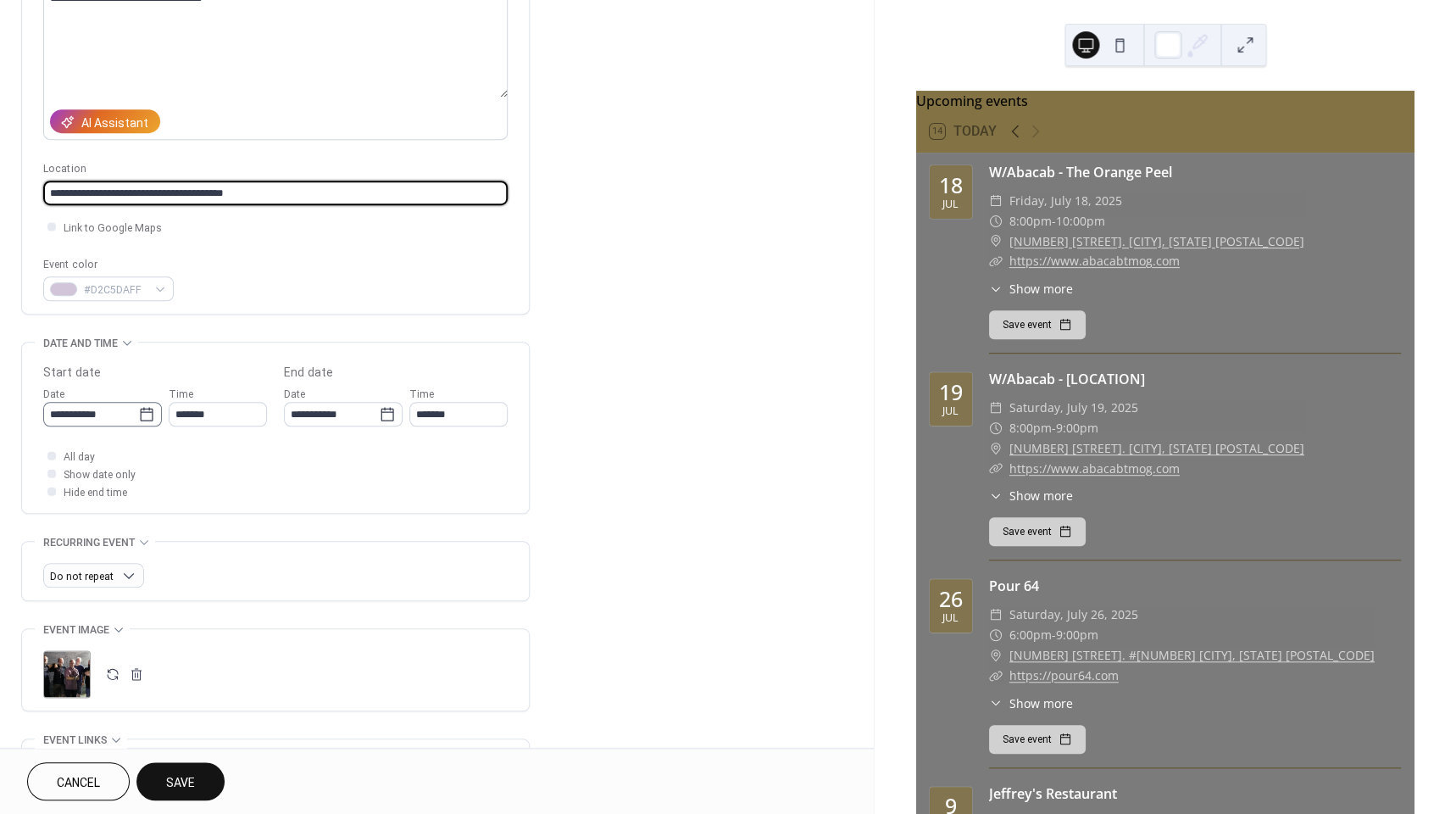 type on "**********" 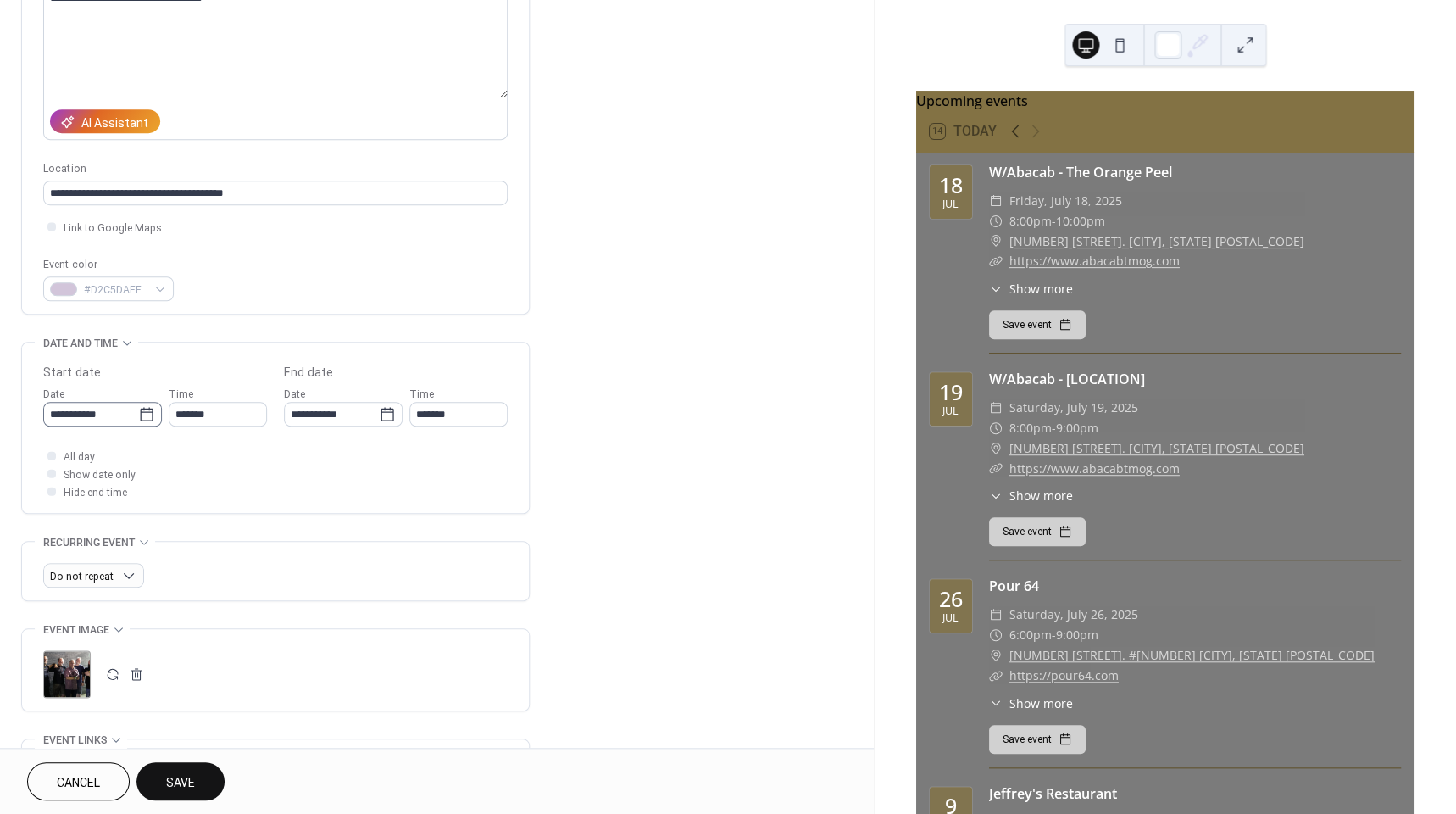 click 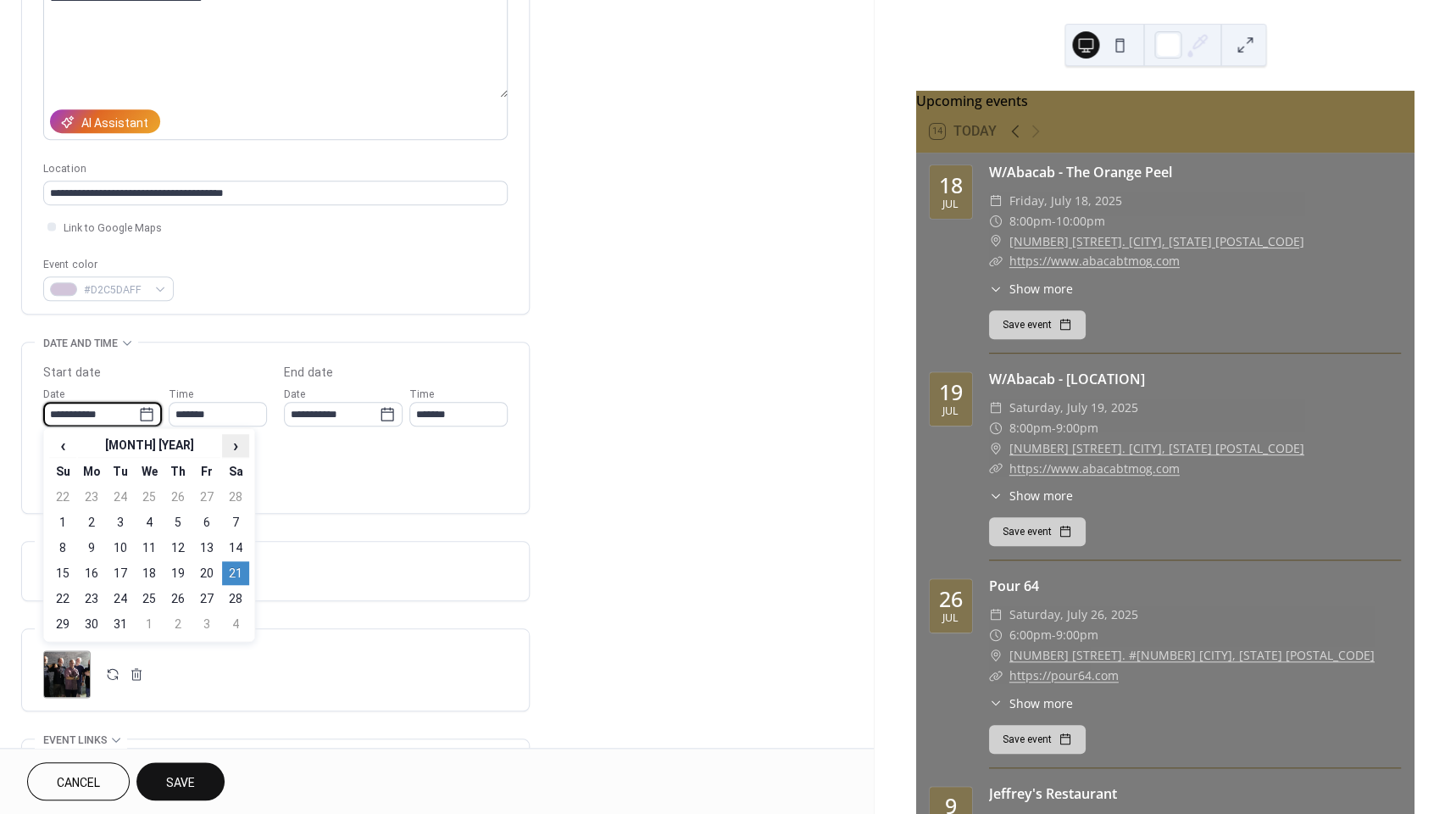 click on "›" at bounding box center (236, 445) 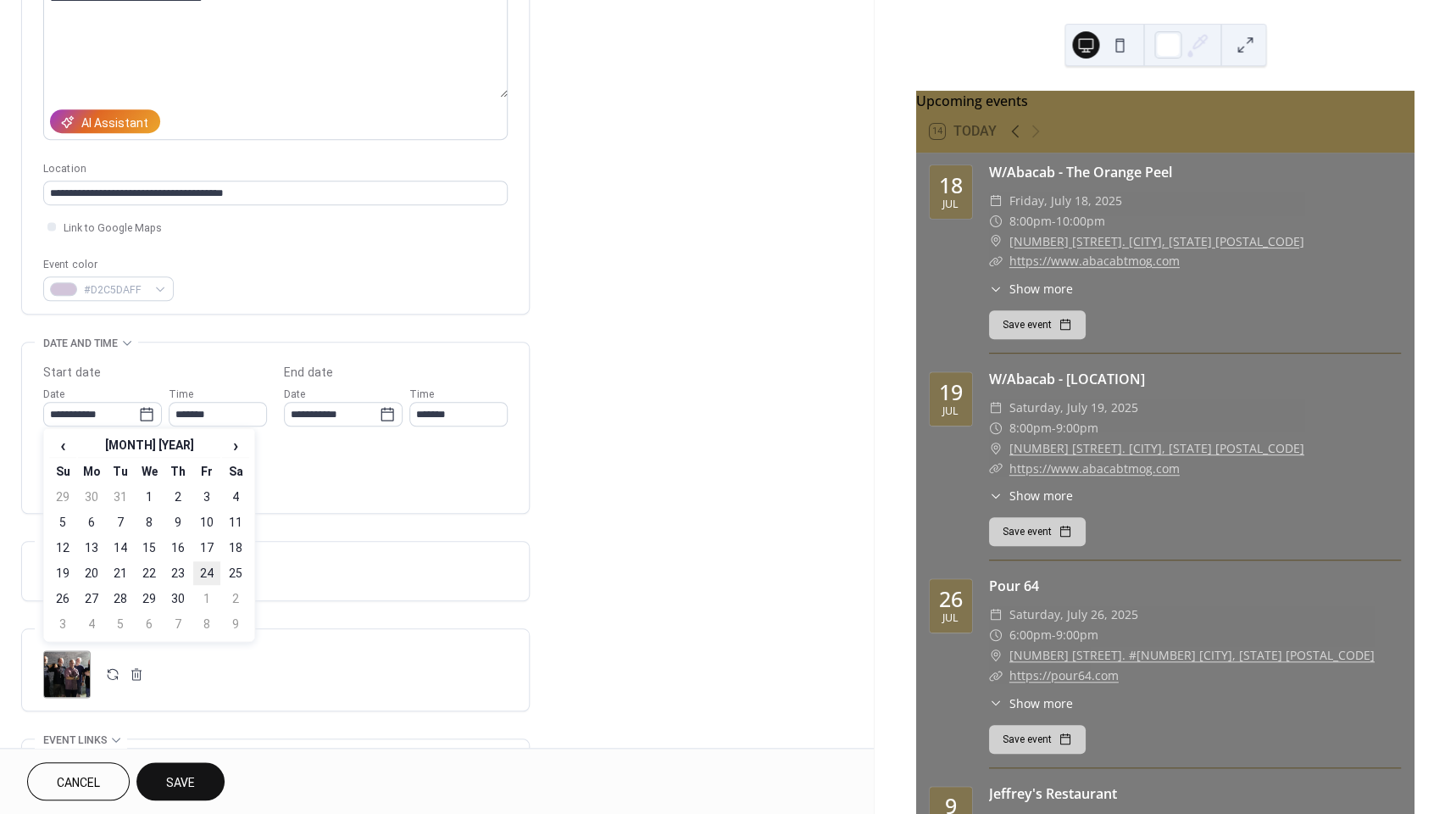 click on "24" at bounding box center (207, 573) 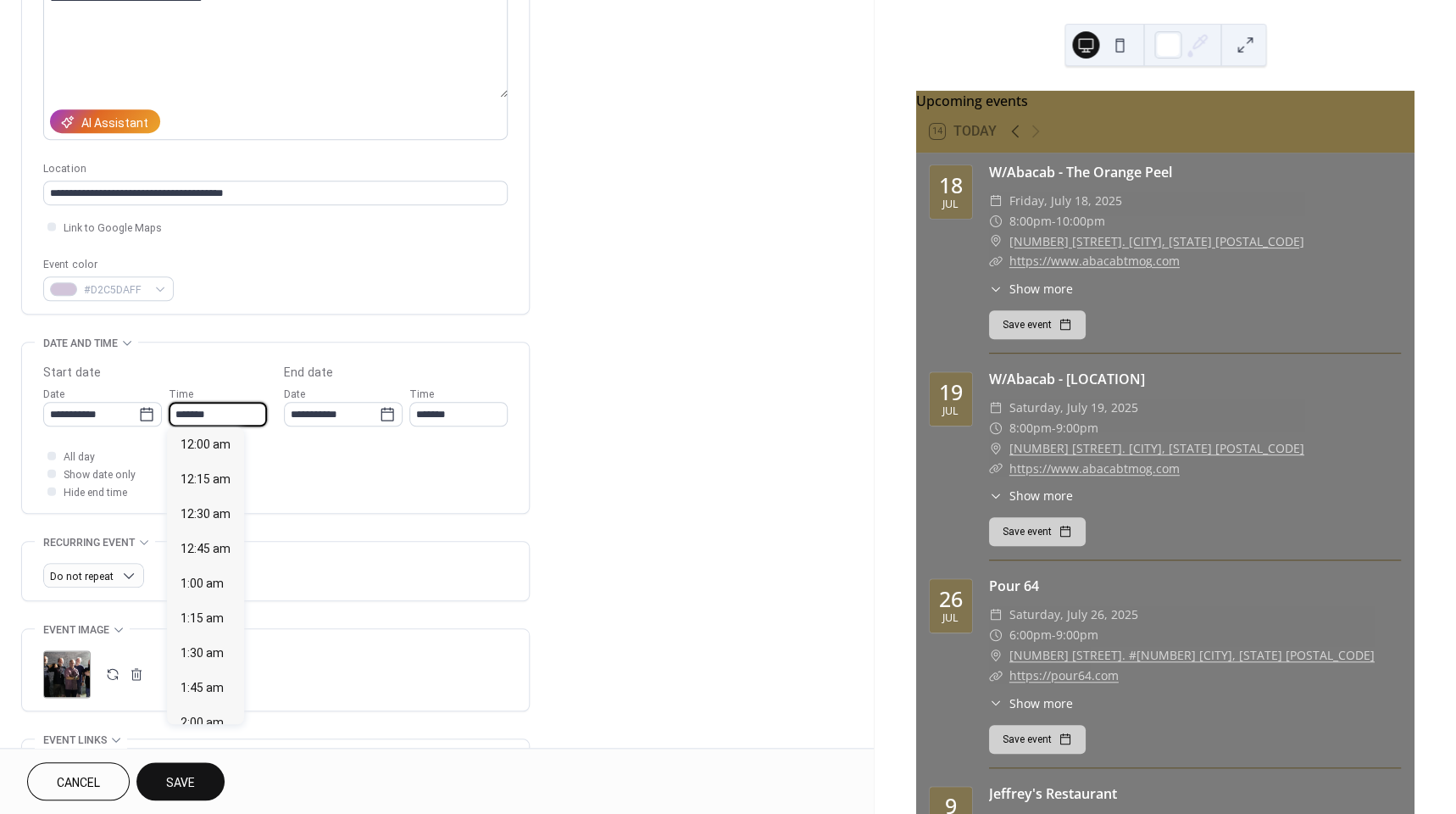 click on "*******" at bounding box center [218, 414] 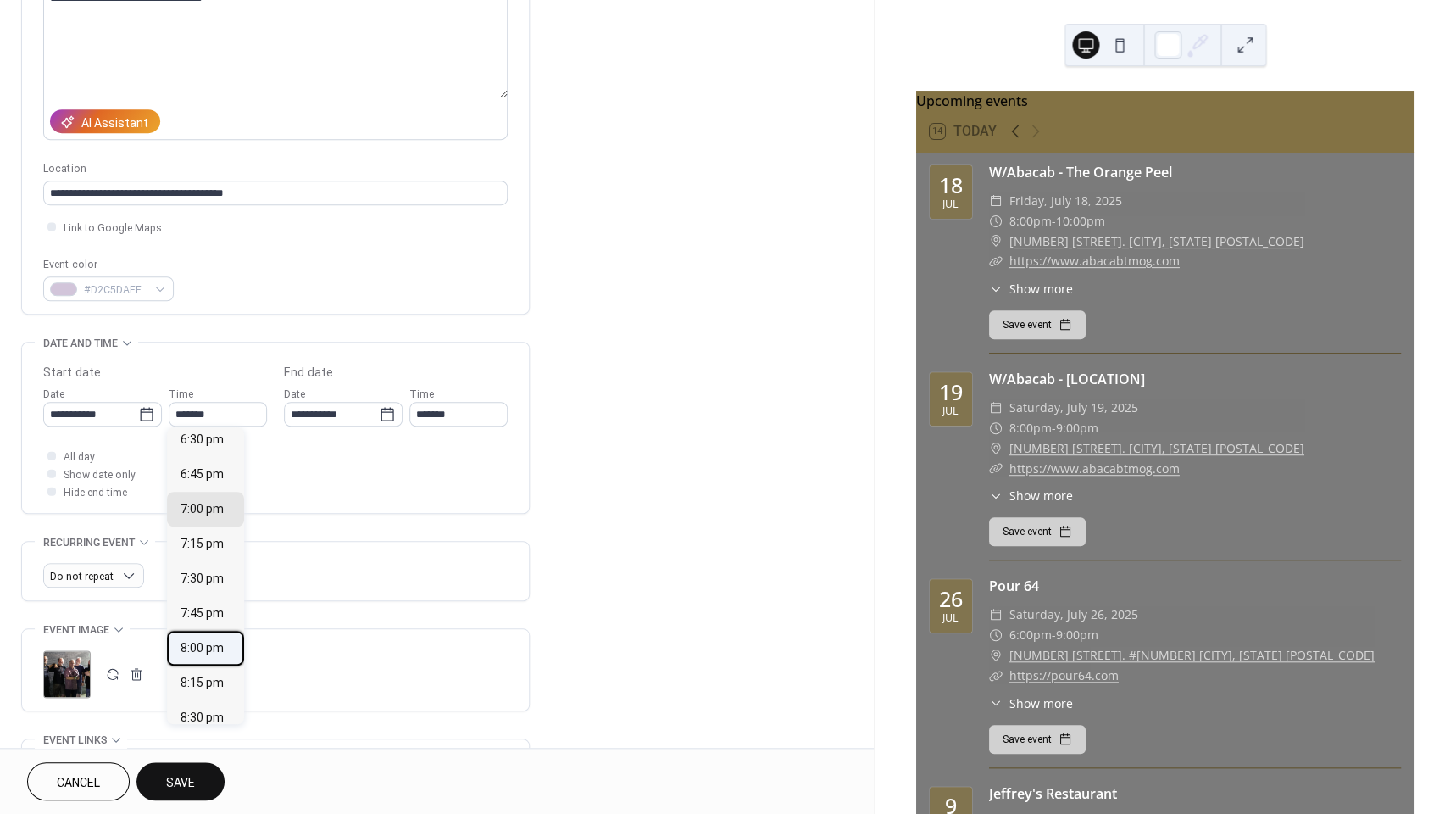 click on "8:00 pm" at bounding box center [202, 647] 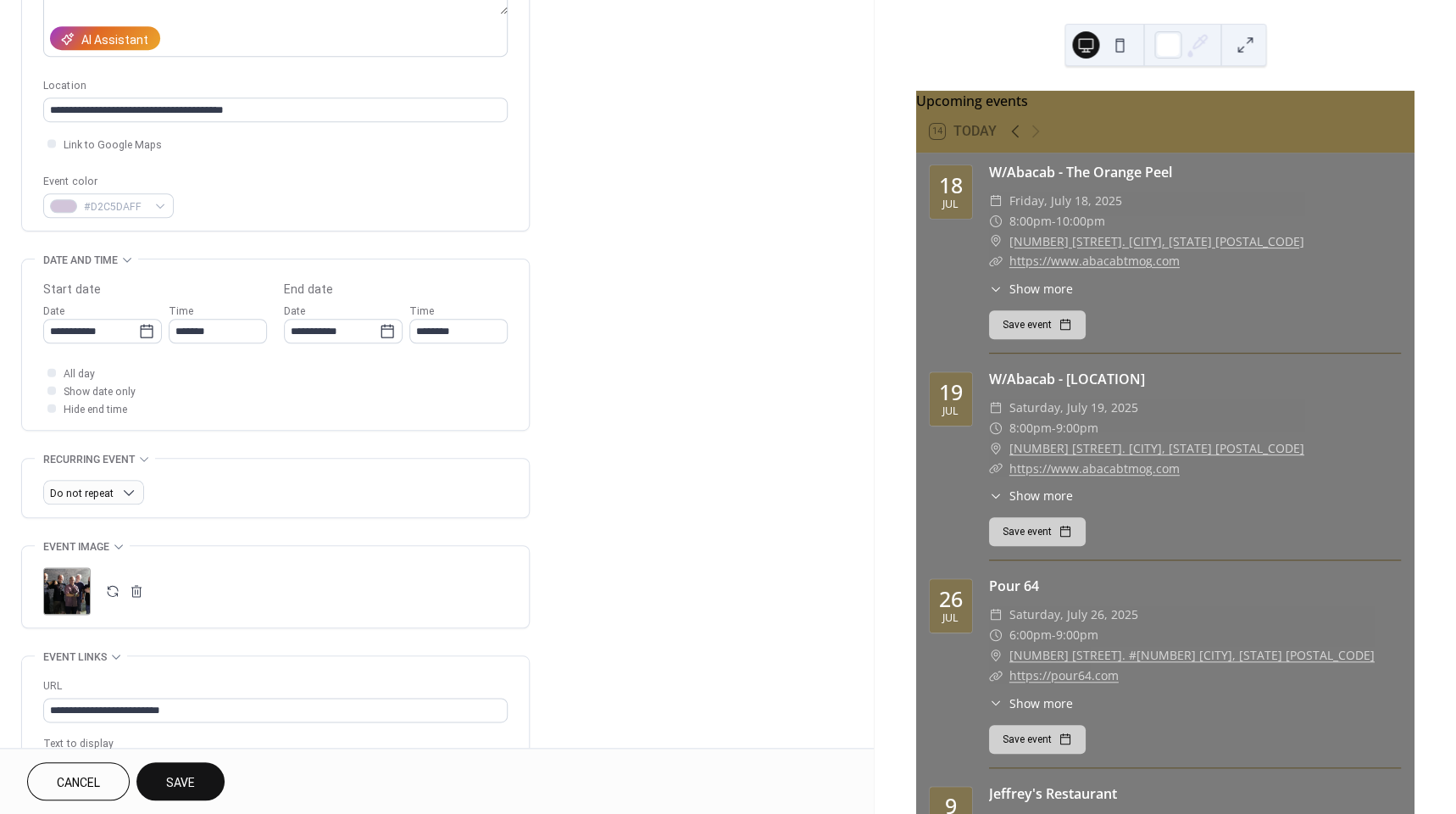 scroll, scrollTop: 305, scrollLeft: 0, axis: vertical 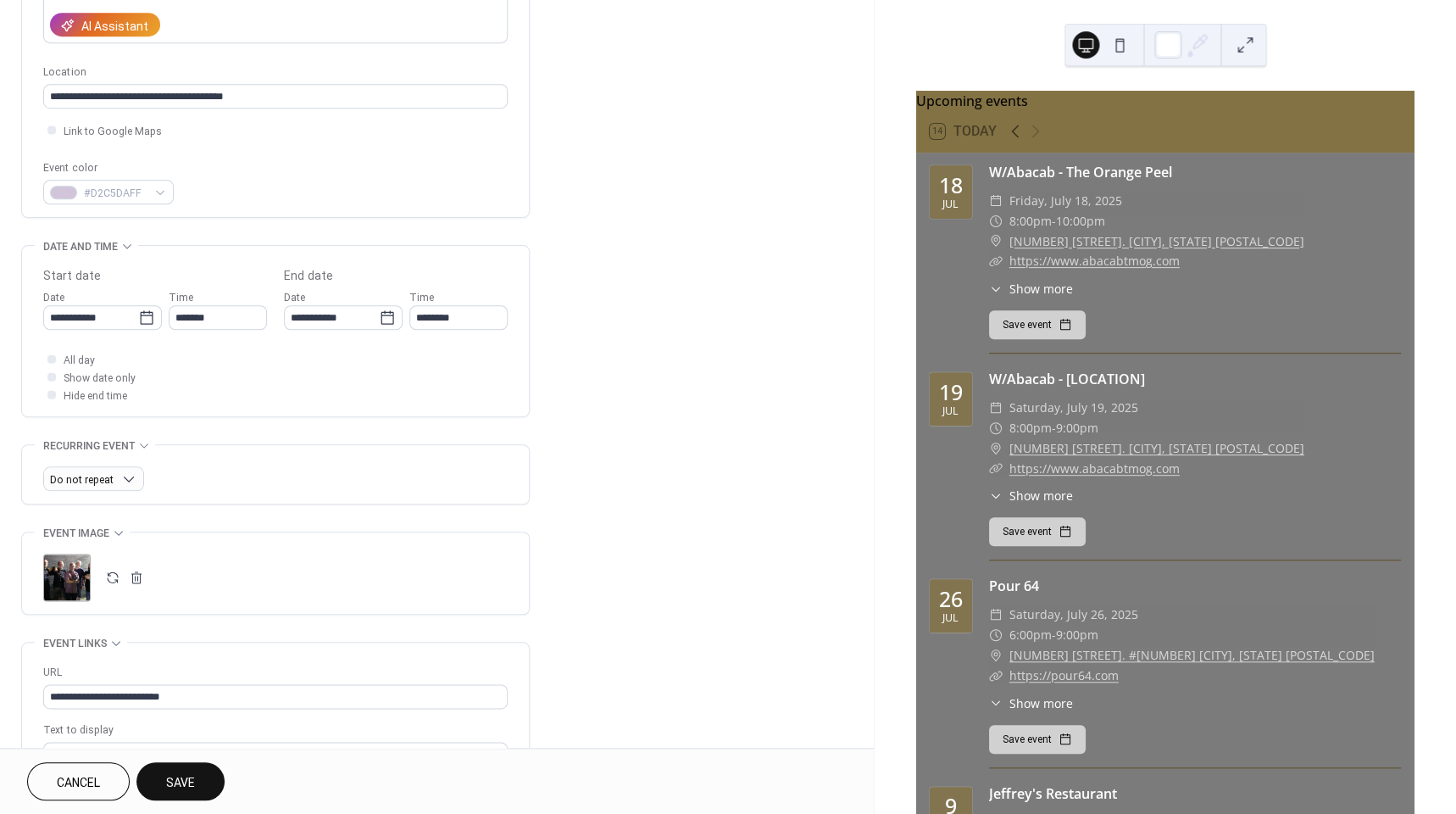 click on "Save" at bounding box center (181, 783) 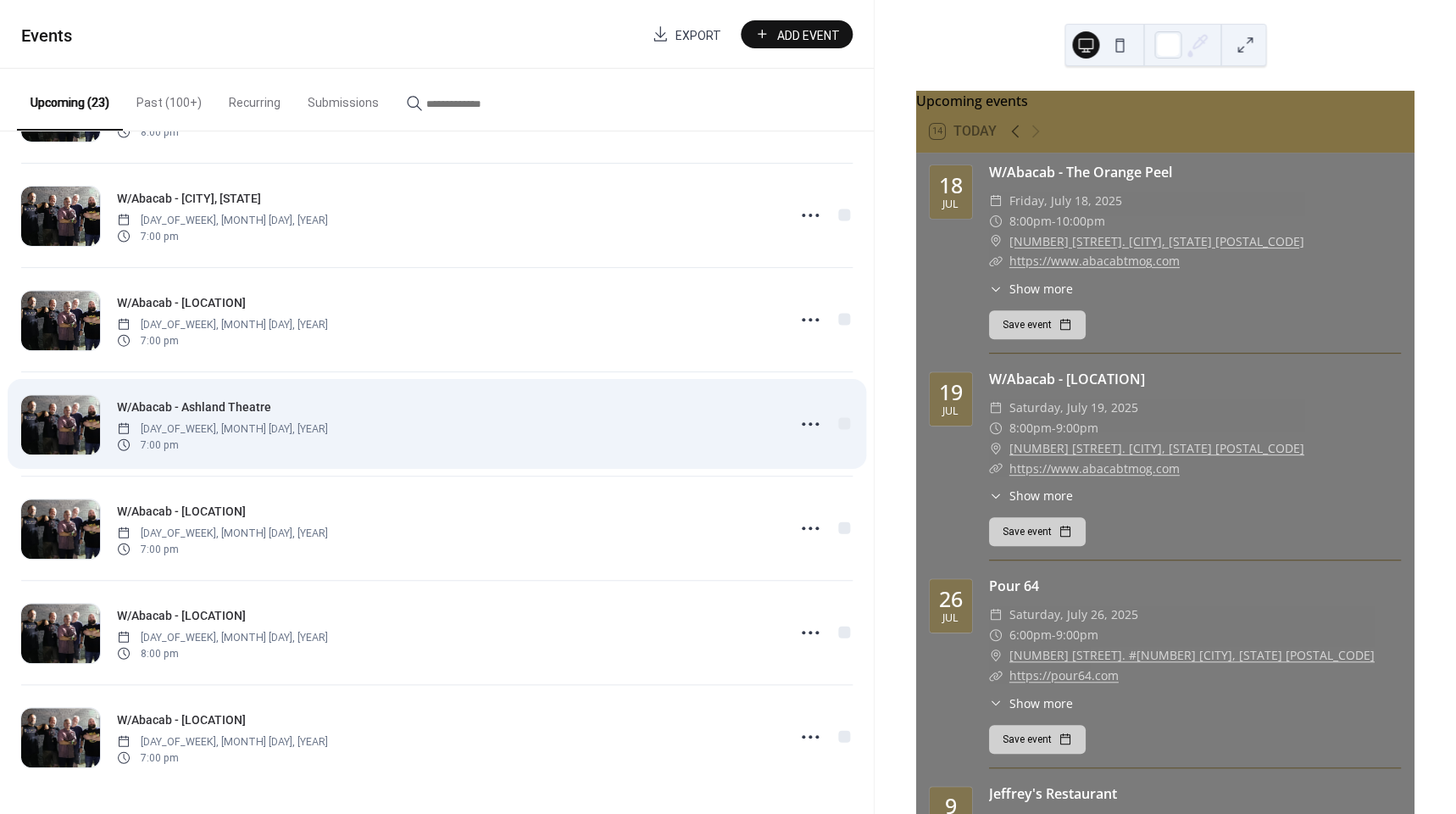 scroll, scrollTop: 1767, scrollLeft: 0, axis: vertical 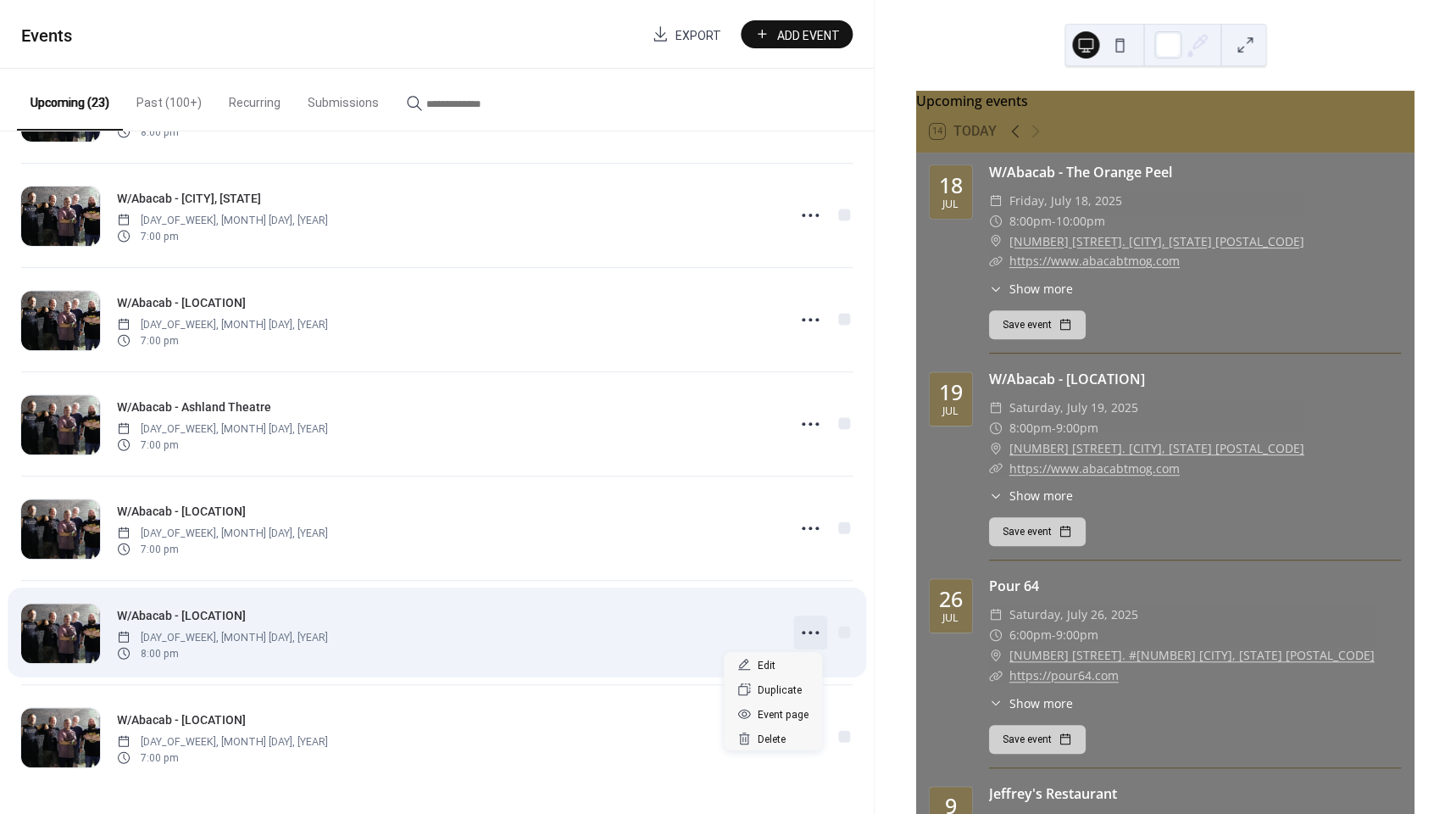 click 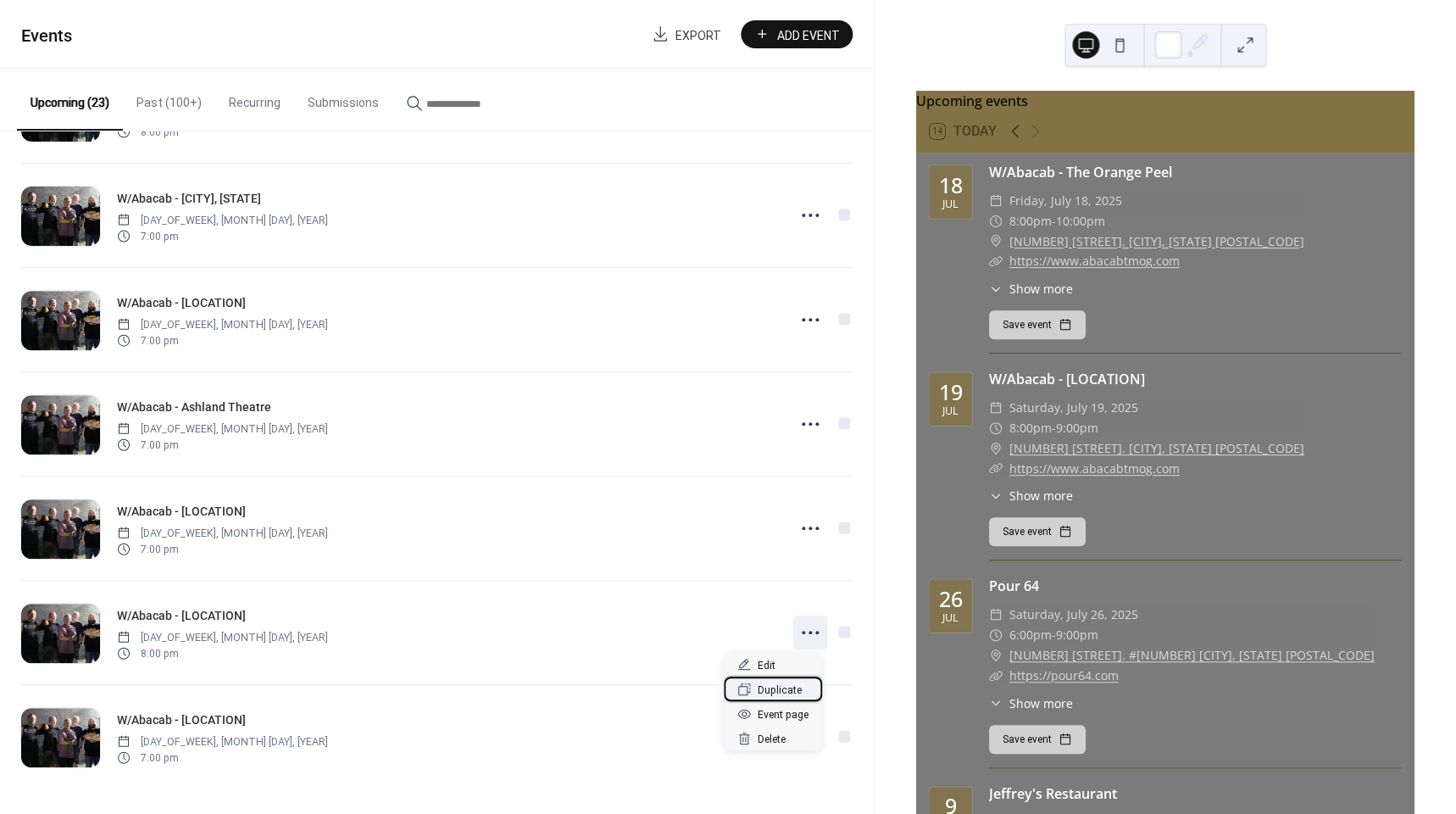 click on "Duplicate" at bounding box center [780, 690] 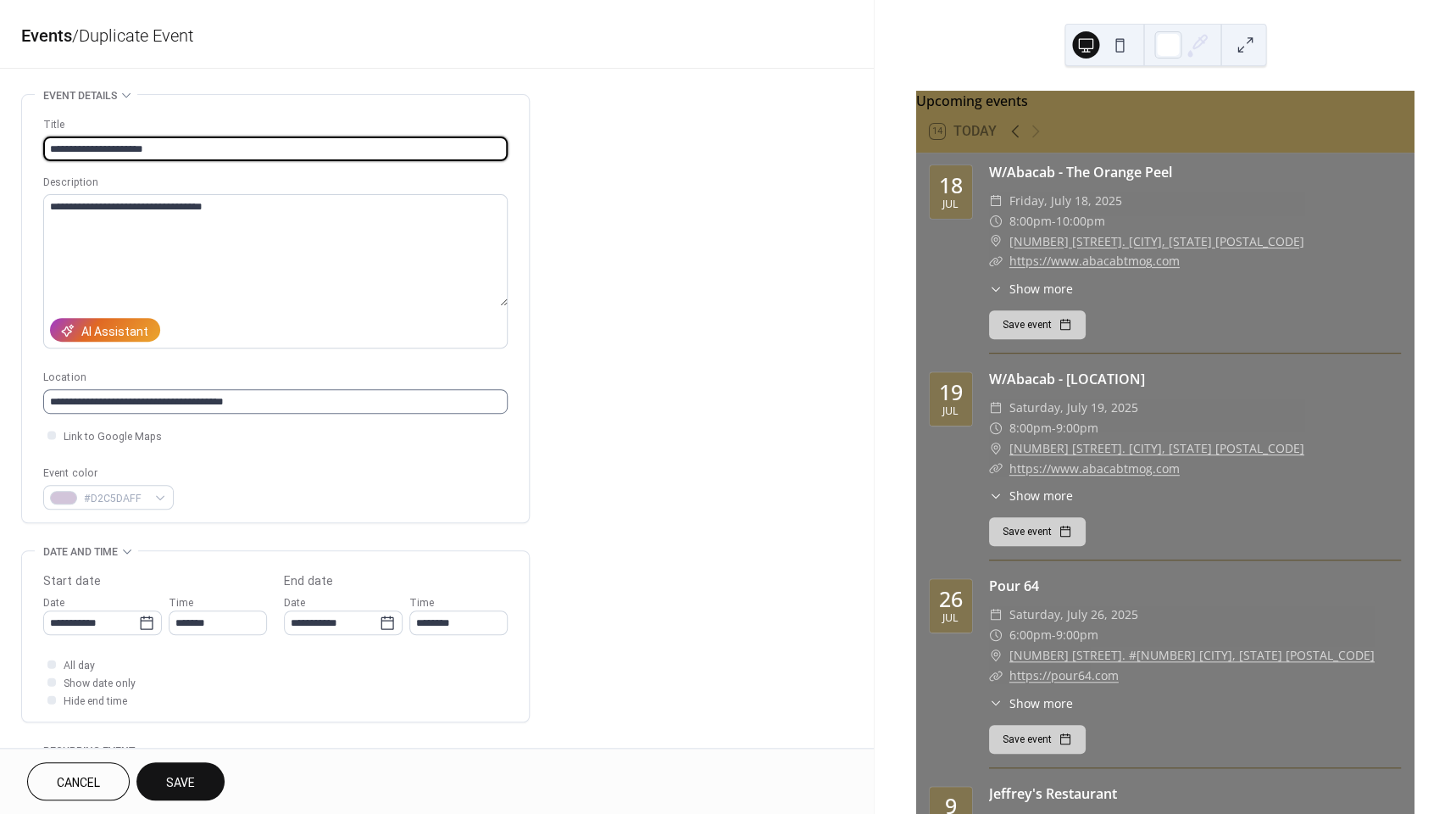 type on "**********" 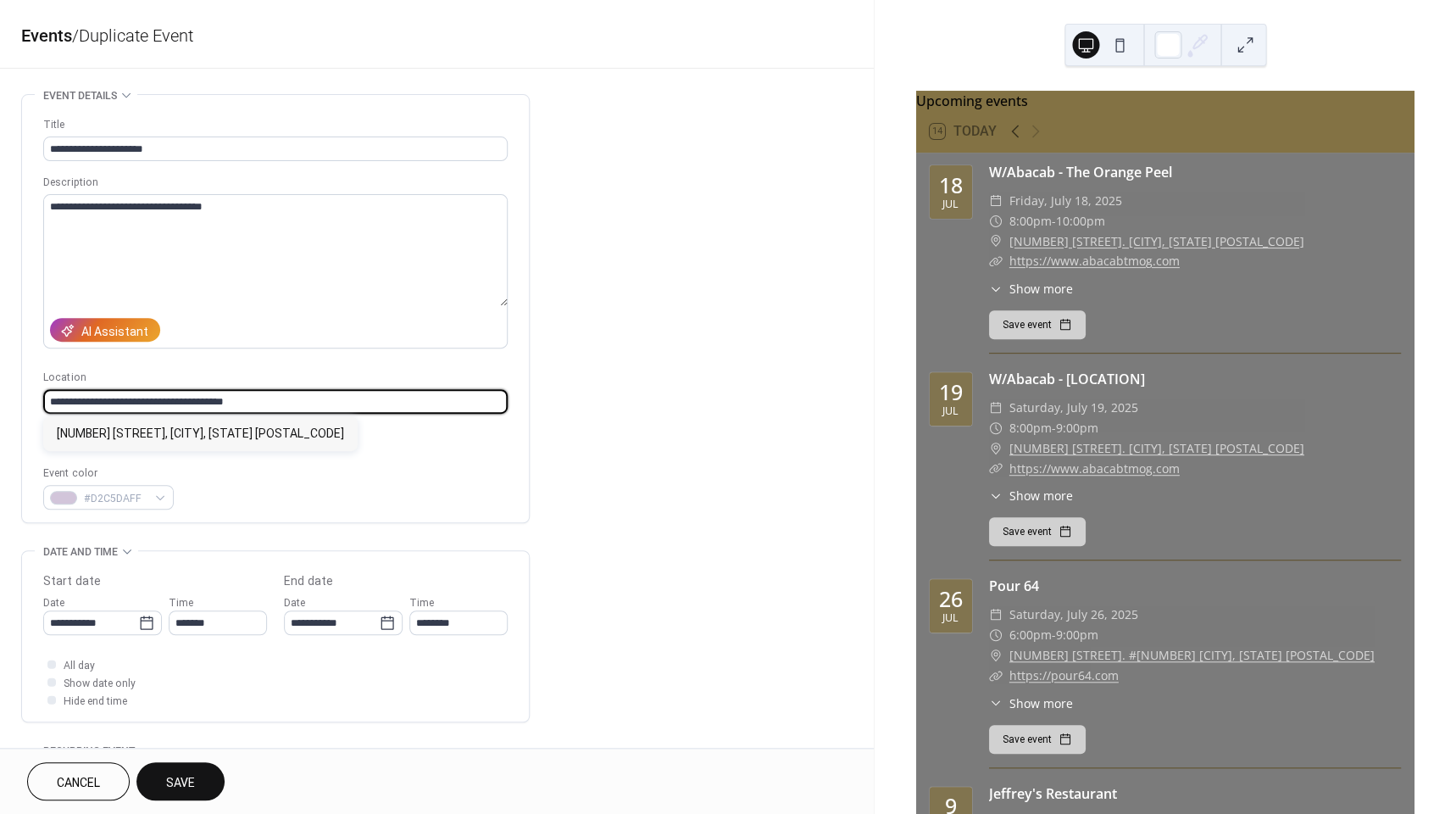 drag, startPoint x: 238, startPoint y: 402, endPoint x: 8, endPoint y: 398, distance: 230.0348 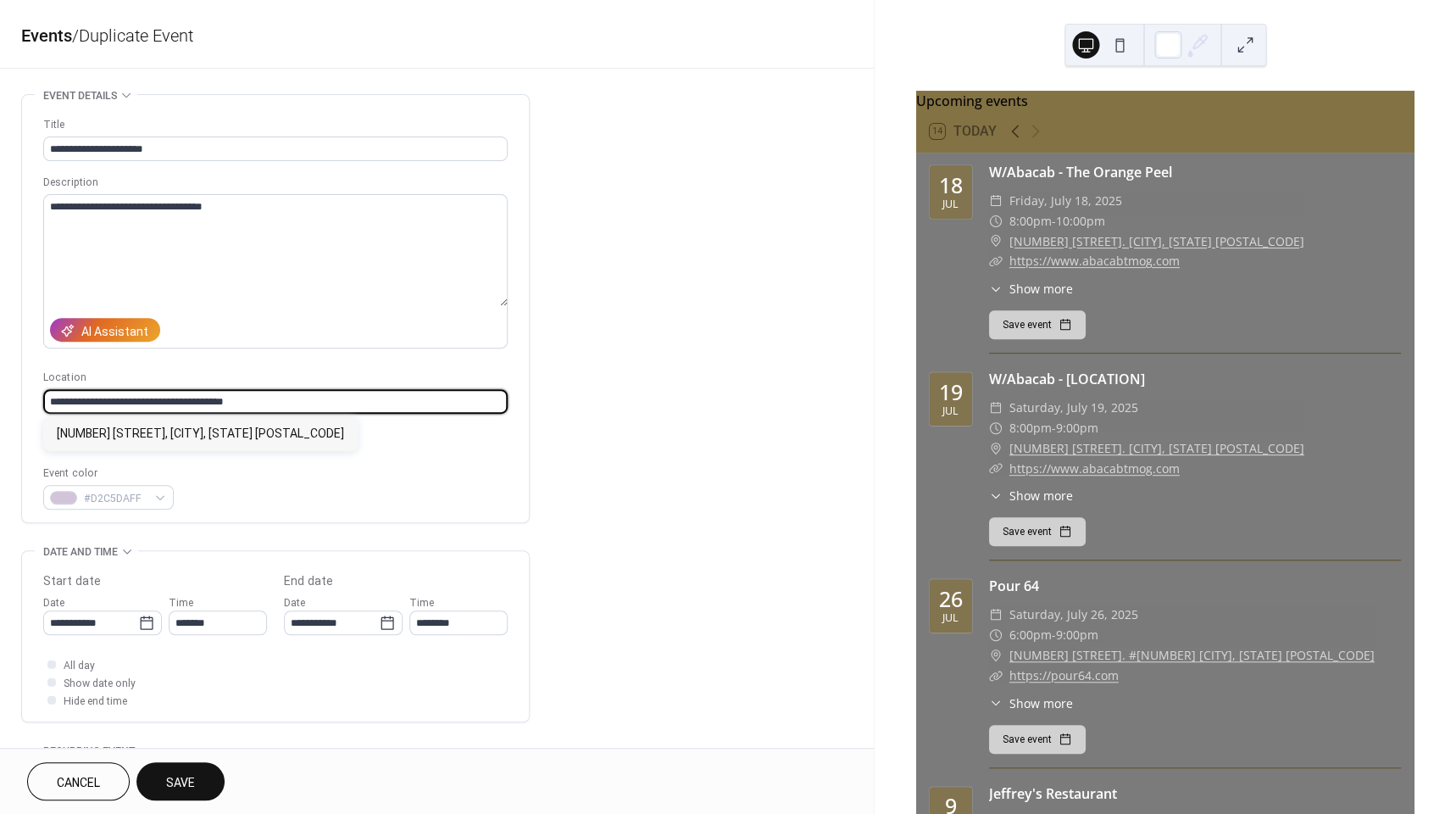 click on "**********" at bounding box center [436, 676] 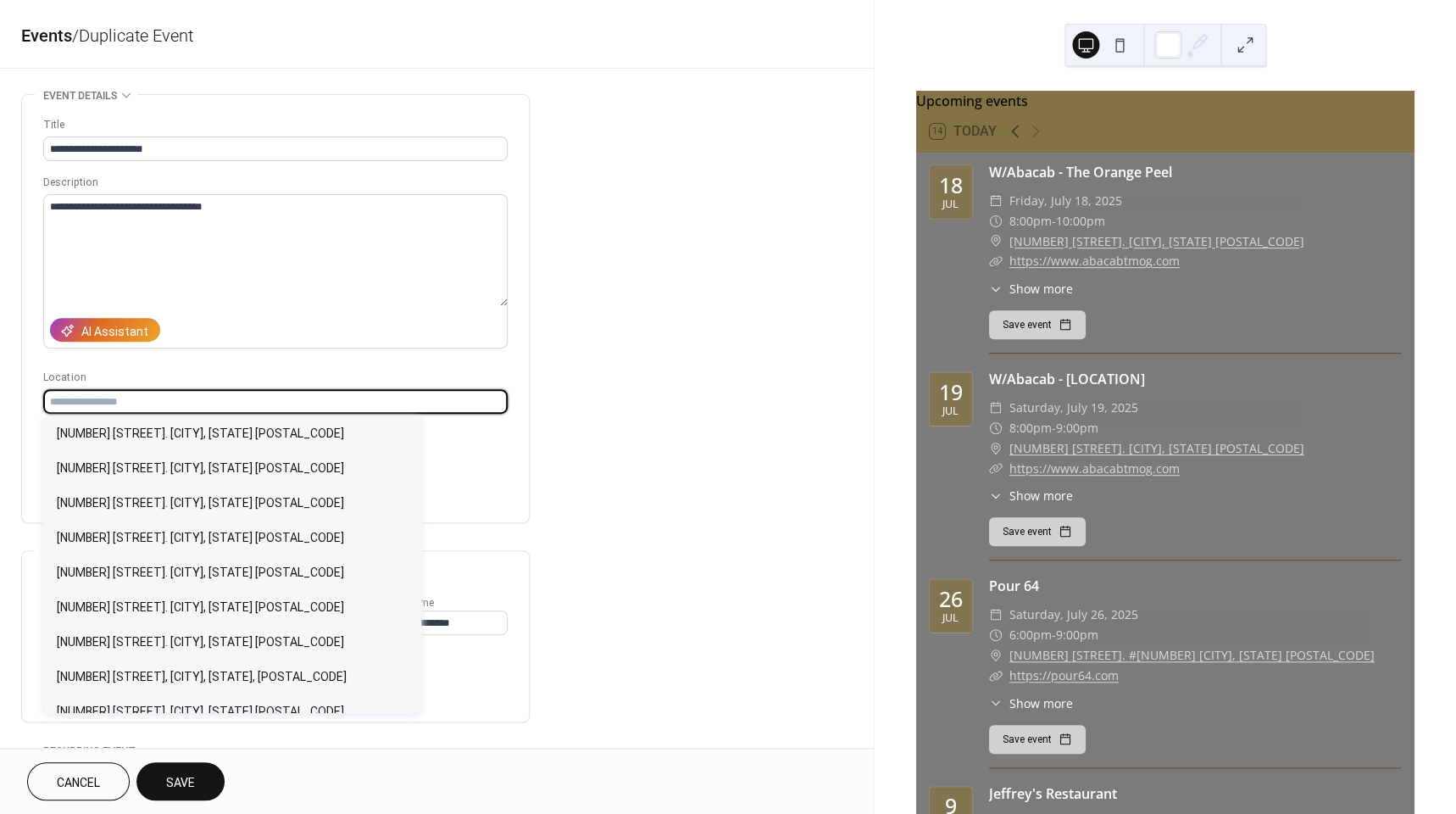 type 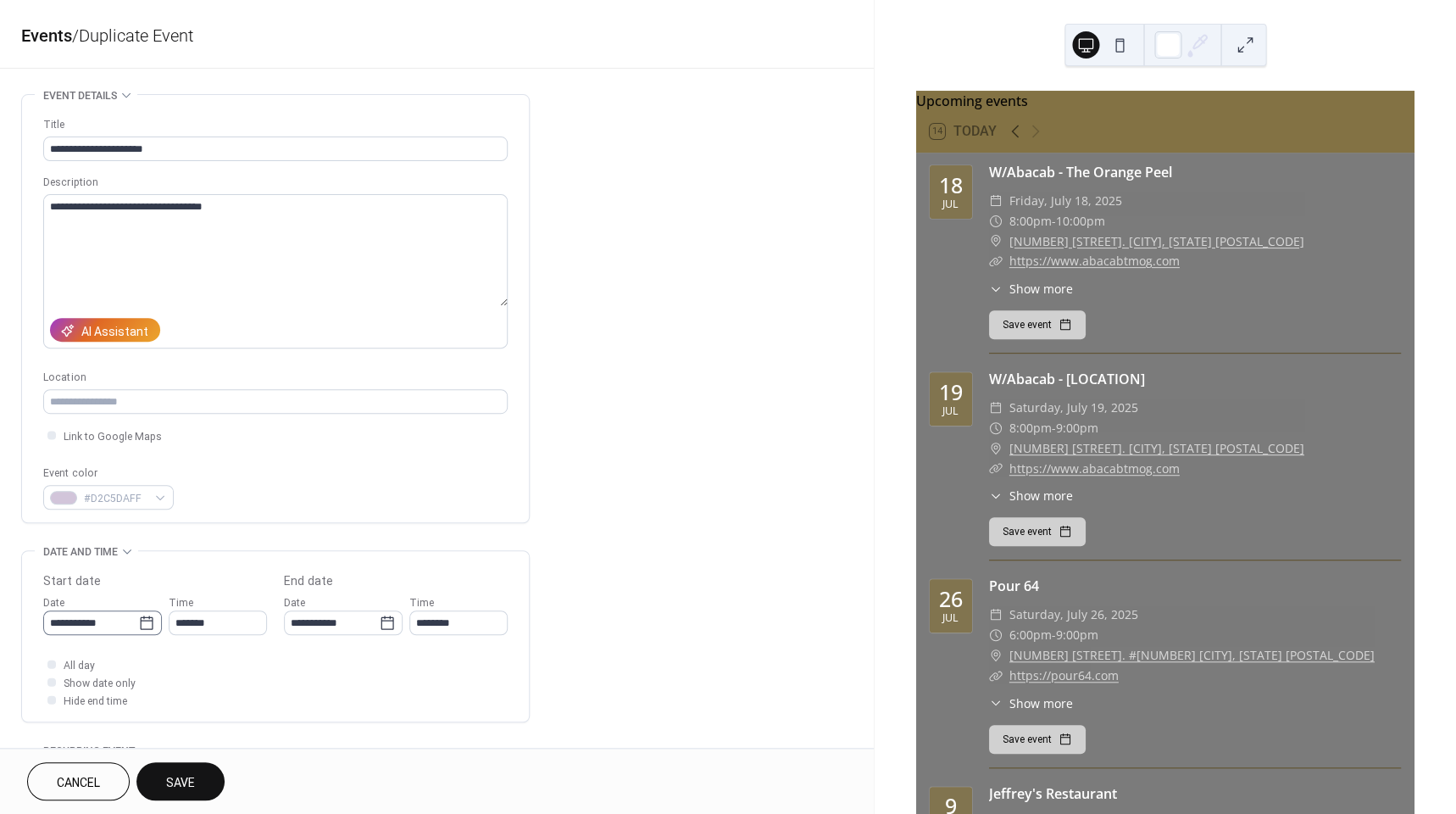 click 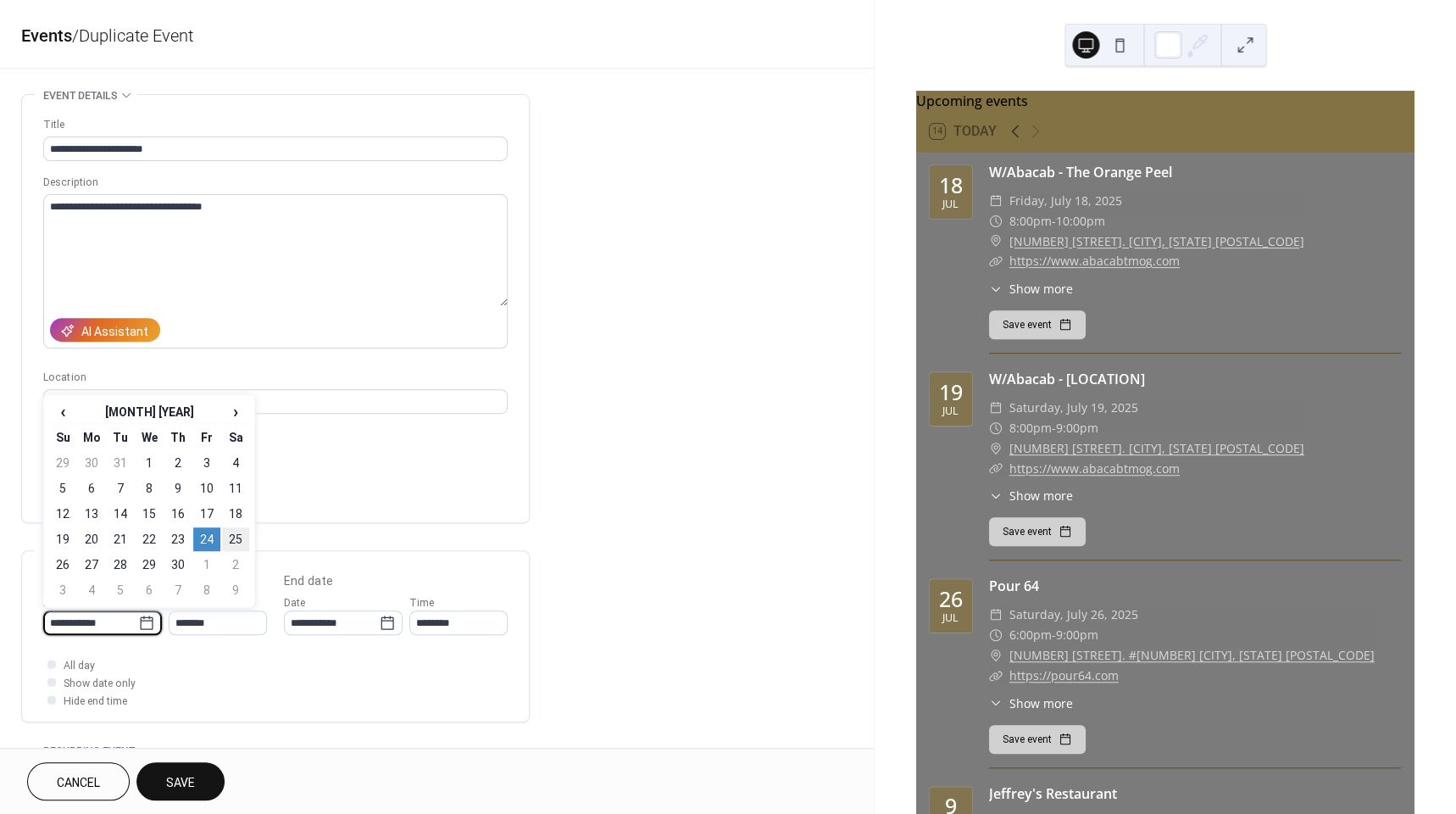 click on "25" at bounding box center [236, 539] 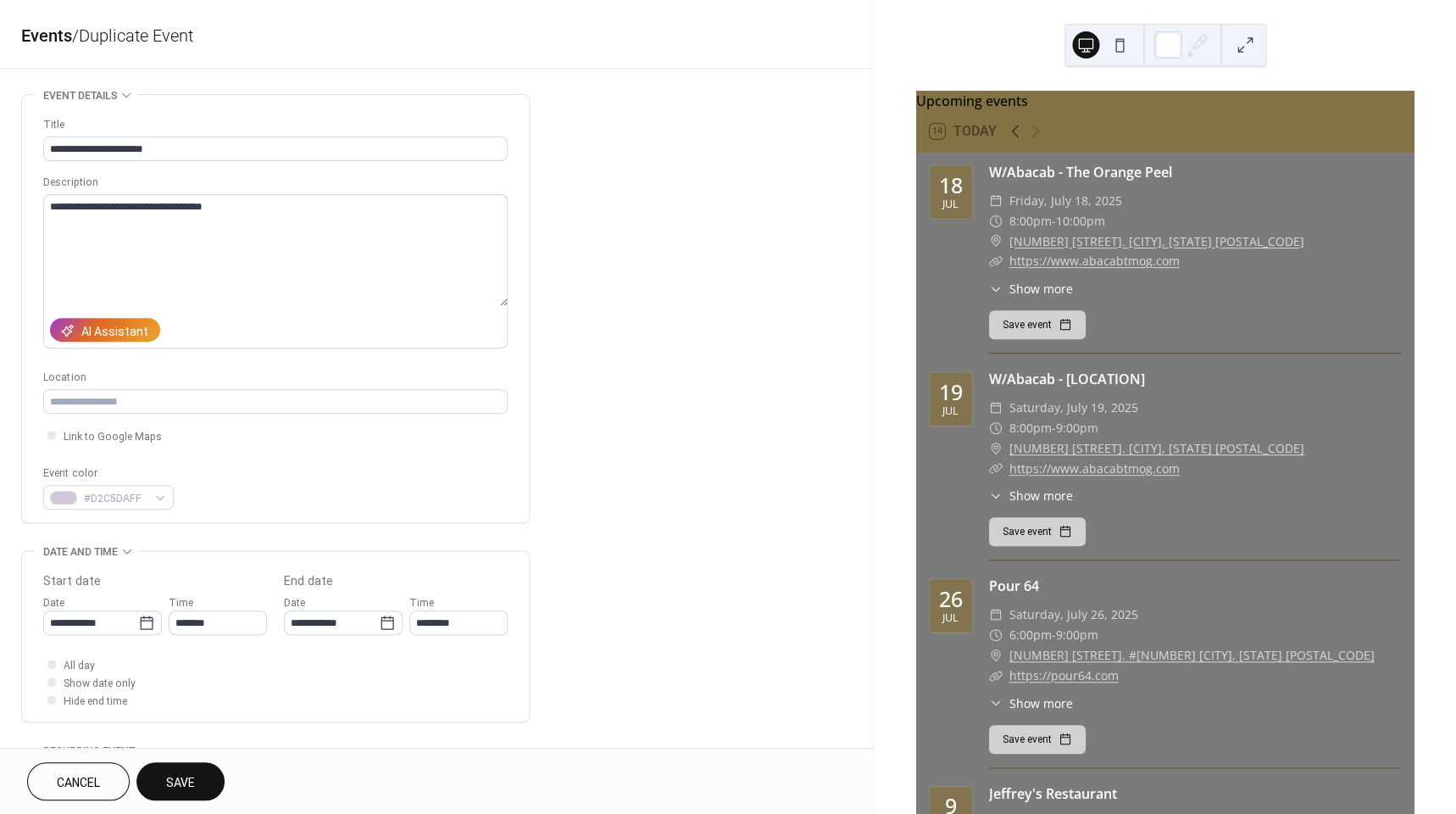 click on "Save" at bounding box center [181, 783] 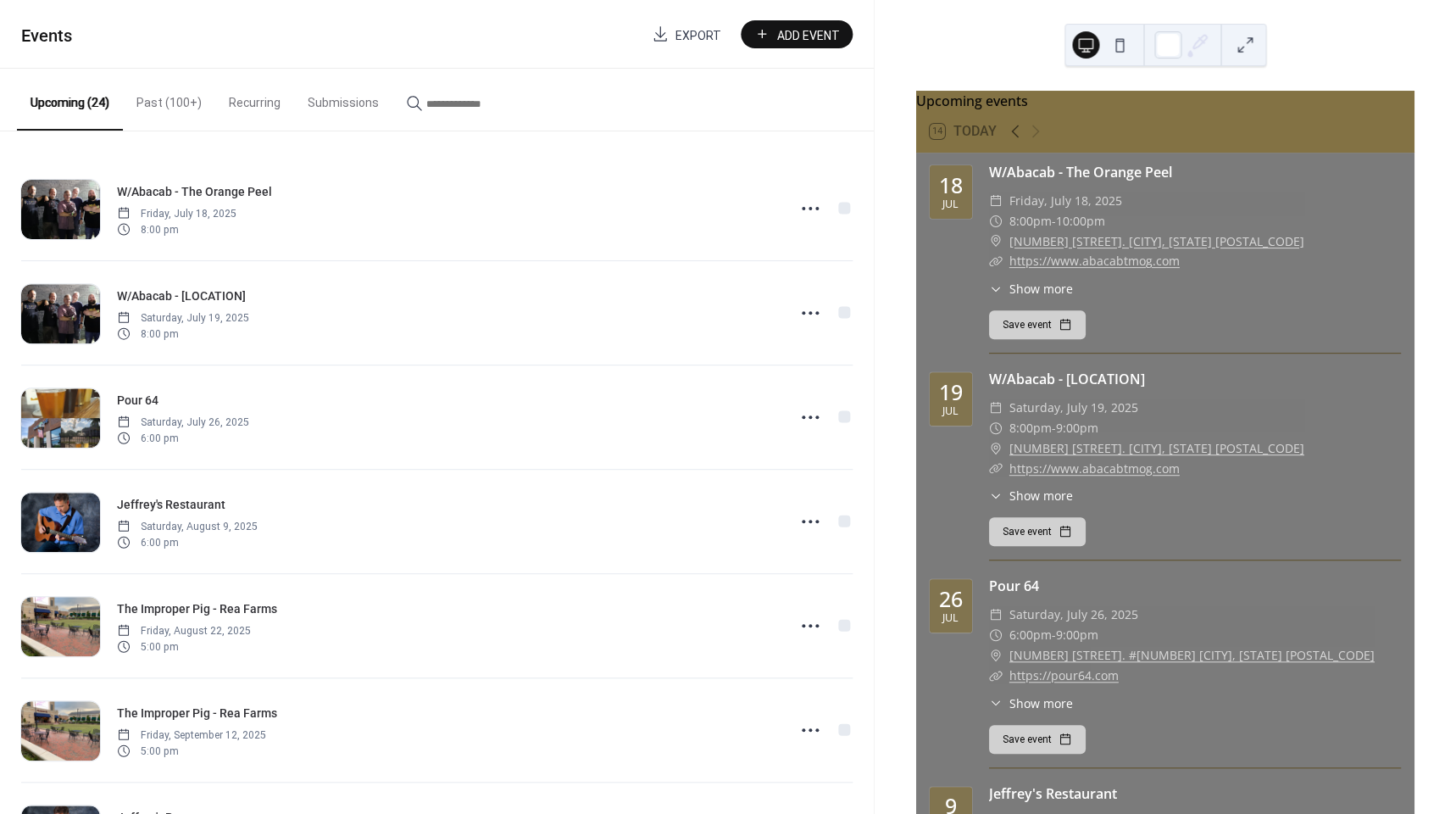 click on "Upcoming events 14 Today 18 Jul W/Abacab - The Orange Peel ​ Friday, July 18, 2025 ​ 8:00pm - 10:00pm ​ [NUMBER] [STREET]. [CITY], [STATE] [POSTAL_CODE] ​ https://www.abacabtmog.com ​ Show more Playing 'all eras' music by Genesis. Save event 19 Jul W/Abacab - Visualite Theatre ​ Saturday, July 19, 2025 ​ 8:00pm - 9:00pm ​ [NUMBER] [STREET]. [CITY], [STATE] [POSTAL_CODE] ​ https://www.abacabtmog.com ​ Show more Playing 'all eras' music by Genesis. Save event 26 Jul Pour 64 ​ Saturday, July 26, 2025 ​ 6:00pm - 9:00pm ​ [NUMBER] [STREET]. #[NUMBER] [CITY], [STATE] [POSTAL_CODE] ​ https://pour64.com ​ Show more Classic British Rock at Pour 64! Save event 9 Aug Jeffrey's Restaurant ​ Saturday, August 9, 2025 ​ 6:00pm - 9:00pm ​ [NUMBER] [STREET]. [CITY], [STATE] [POSTAL_CODE] ​ https://jeffreyslkn.com ​ Show more Live Music from 6-9pm! Save event 22 Aug The Improper Pig - Rea Farms ​ Friday, August 22, 2025 ​ 5:00pm - 8:00pm ​ [NUMBER] [STREET]. [CITY], [STATE] [POSTAL_CODE] ​ ​ Show more Save event 12 -" at bounding box center [1165, 407] 